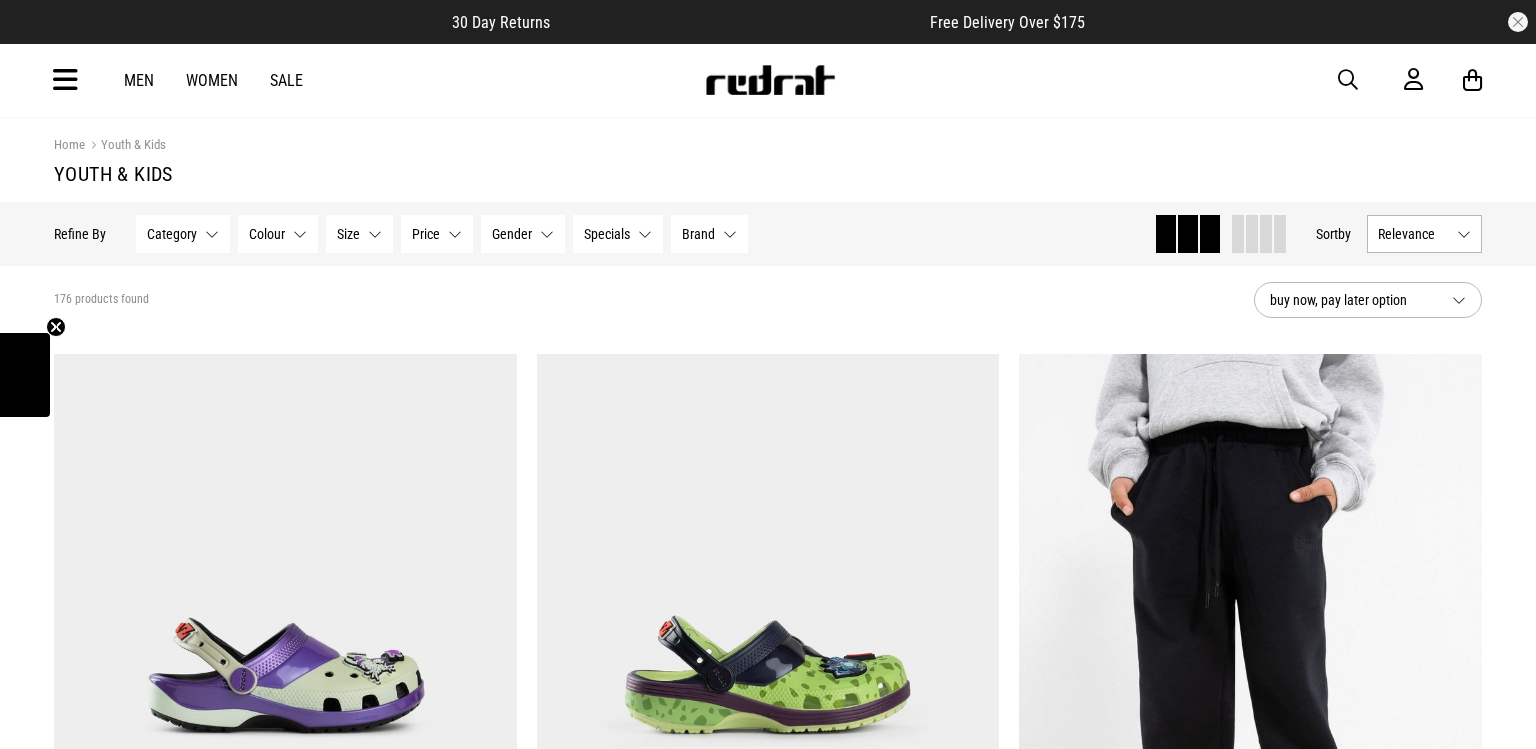 scroll, scrollTop: 0, scrollLeft: 0, axis: both 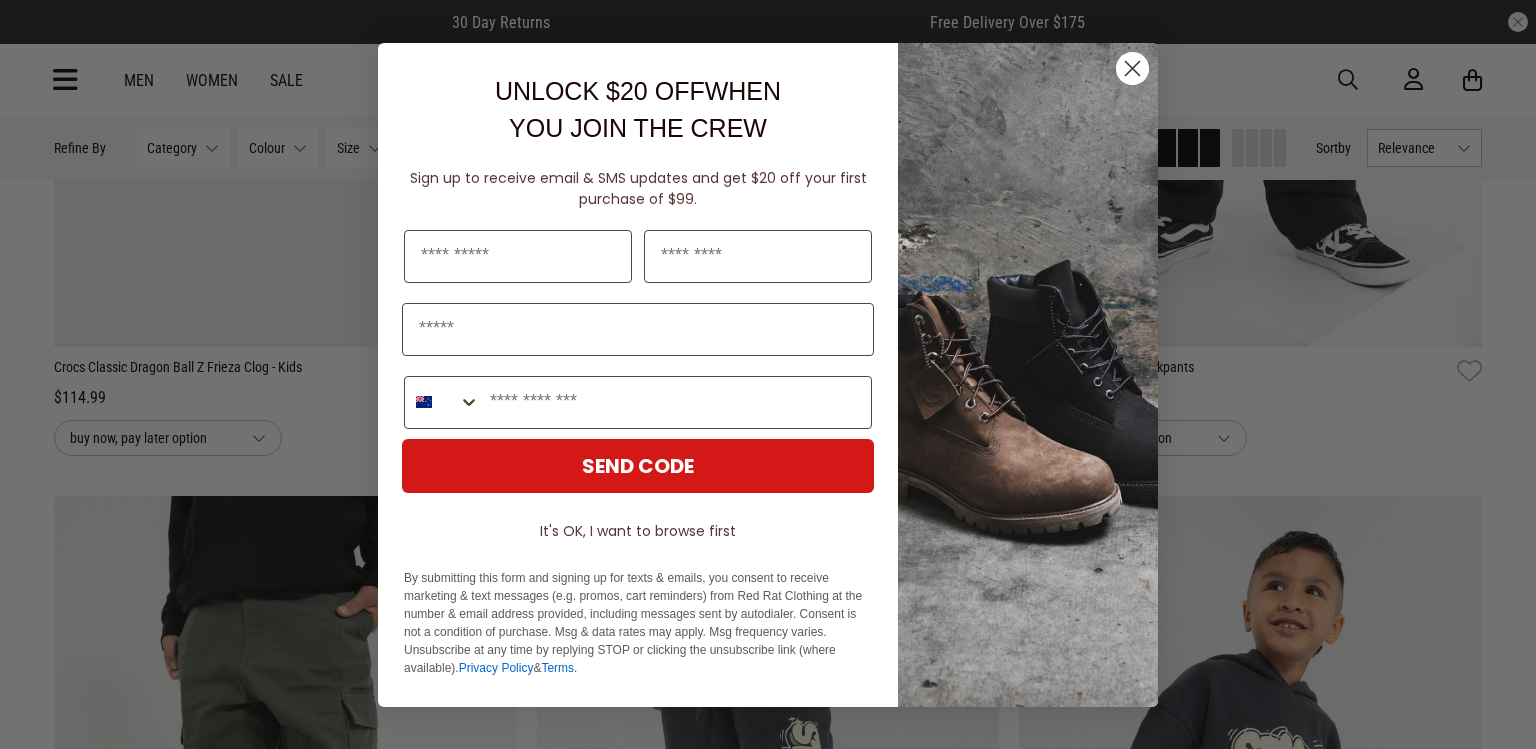 click 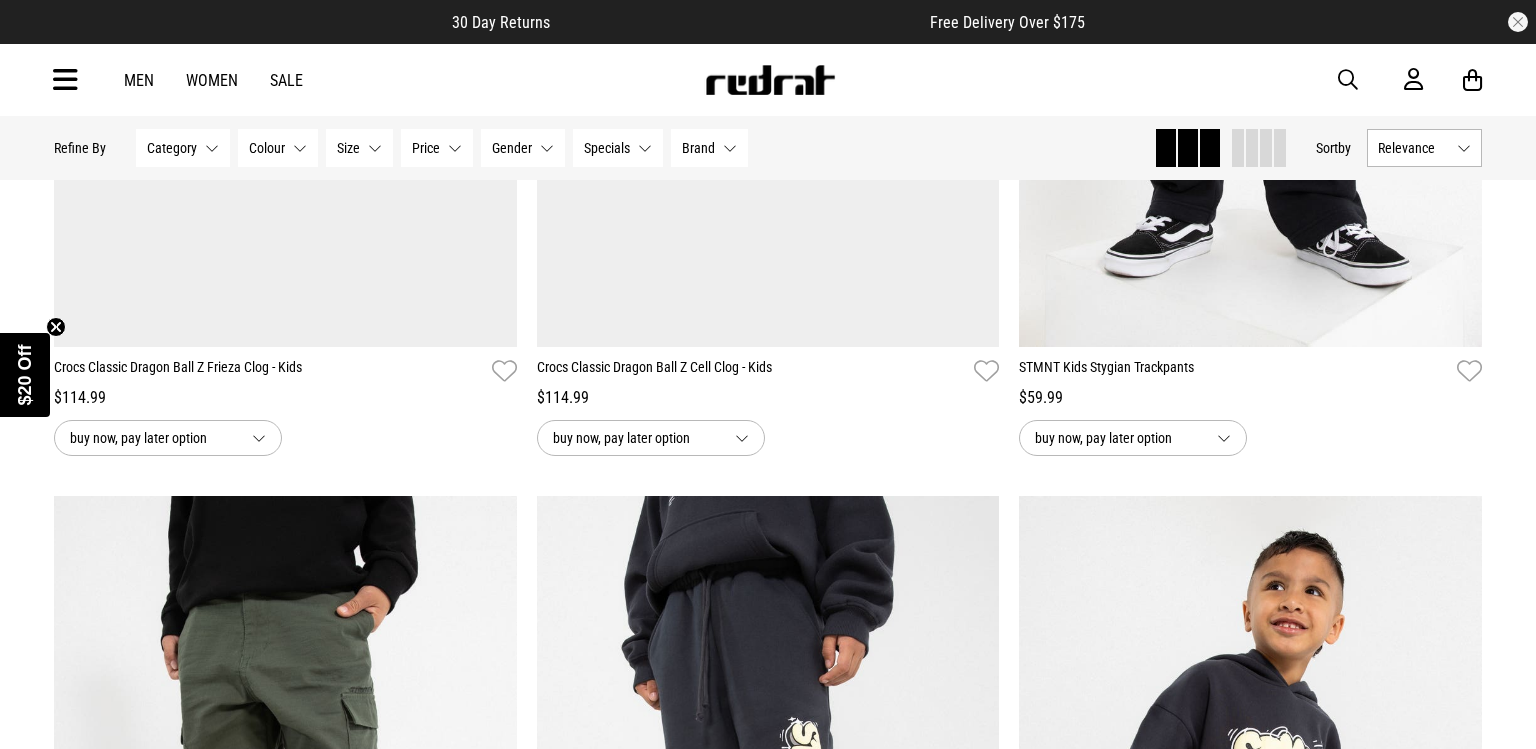 click on "Men   Women   Sale     Sign in     New       Back         Footwear       Back         Mens       Back         Womens       Back         Youth & Kids       Back         Jewellery       Back         Headwear       Back         Accessories       Back         Deals       Back         Sale   UP TO 60% OFF
Shop by Brand
adidas
Converse
New Era
See all brands     Gift Cards   Find a Store   Delivery   Returns & Exchanges   FAQ   Contact Us
Payment Options Only at Red Rat
Let's keep in touch
Back" at bounding box center [768, 80] 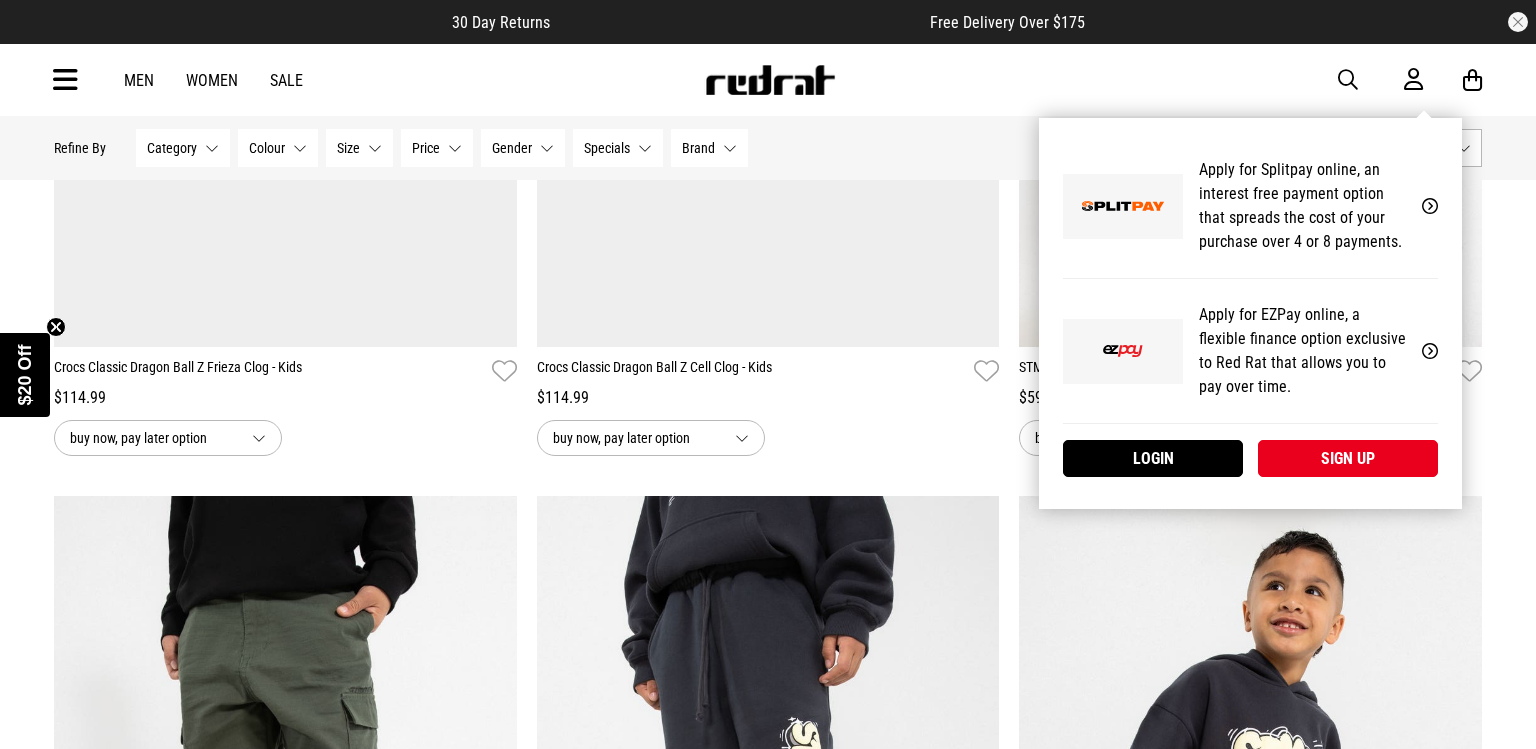click at bounding box center [1413, 79] 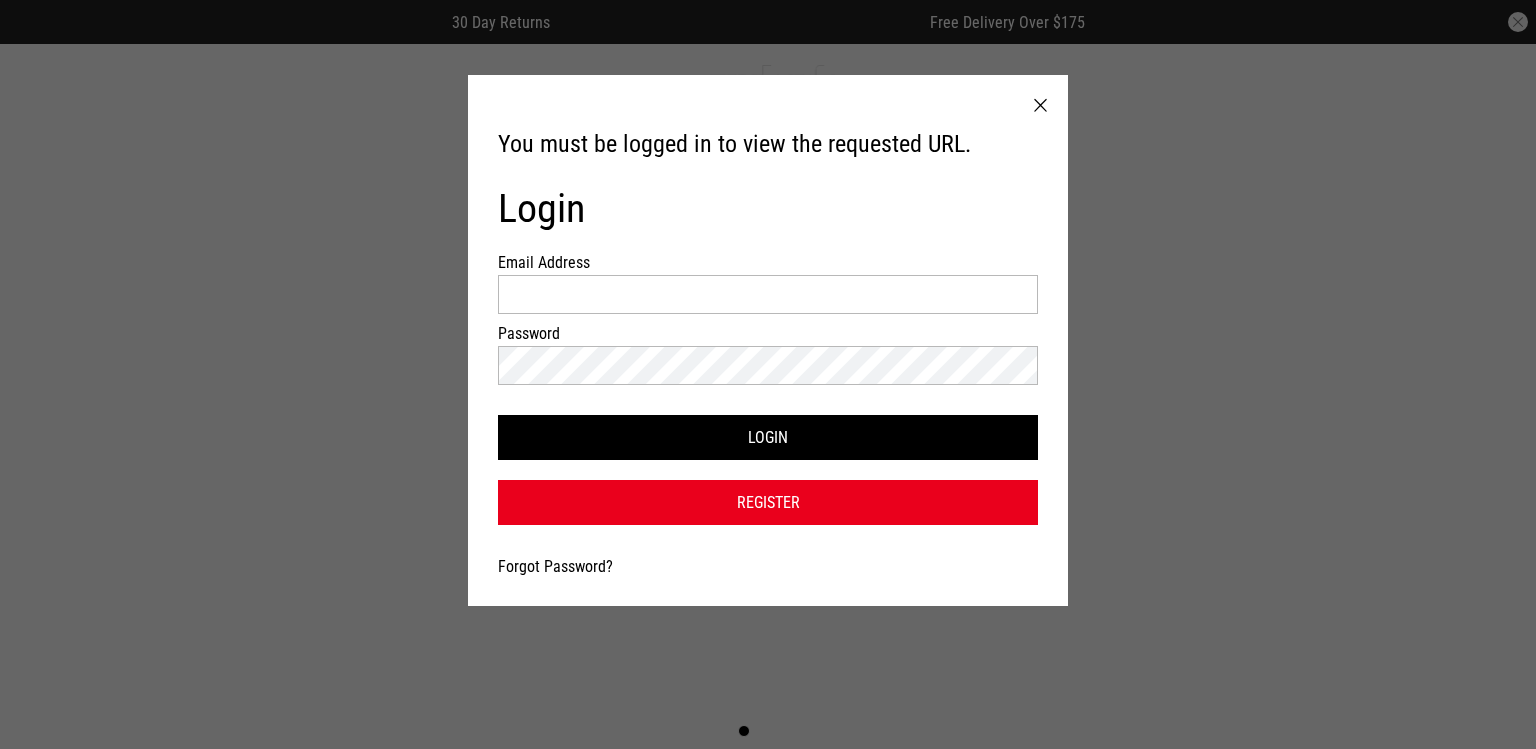 type on "*" 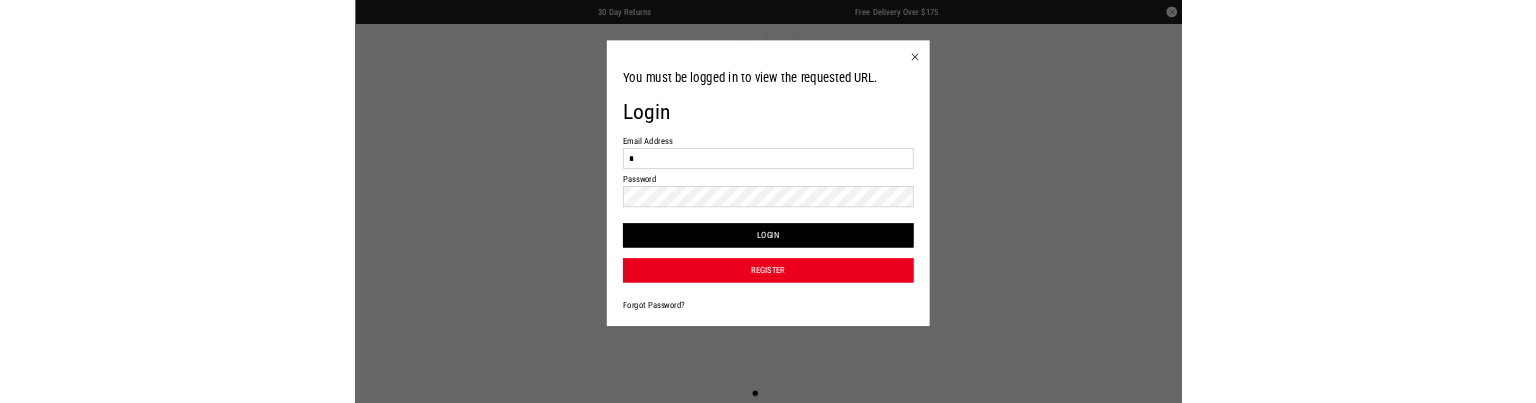 scroll, scrollTop: 0, scrollLeft: 0, axis: both 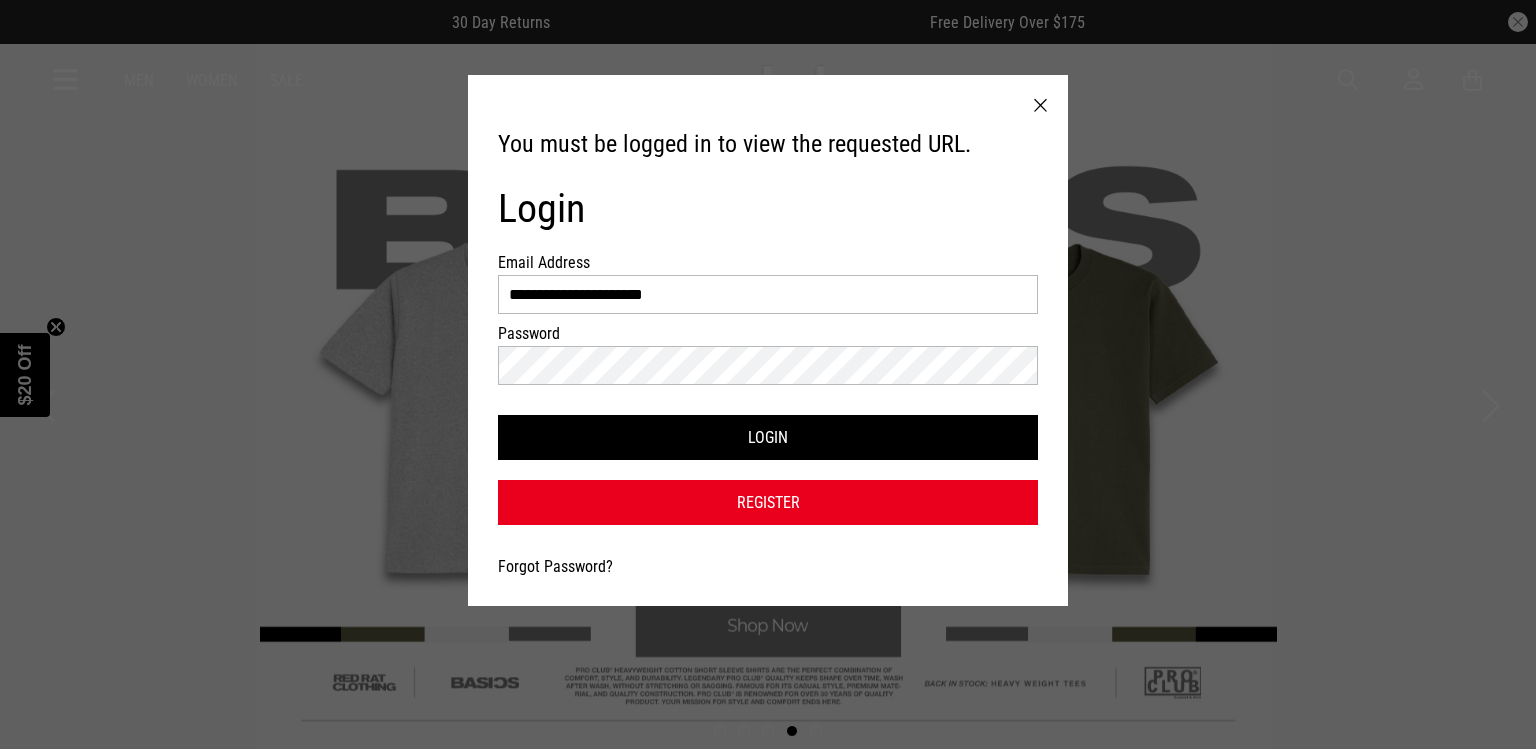 type on "**********" 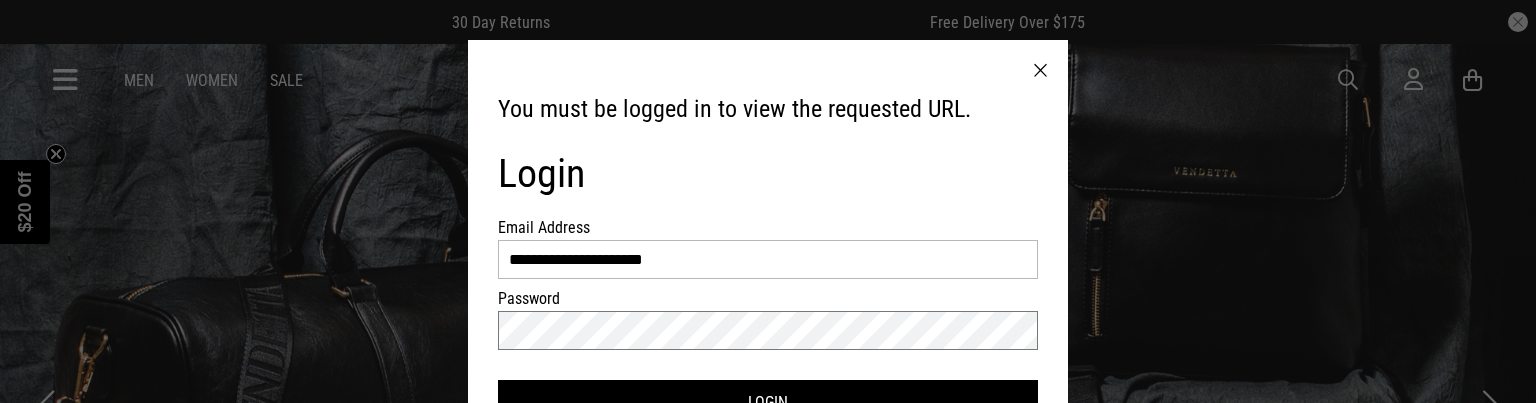 click on "Login" at bounding box center (768, 402) 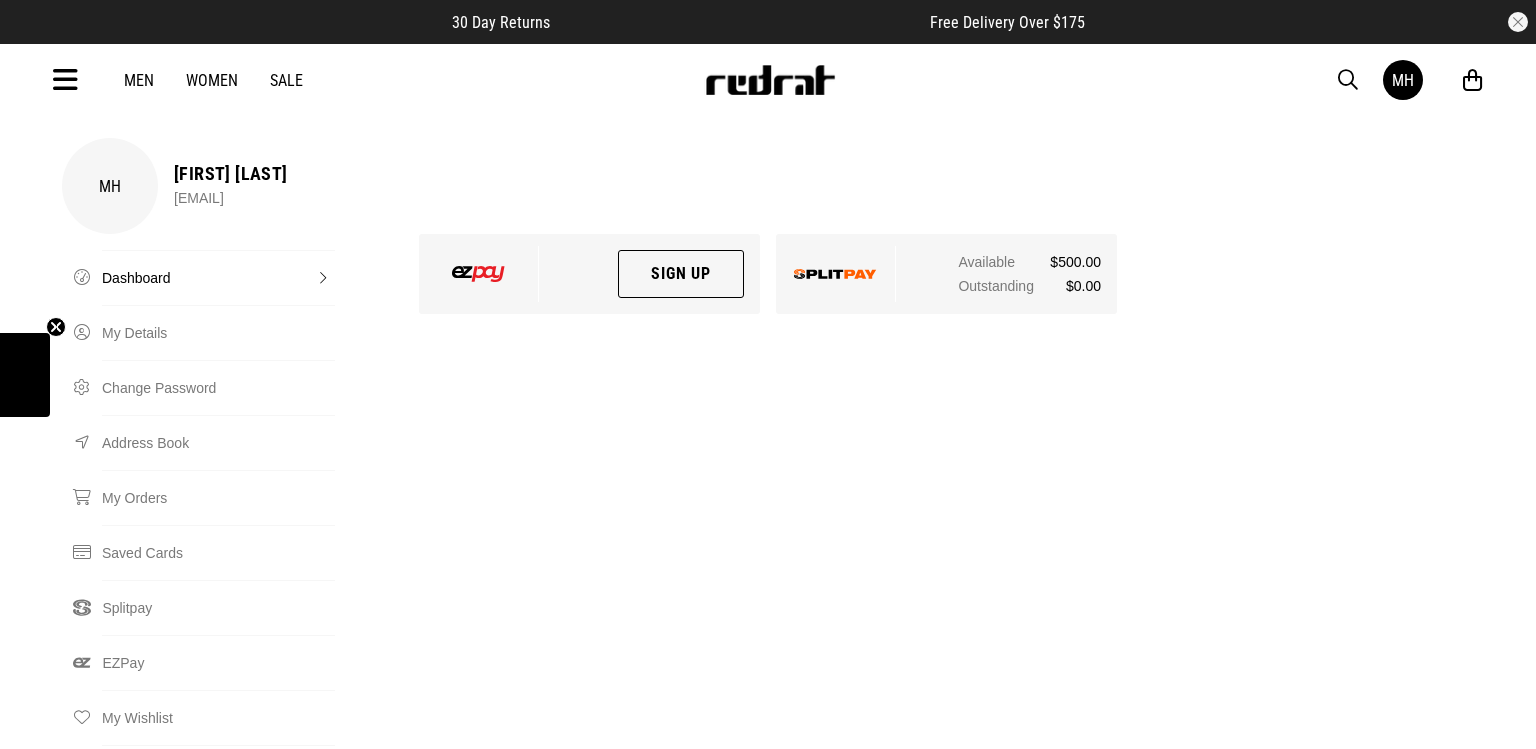 scroll, scrollTop: 0, scrollLeft: 0, axis: both 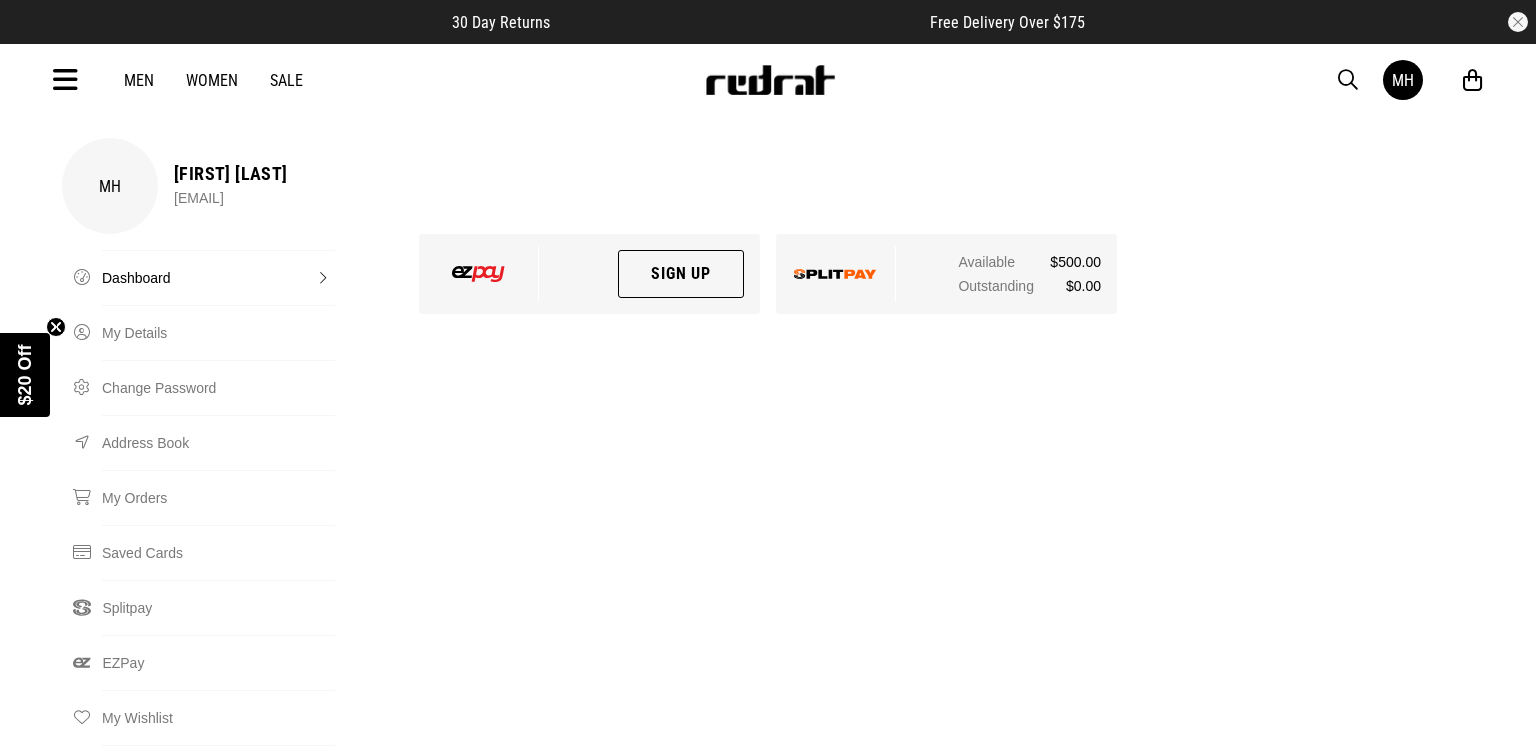 click on "Men   Women   Sale   MH
Hi, Maximus
New       Back         Footwear       Back         Mens       Back         Womens       Back         Youth & Kids       Back         Jewellery       Back         Headwear       Back         Accessories       Back         Deals       Back         Sale   UP TO 60% OFF
Shop by Brand
adidas
Converse
New Era
See all brands     Gift Cards   Find a Store   Delivery   Returns & Exchanges   FAQ   Contact Us
Payment Options Only at Red Rat
Let's keep in touch
Back
MH" at bounding box center (768, 80) 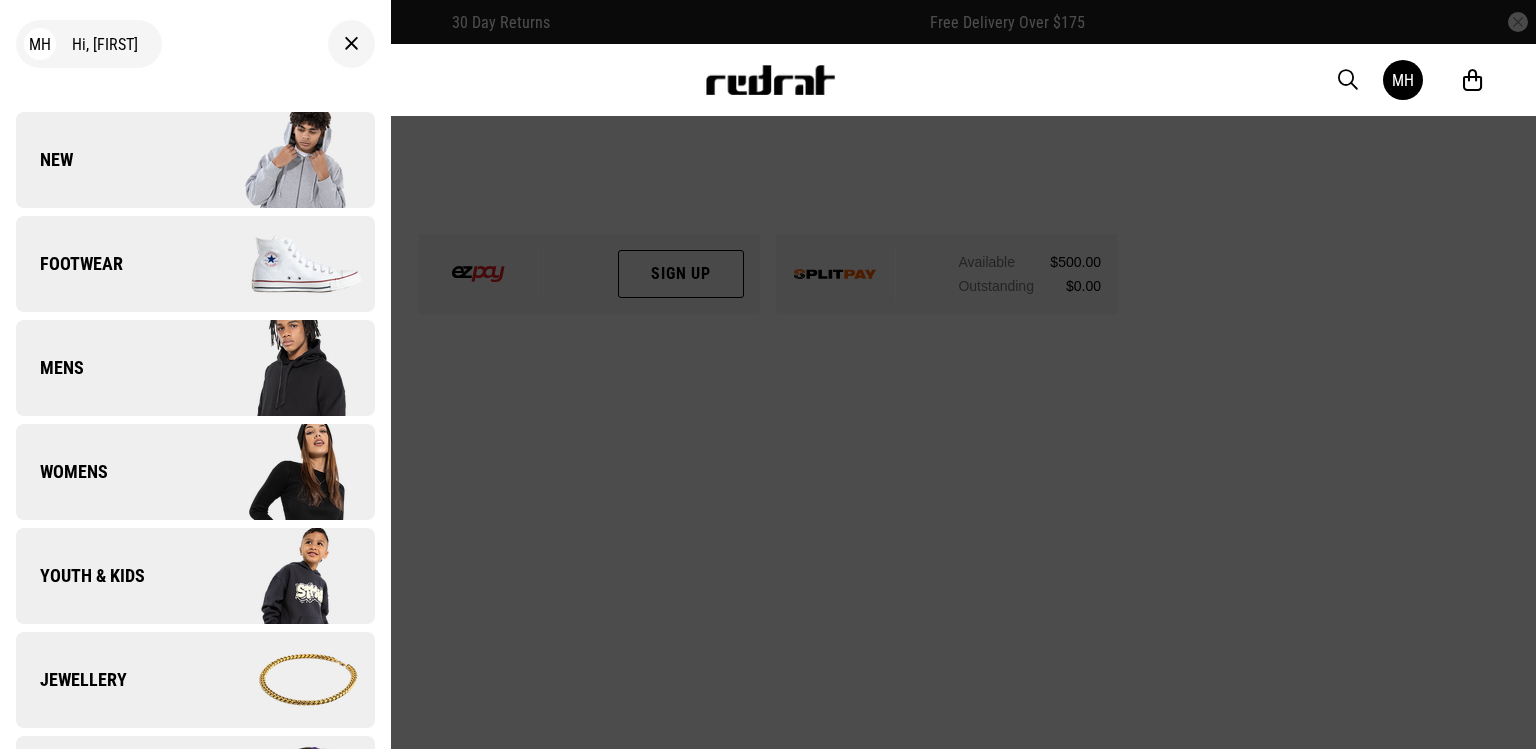 click on "Youth & Kids" at bounding box center [195, 576] 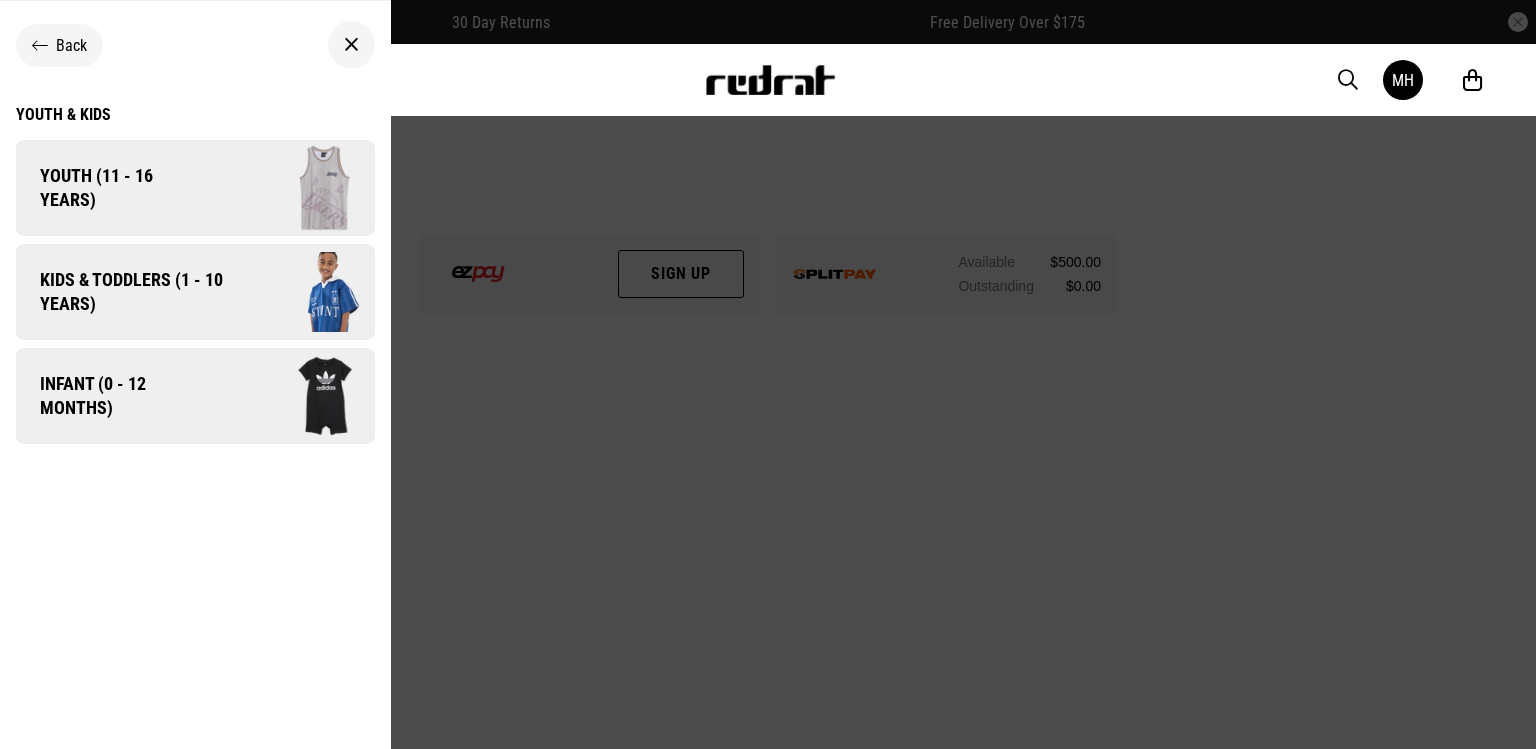 click on "Kids & Toddlers (1 - 10 years)" at bounding box center [124, 292] 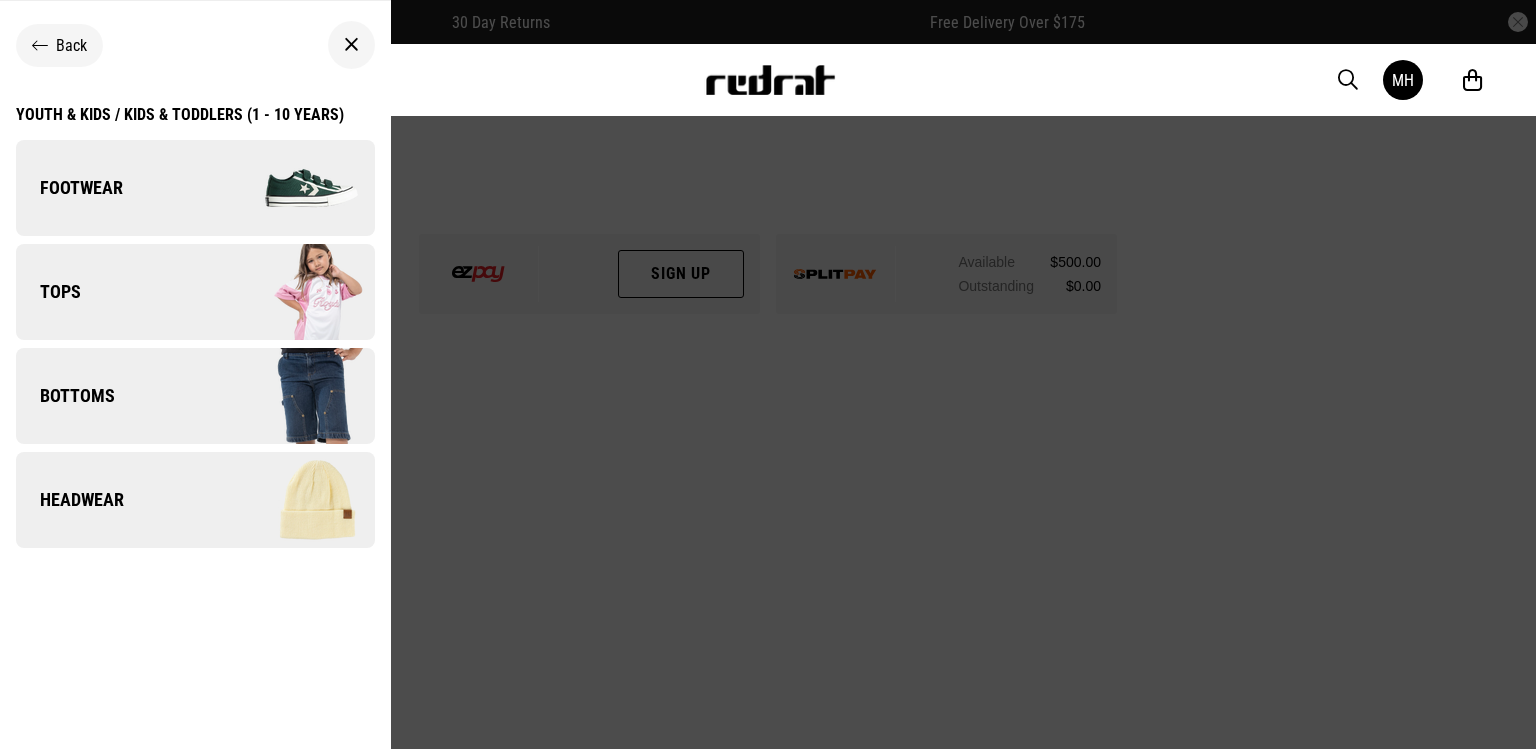click on "Footwear" at bounding box center (195, 188) 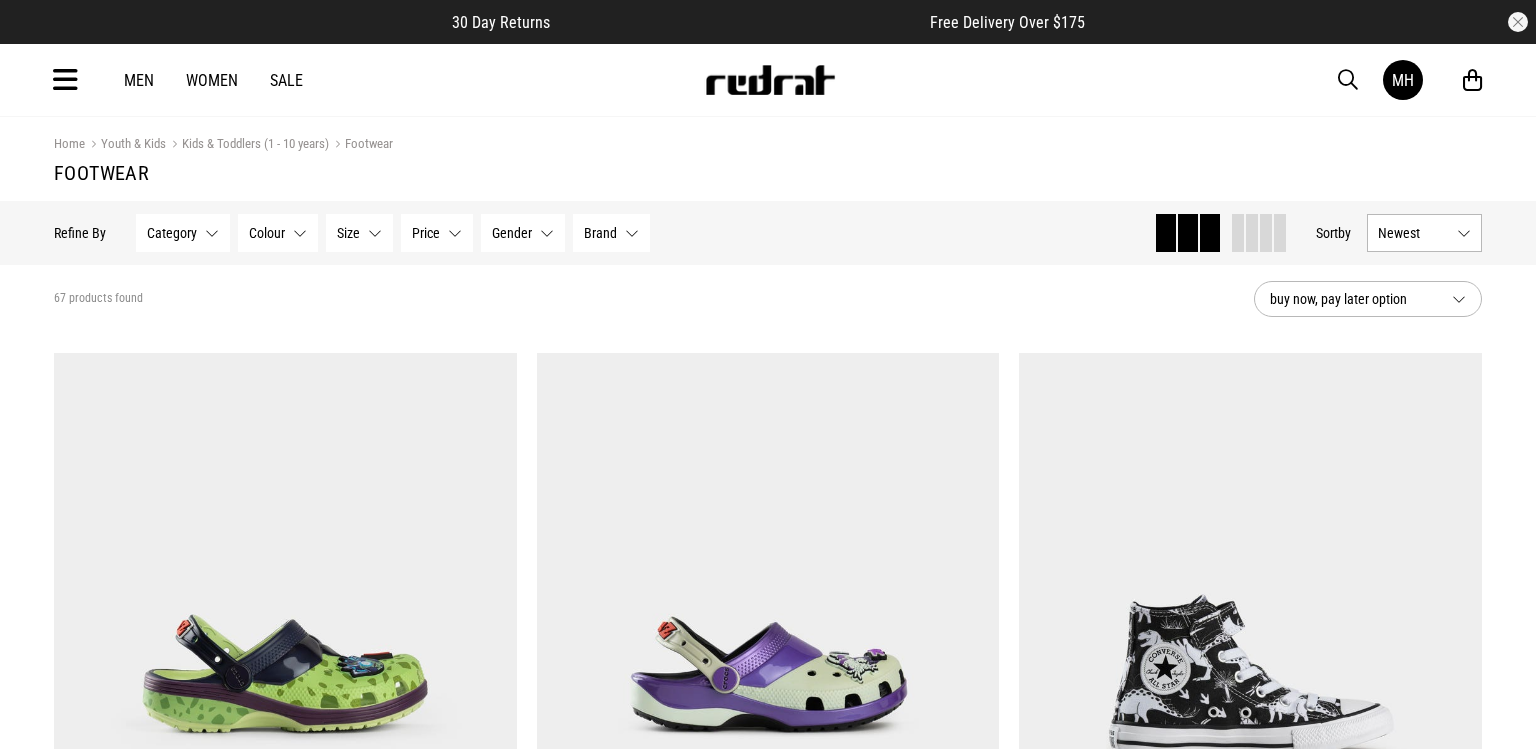 scroll, scrollTop: 0, scrollLeft: 0, axis: both 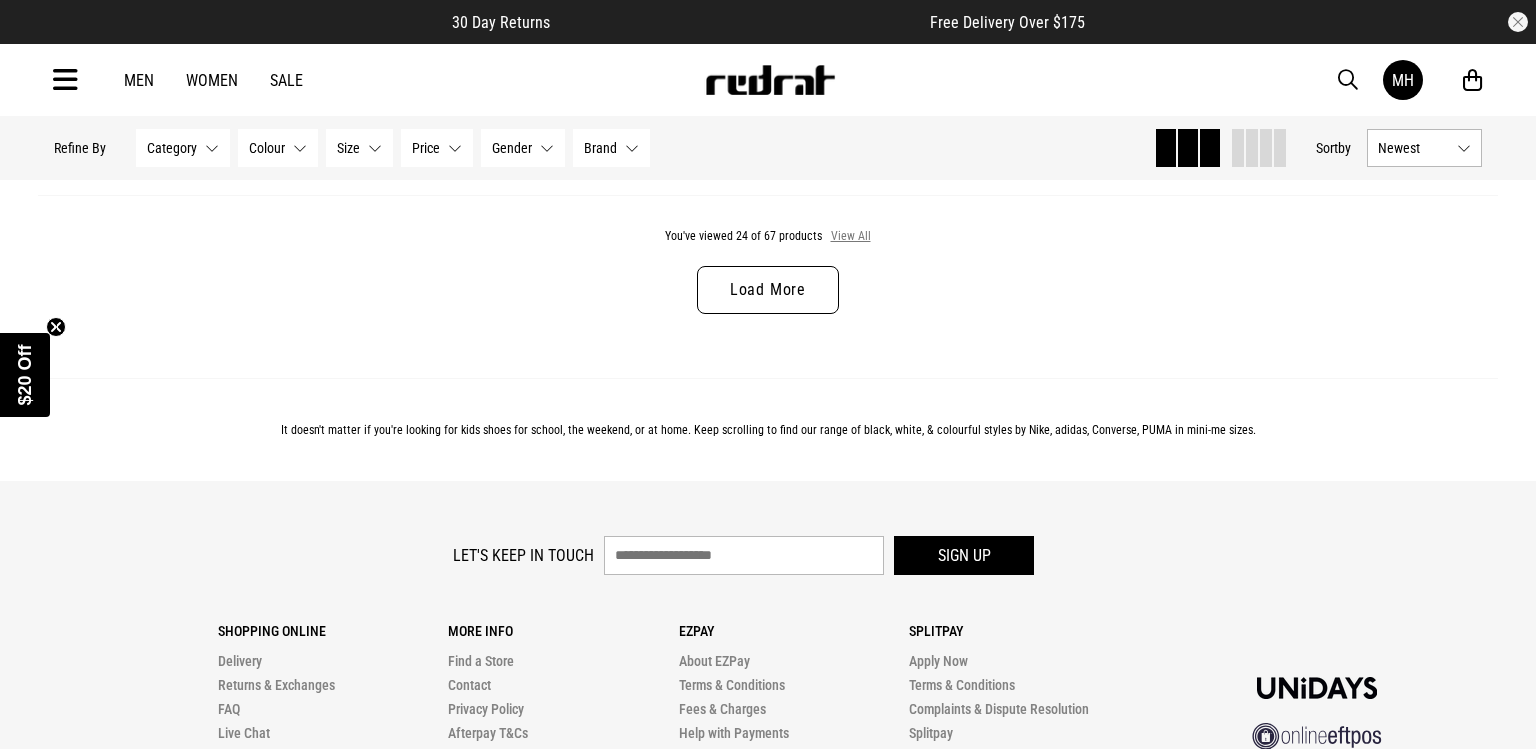 click on "View All" at bounding box center [851, 237] 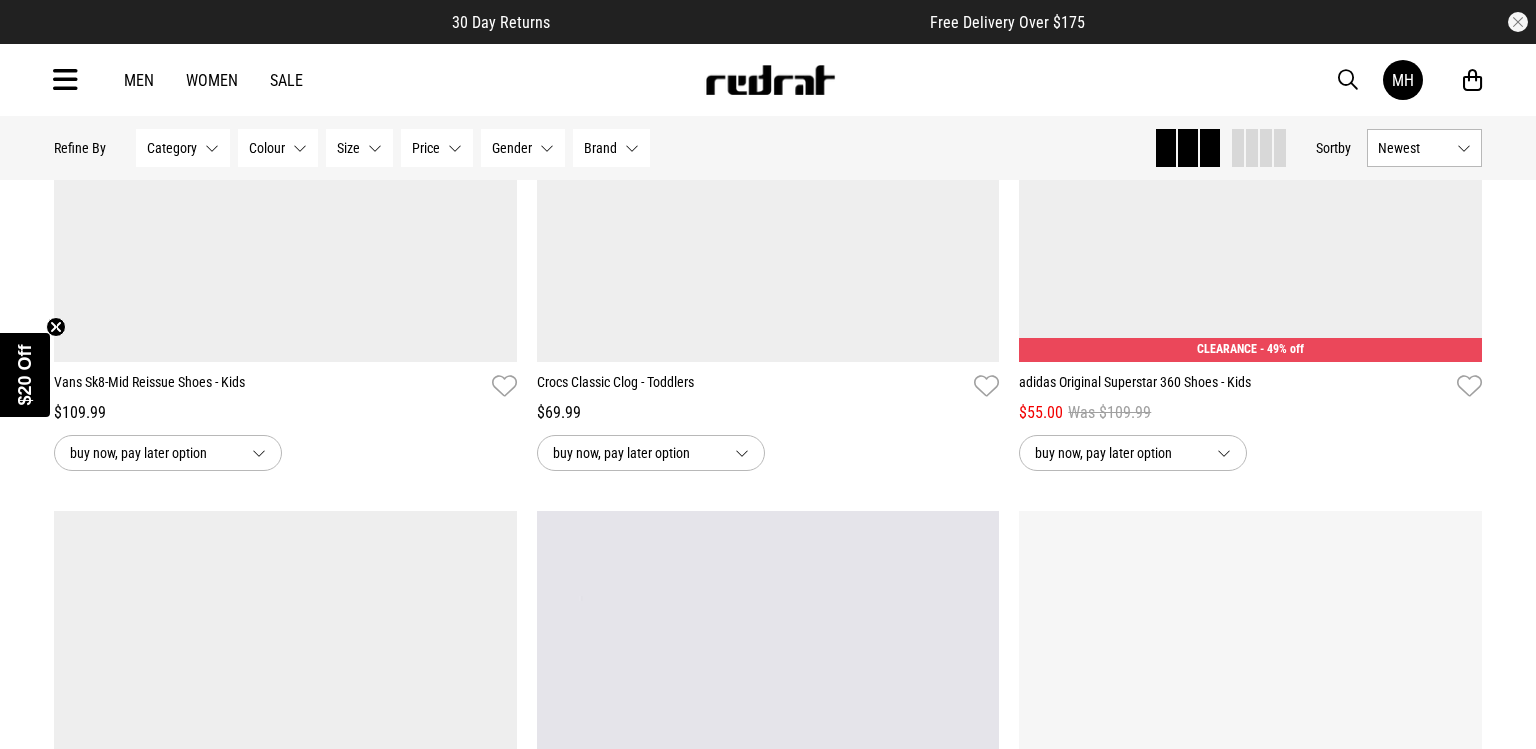 scroll, scrollTop: 12448, scrollLeft: 0, axis: vertical 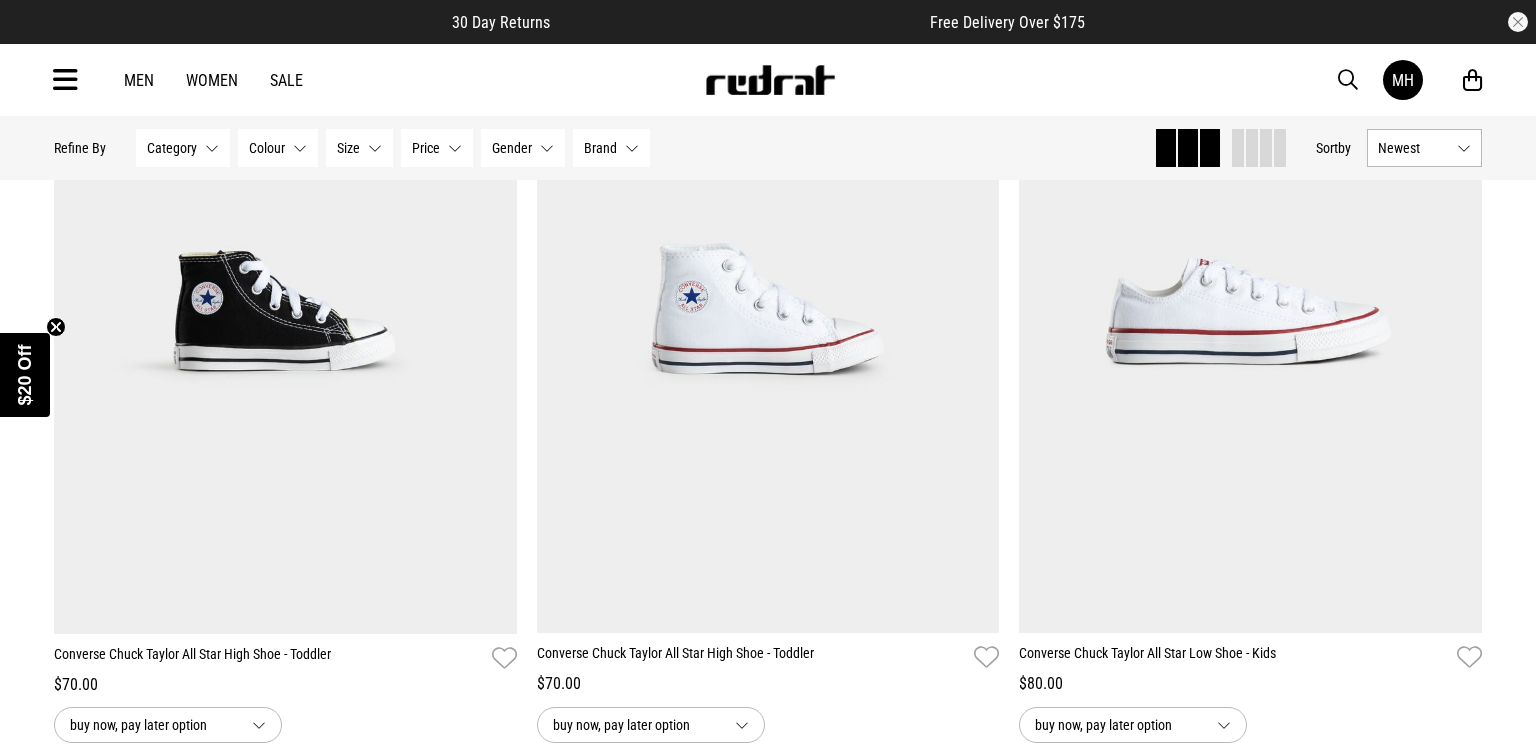 click at bounding box center (1348, 80) 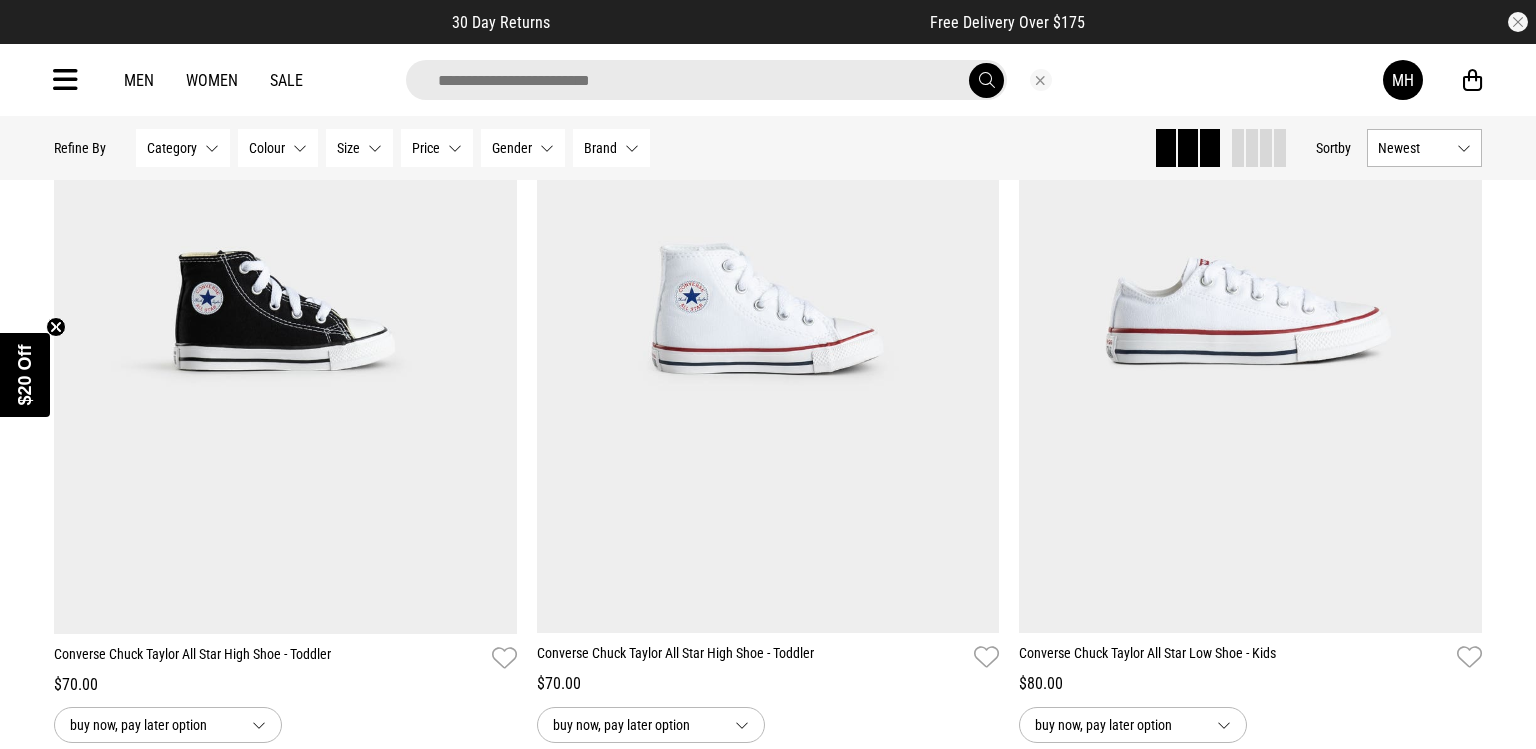 click at bounding box center [706, 80] 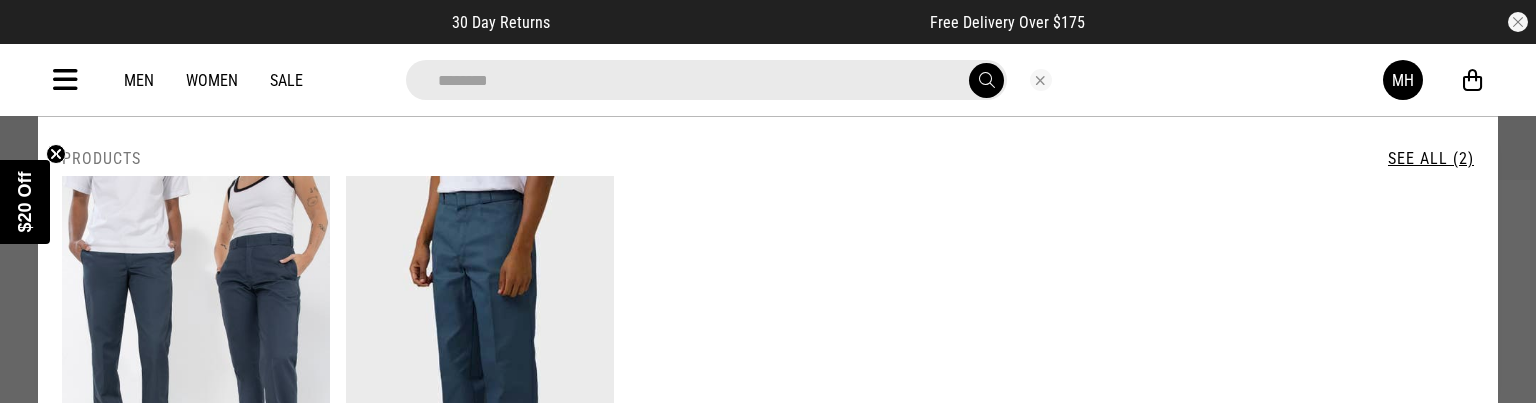 type on "********" 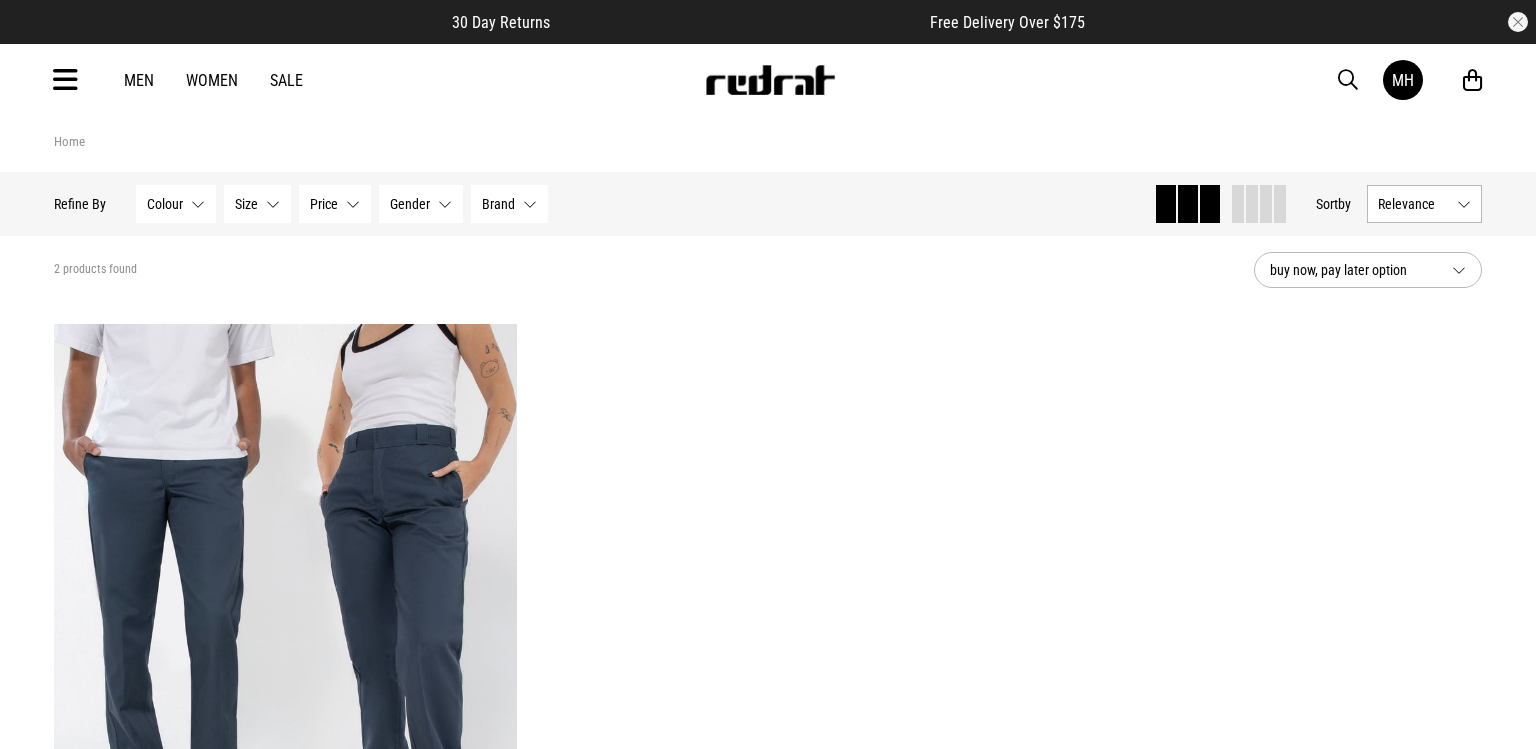 scroll, scrollTop: 0, scrollLeft: 0, axis: both 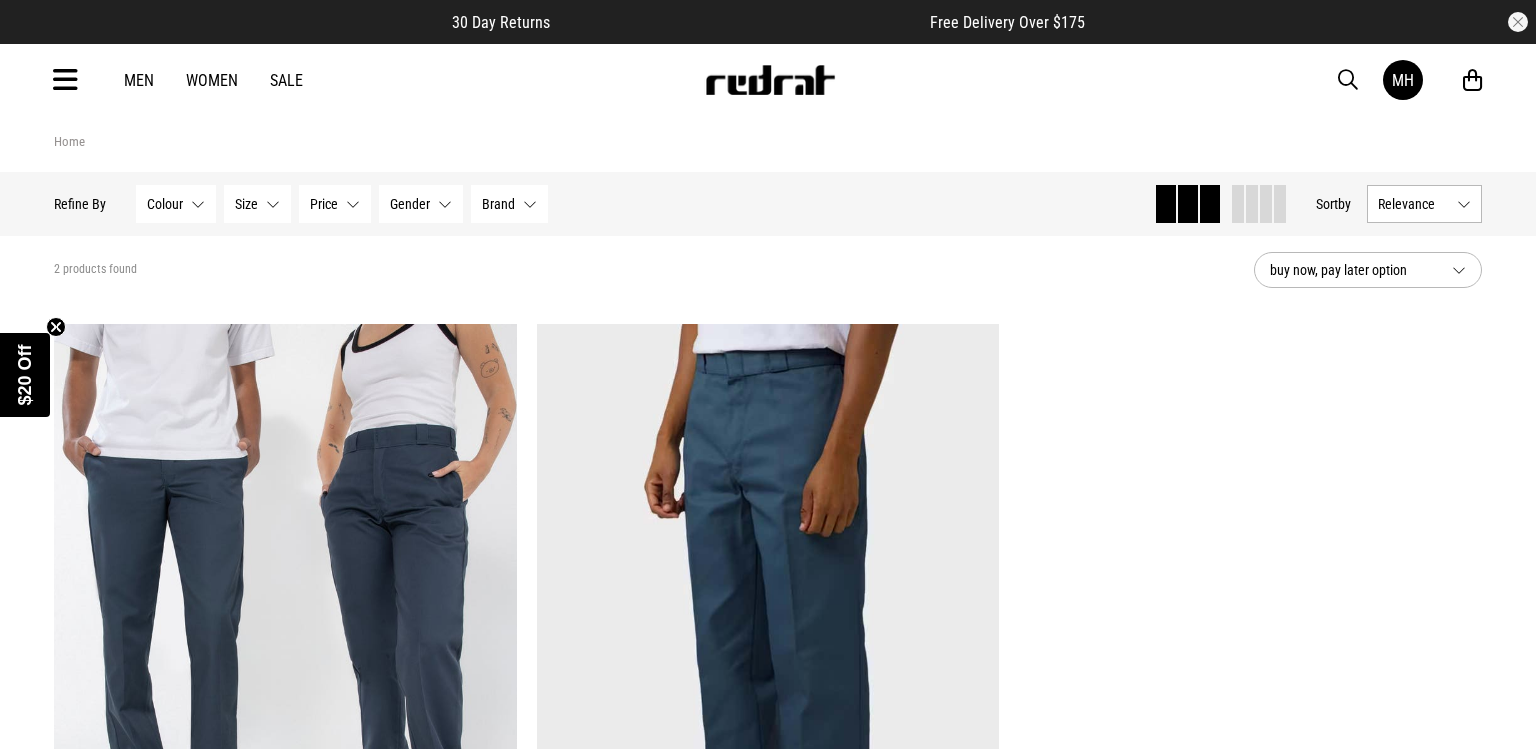click on "Men   Women   Sale   MH
Hi, Maximus
New       Back         Footwear       Back         Mens       Back         Womens       Back         Youth & Kids       Back         Jewellery       Back         Headwear       Back         Accessories       Back         Deals       Back         Sale   UP TO 60% OFF
Shop by Brand
adidas
Converse
New Era
See all brands     Gift Cards   Find a Store   Delivery   Returns & Exchanges   FAQ   Contact Us
Payment Options Only at Red Rat
Let's keep in touch
Back
MH" at bounding box center (768, 80) 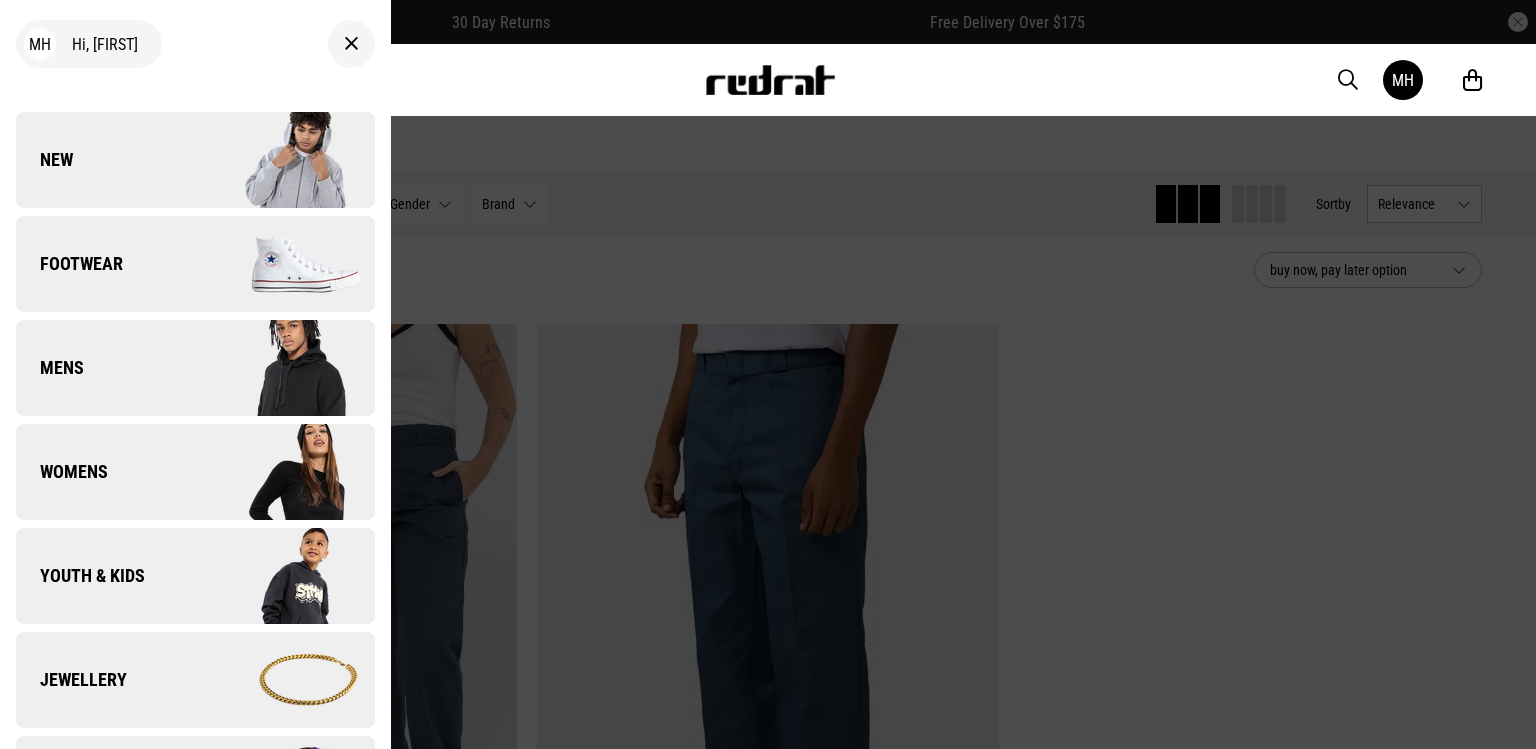 click on "Footwear" at bounding box center (69, 264) 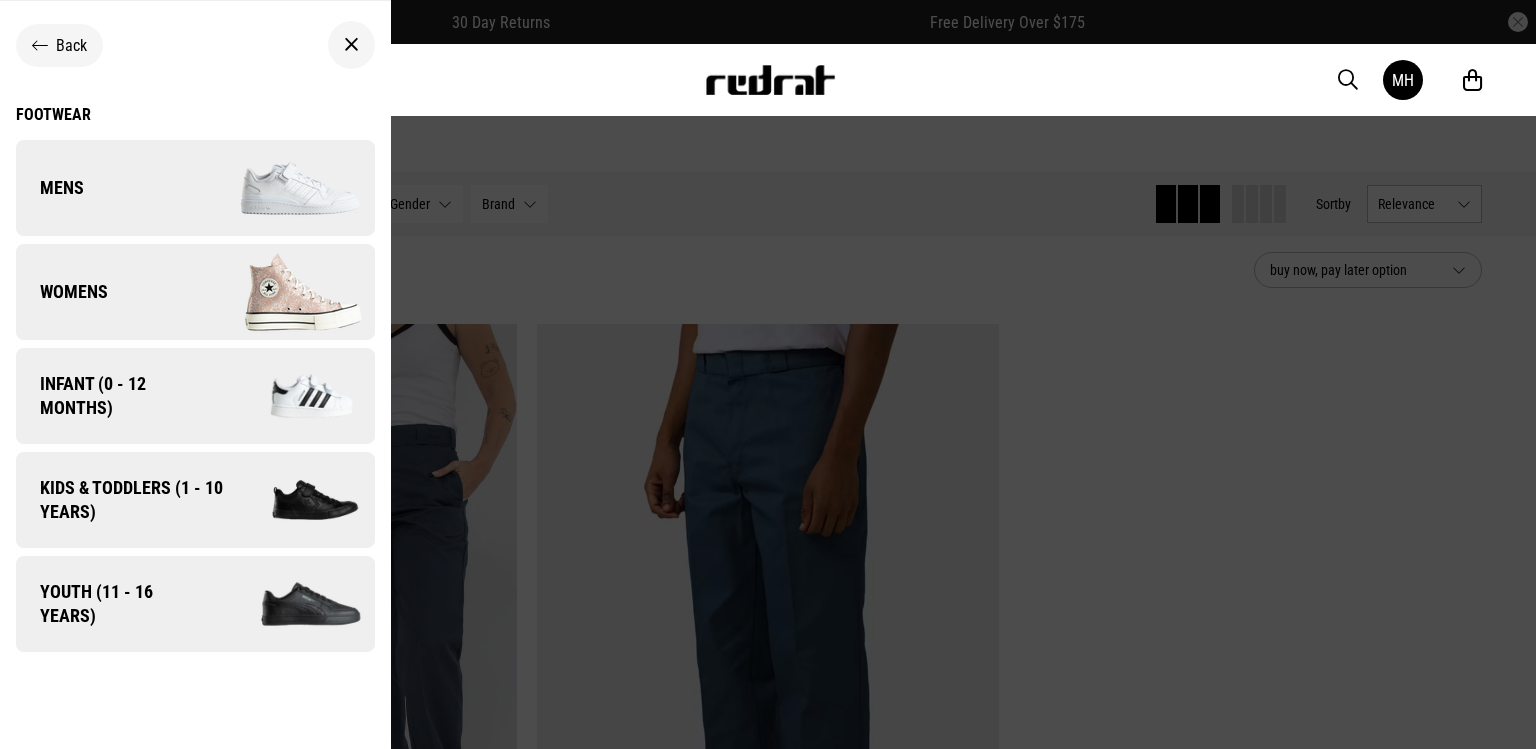 click on "Womens" at bounding box center (195, 292) 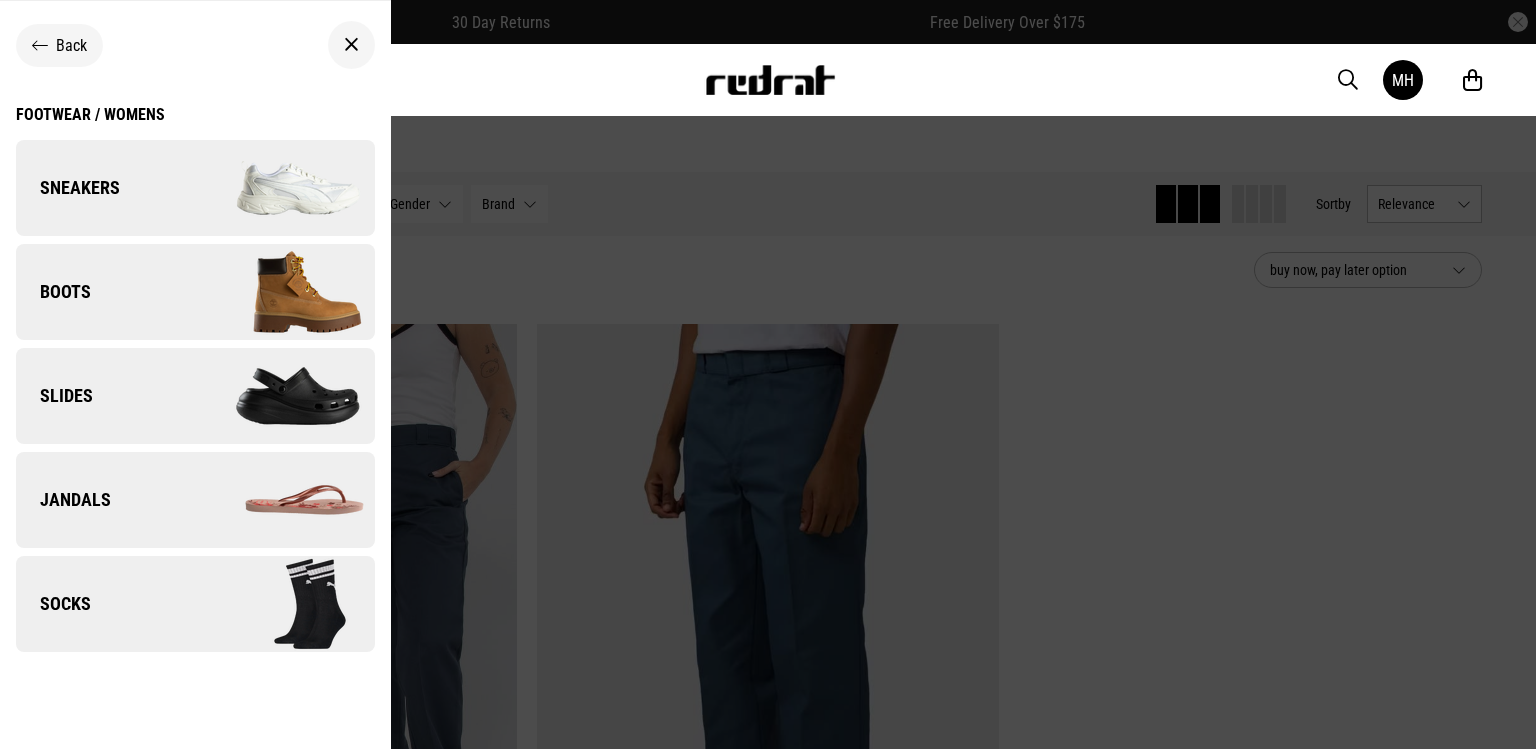 click on "Sneakers" at bounding box center (195, 188) 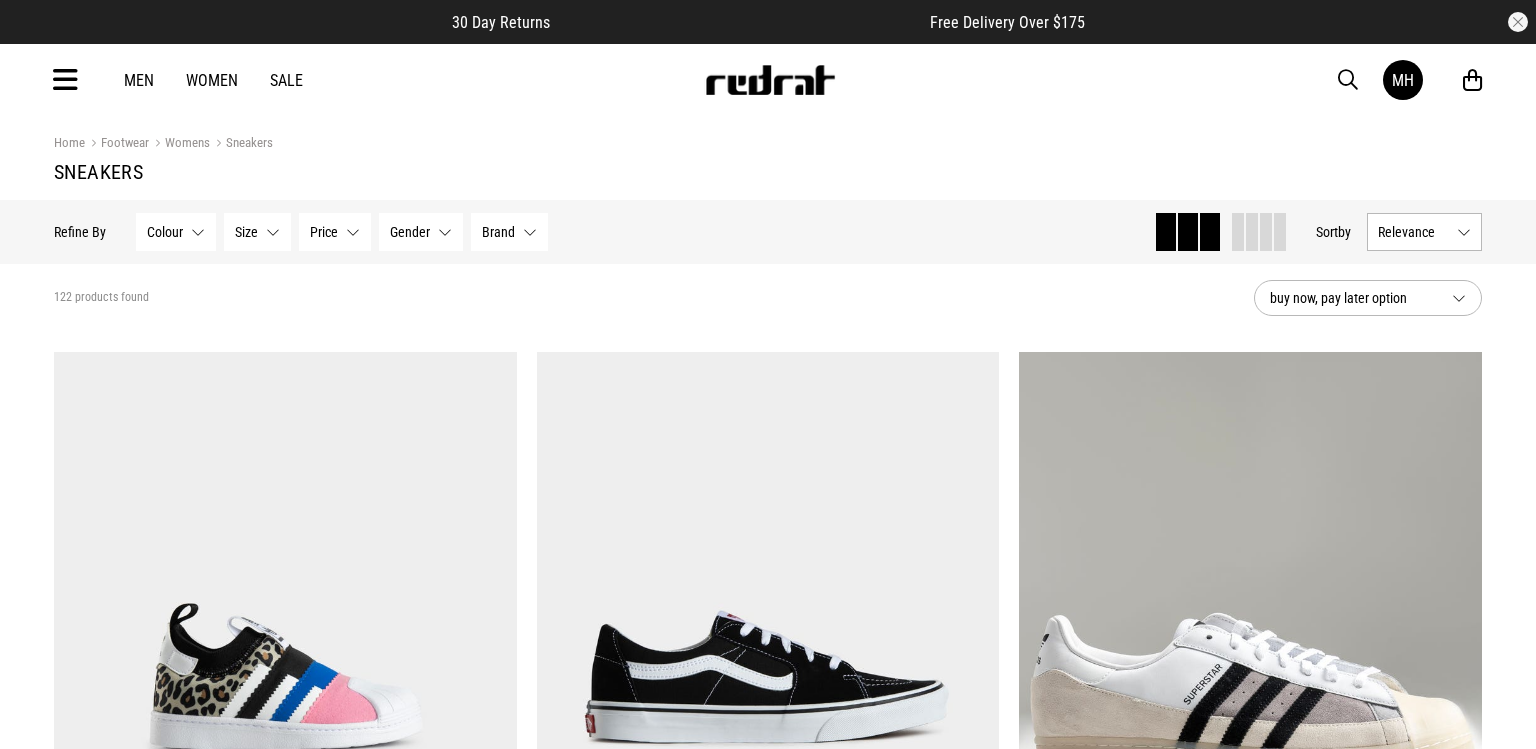 scroll, scrollTop: 0, scrollLeft: 0, axis: both 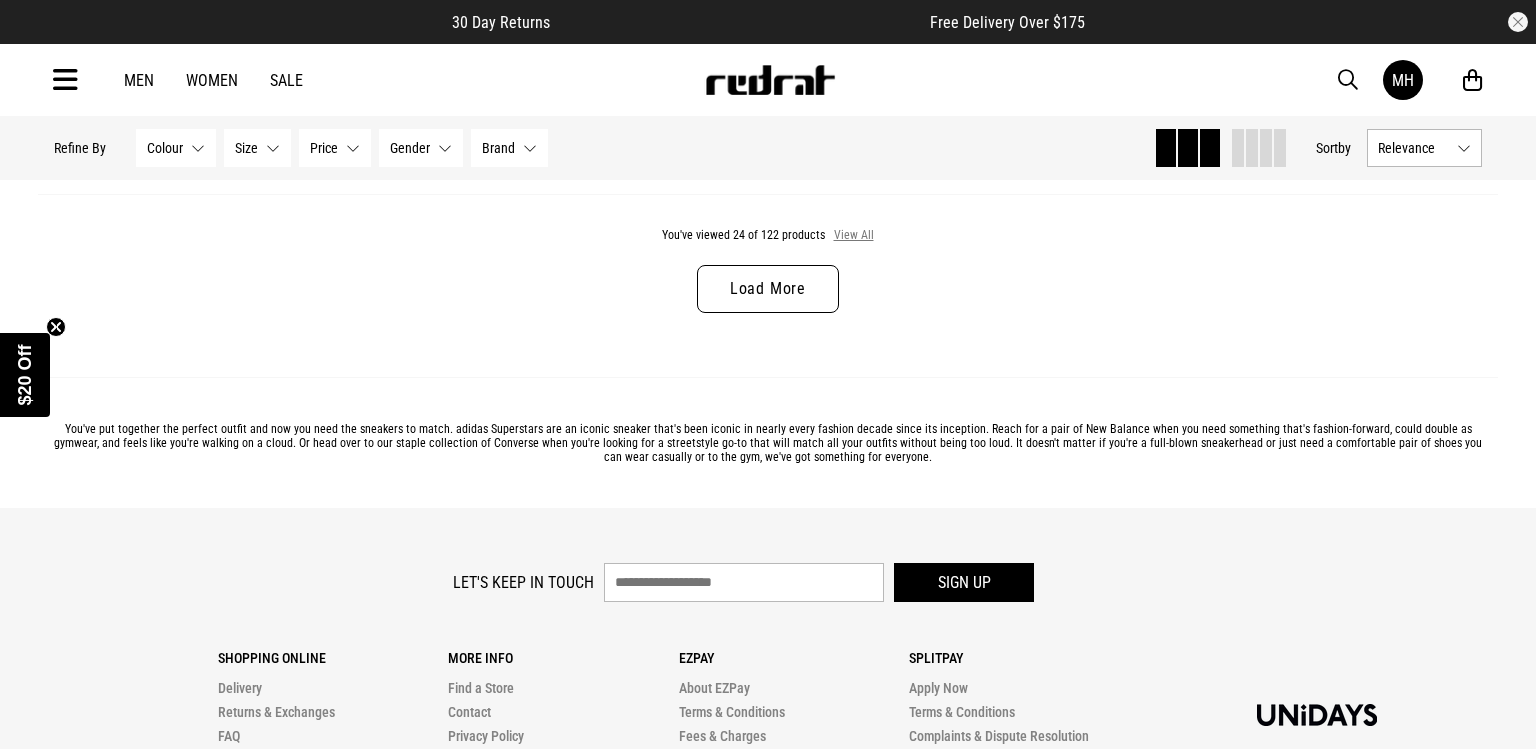 click on "View All" at bounding box center [854, 236] 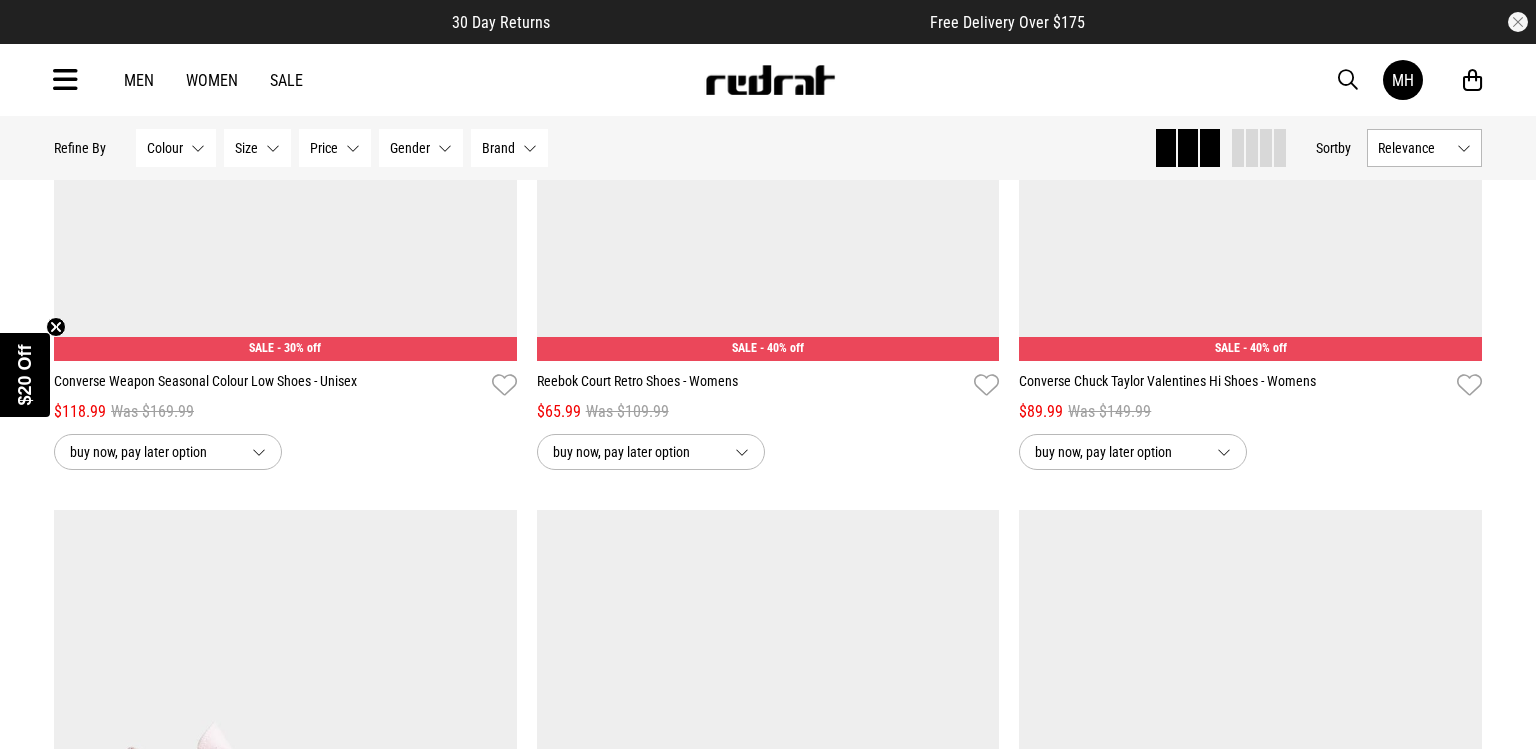 scroll, scrollTop: 12448, scrollLeft: 0, axis: vertical 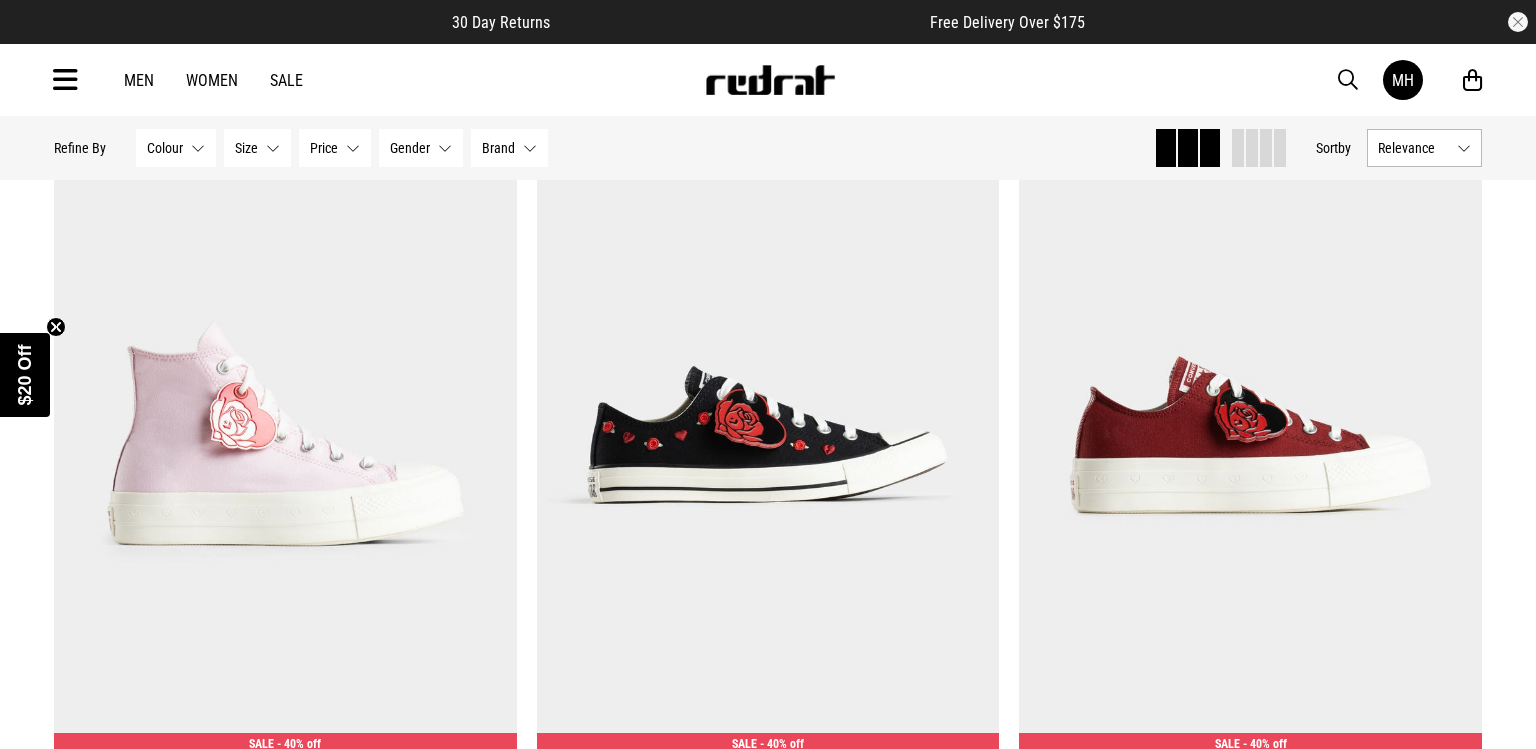 click on "Men   Women   Sale   MH
Hi, Maximus
New       Back         Footwear       Back         Mens       Back         Womens       Back         Youth & Kids       Back         Jewellery       Back         Headwear       Back         Accessories       Back         Deals       Back         Sale   UP TO 60% OFF
Shop by Brand
adidas
Converse
New Era
See all brands     Gift Cards   Find a Store   Delivery   Returns & Exchanges   FAQ   Contact Us
Payment Options Only at Red Rat
Let's keep in touch
Back
MH" at bounding box center (768, 80) 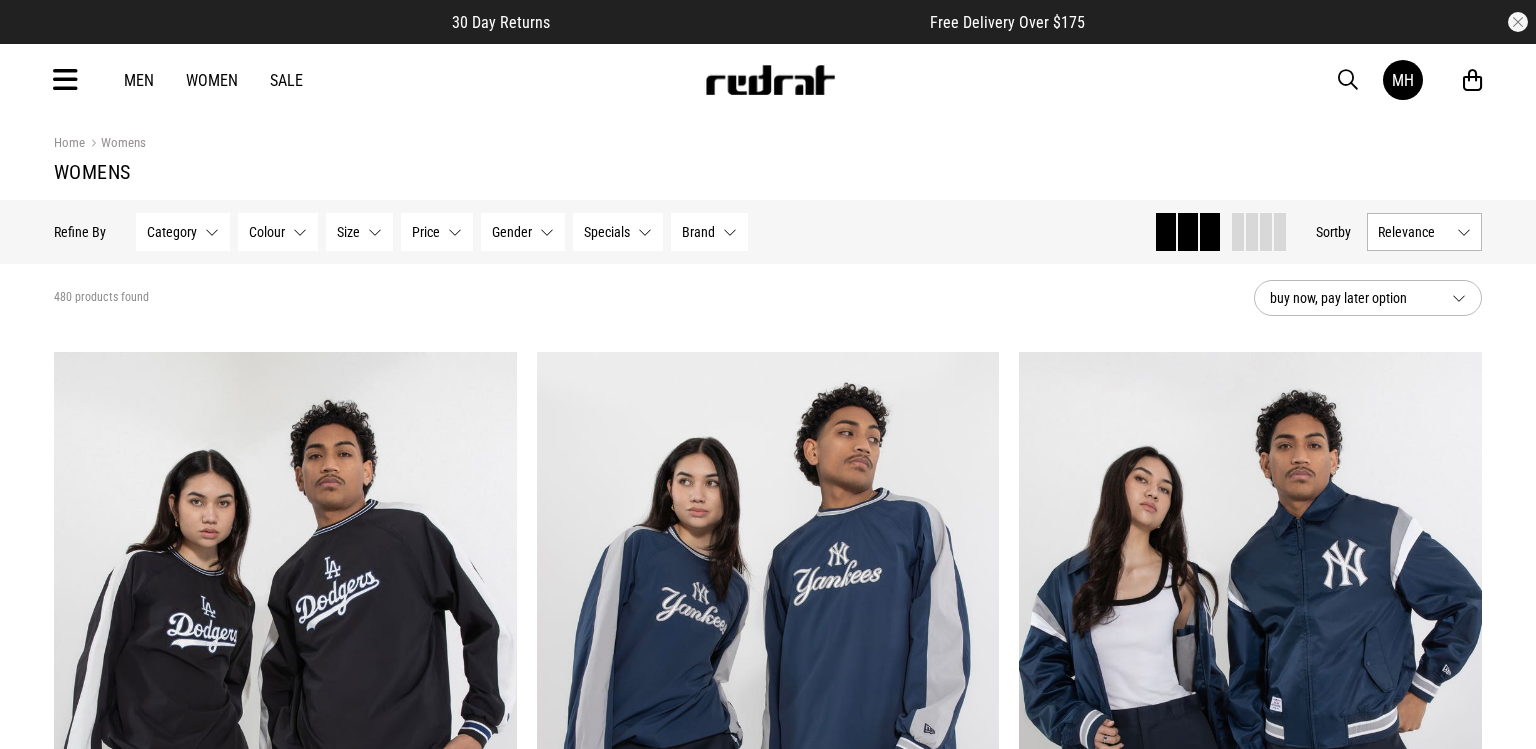 scroll, scrollTop: 655, scrollLeft: 0, axis: vertical 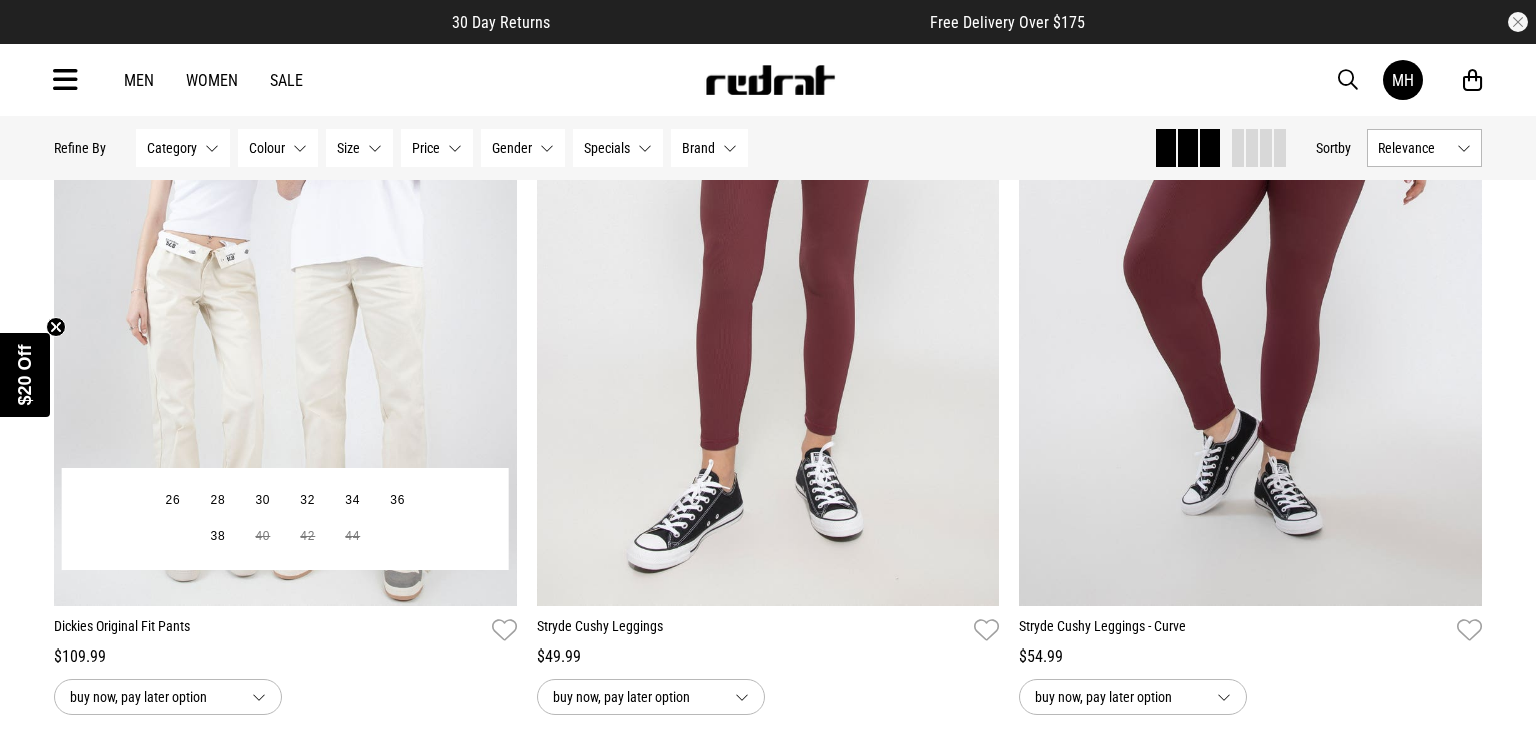 click on "buy now, pay later option" at bounding box center [168, 697] 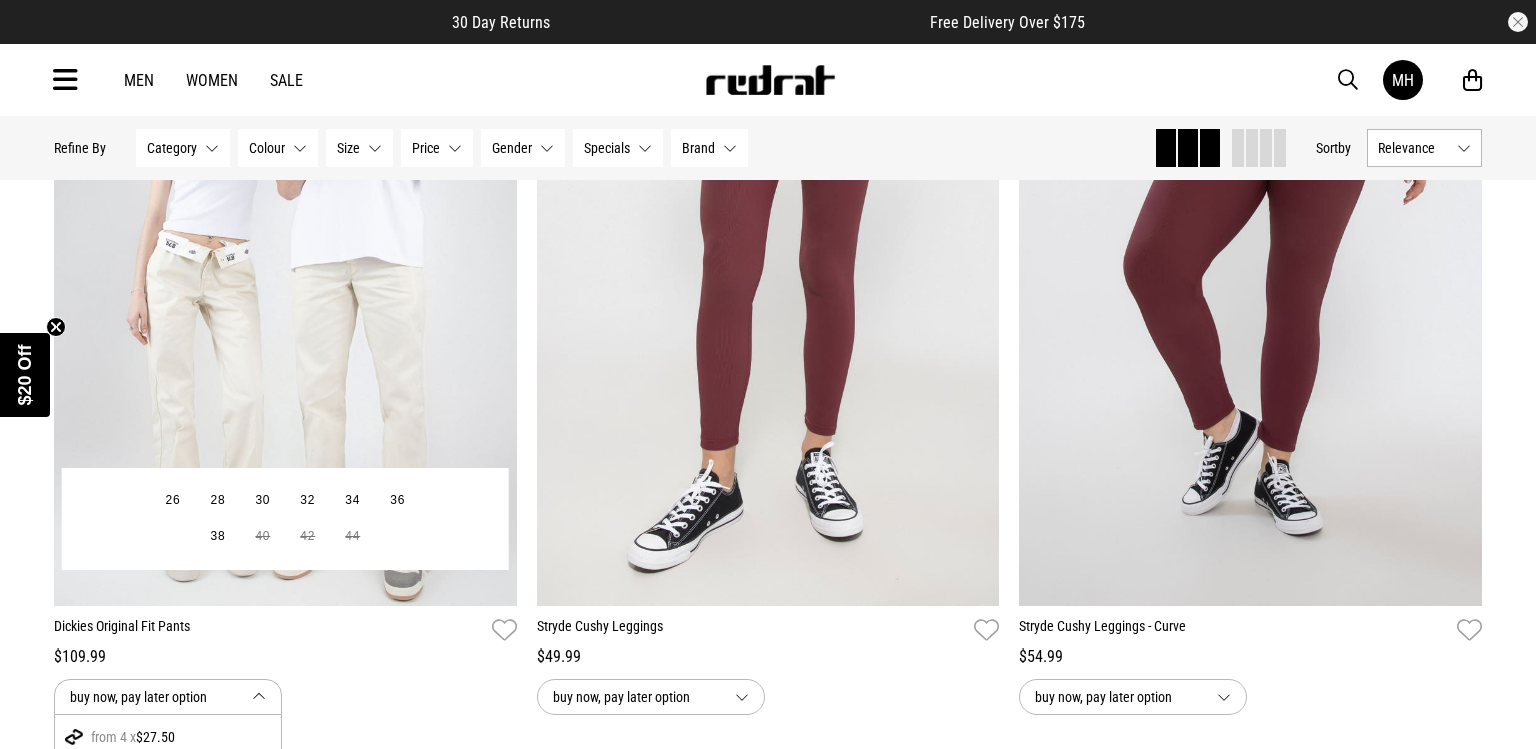 click on "buy now, pay later option" at bounding box center (168, 697) 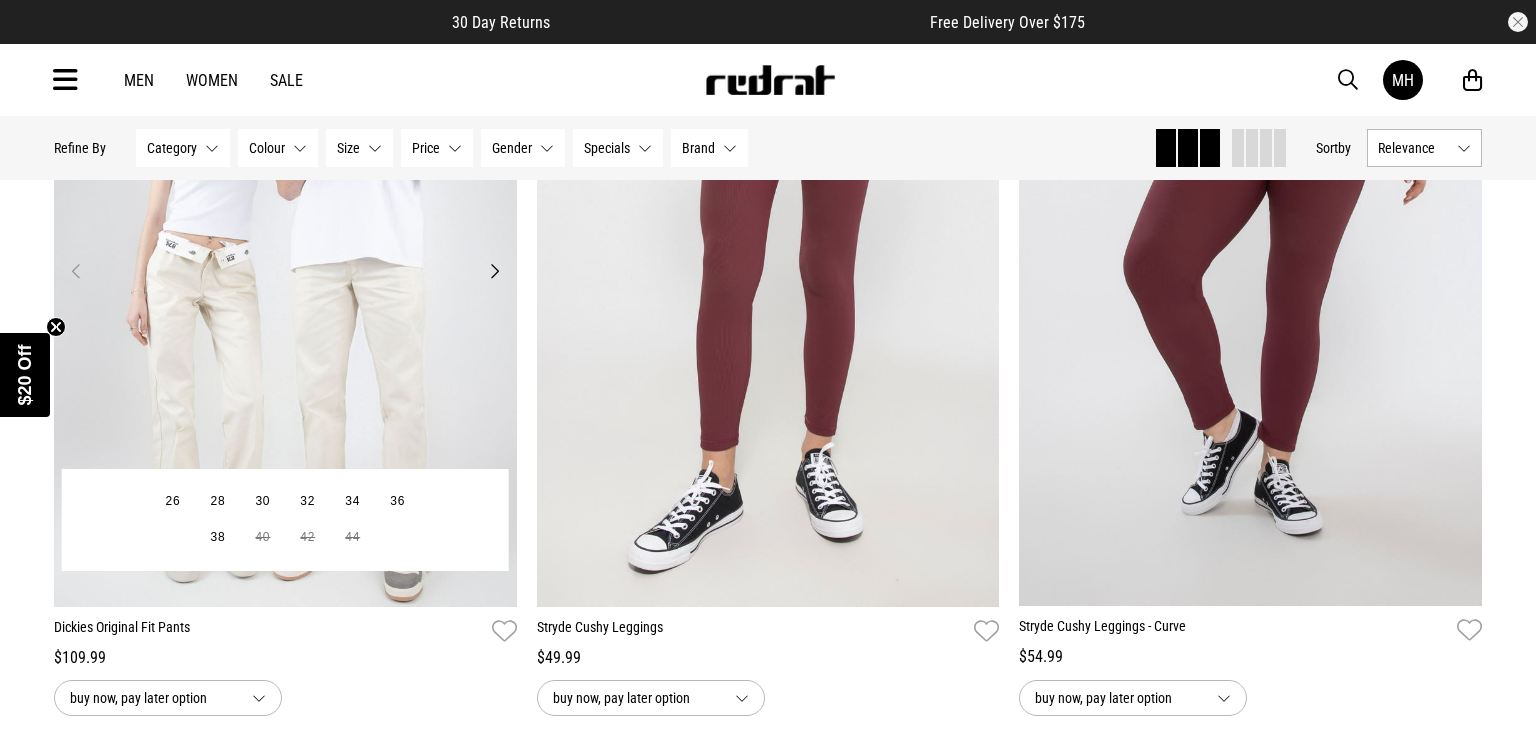 click at bounding box center (285, 283) 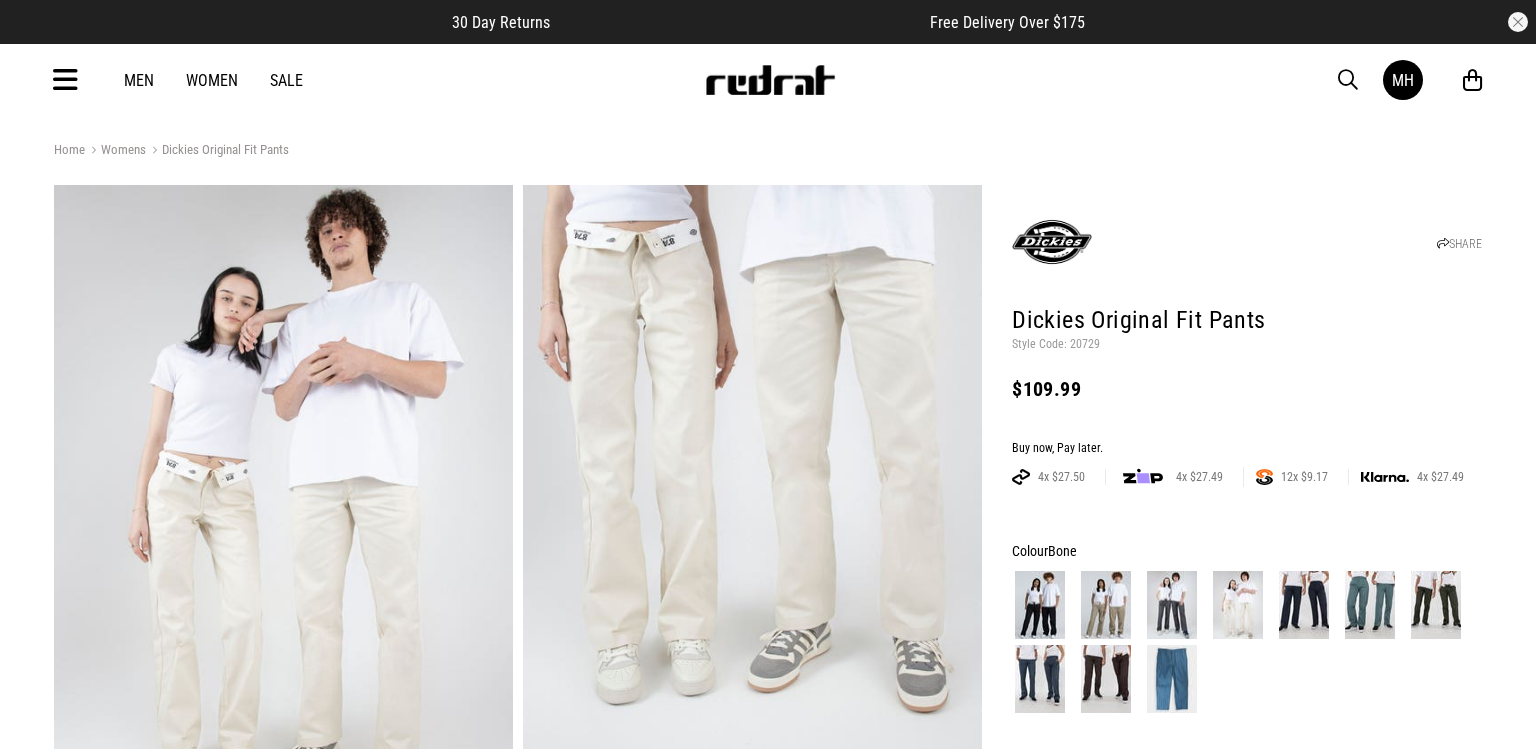 scroll, scrollTop: 0, scrollLeft: 0, axis: both 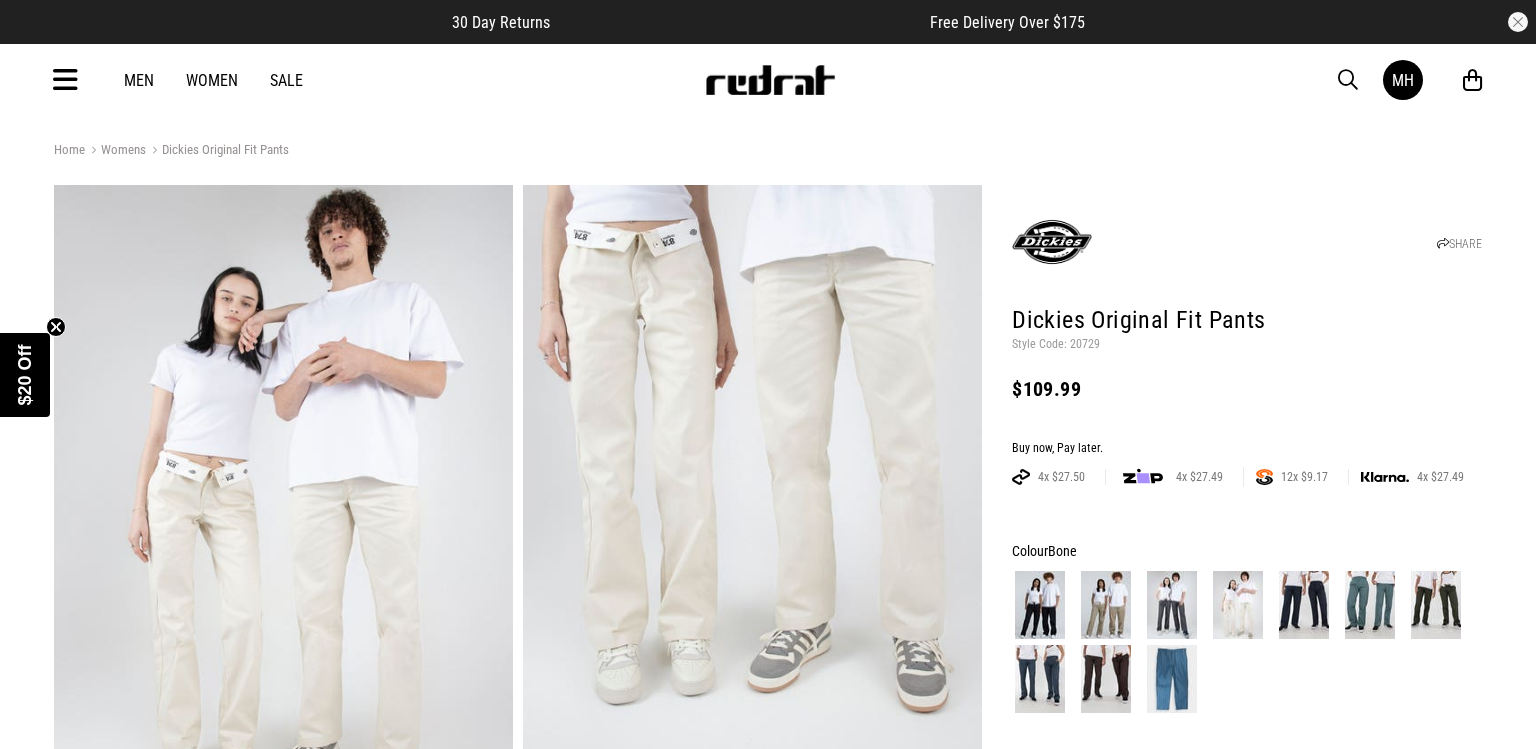 click on "Men" at bounding box center [139, 80] 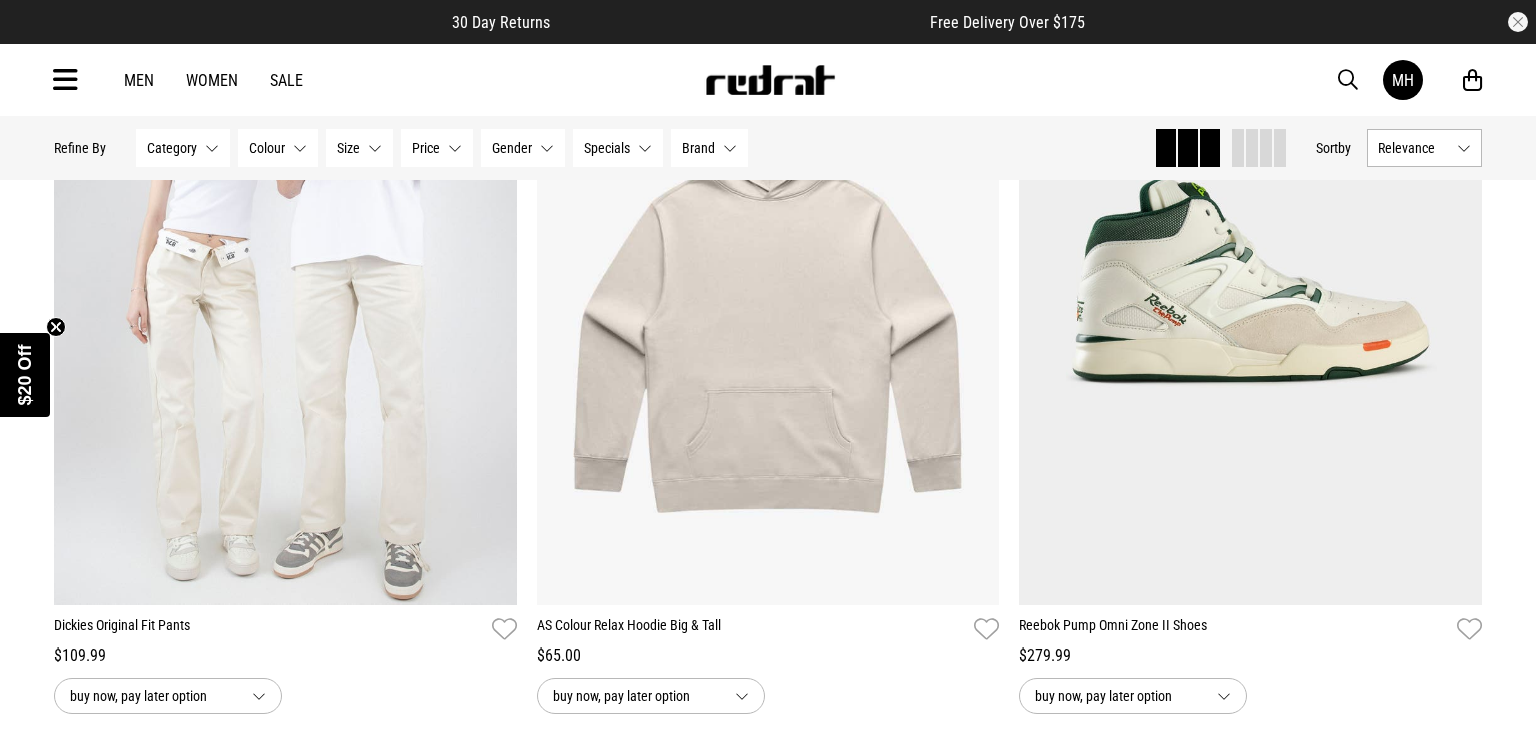 scroll, scrollTop: 5972, scrollLeft: 0, axis: vertical 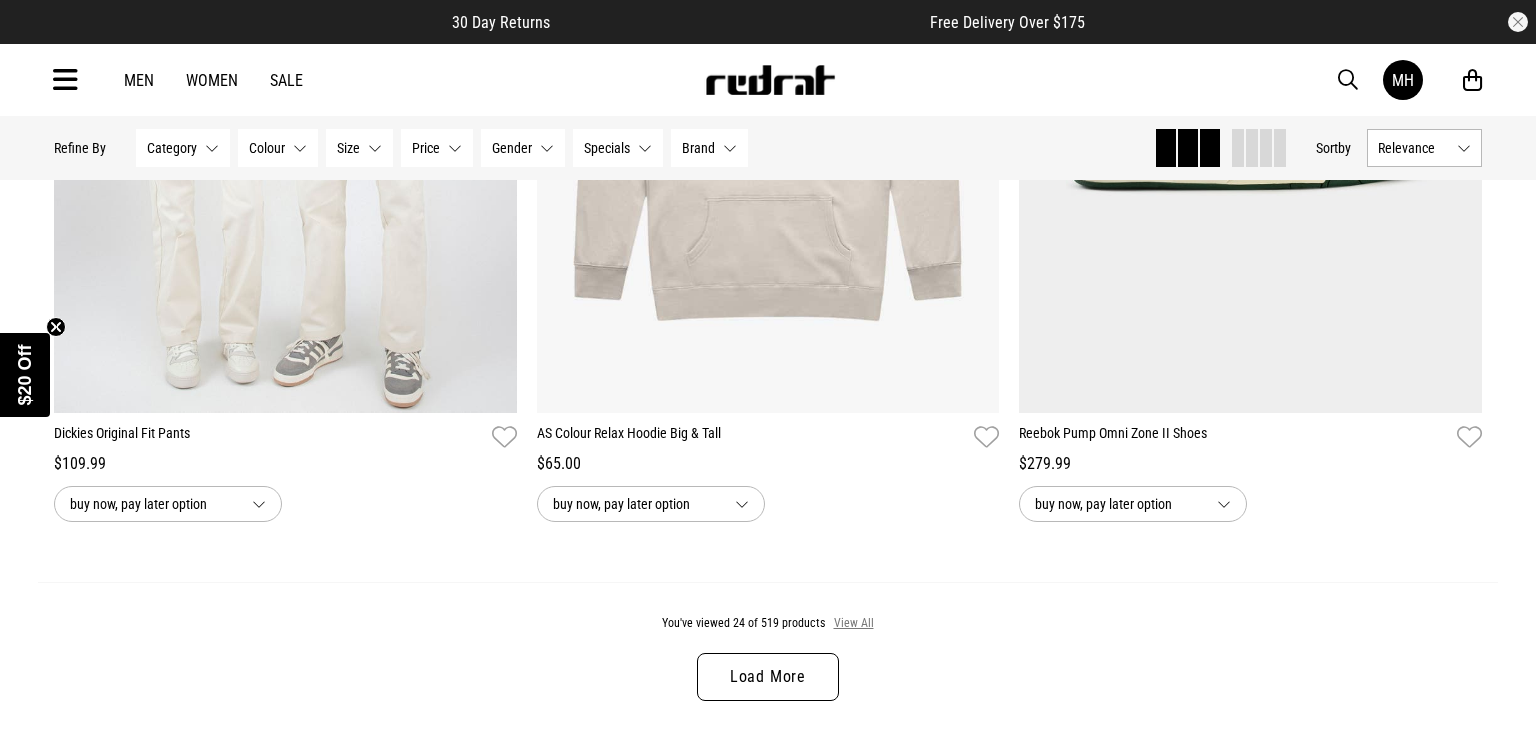click on "View All" at bounding box center (854, 624) 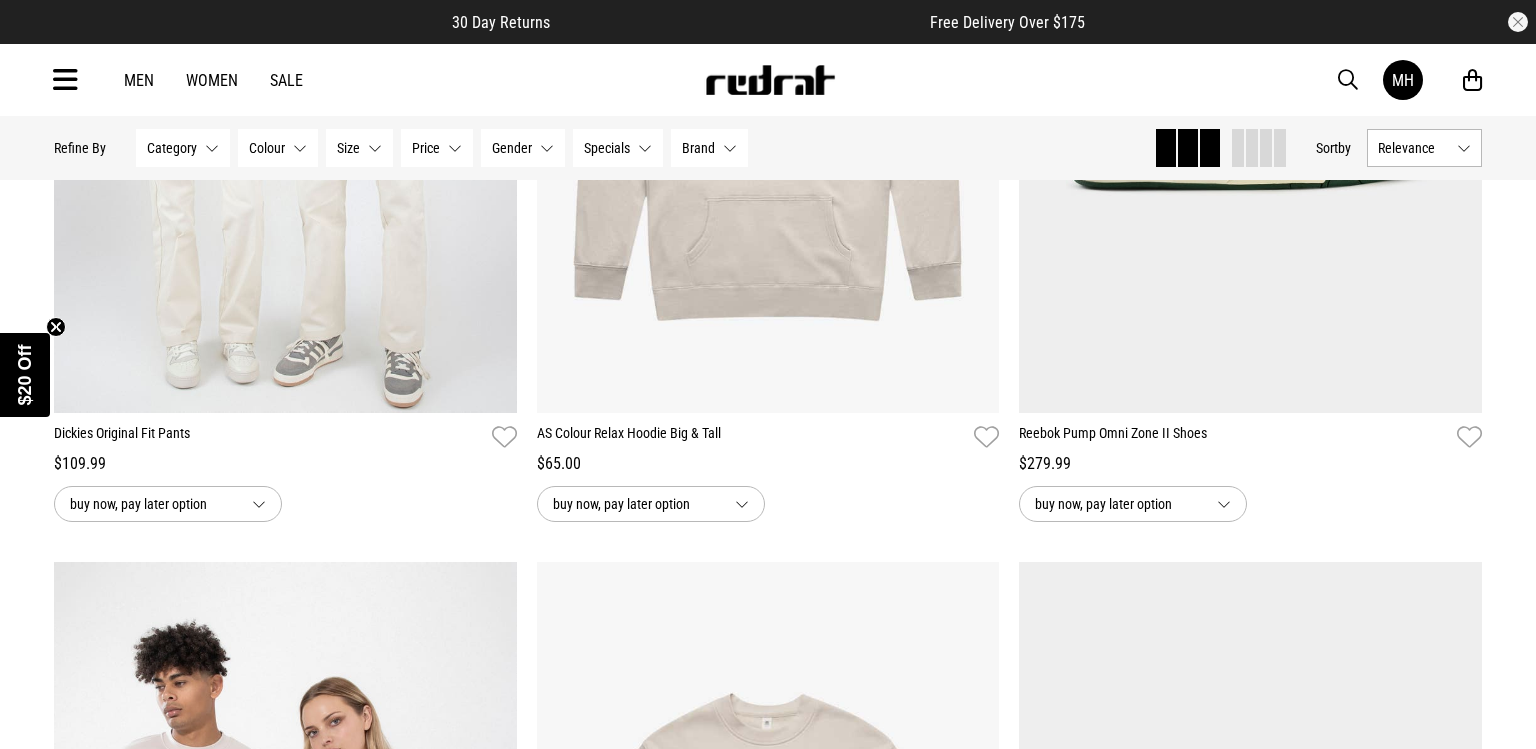 scroll, scrollTop: 6819, scrollLeft: 0, axis: vertical 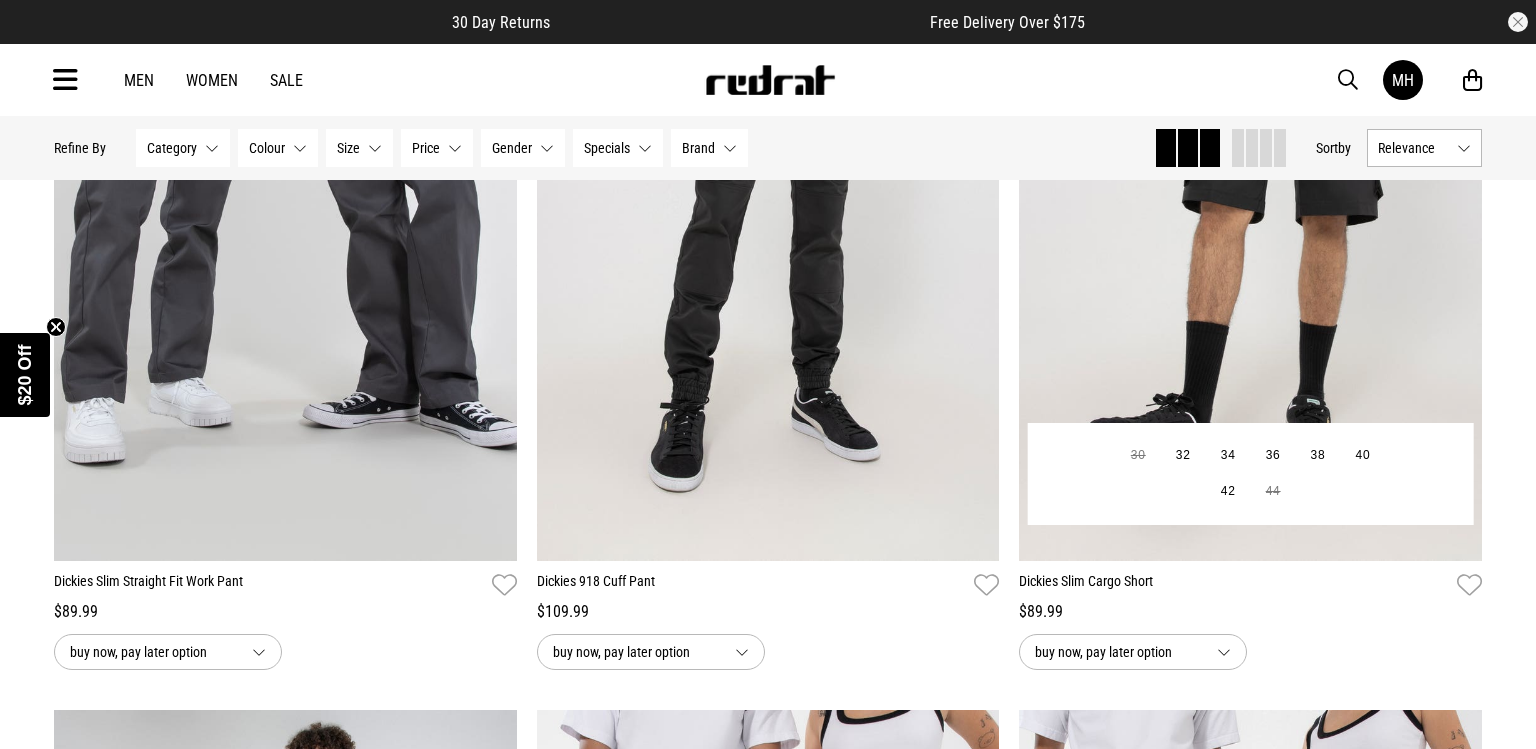 click on "Dickies Slim Cargo Short" at bounding box center [1234, 585] 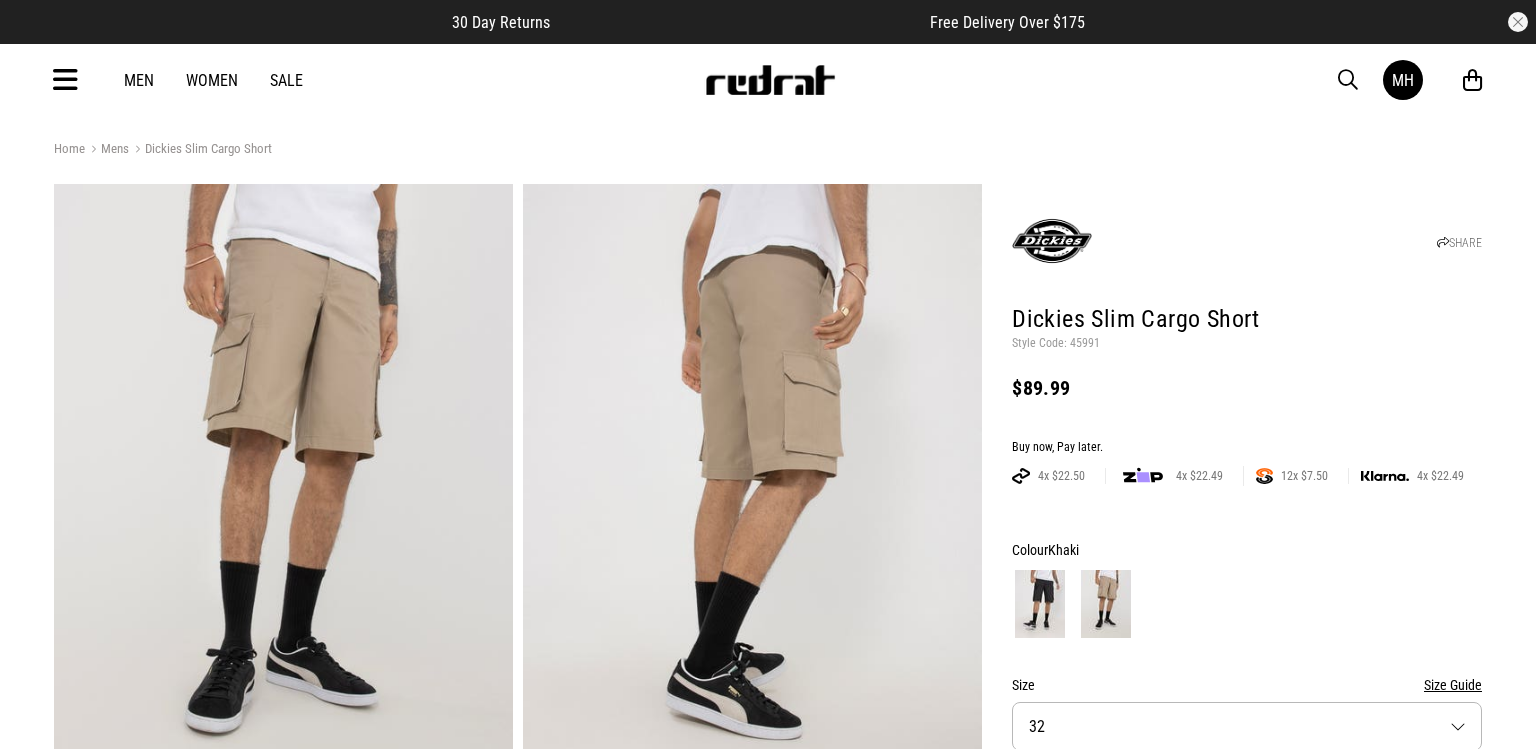 scroll, scrollTop: 0, scrollLeft: 0, axis: both 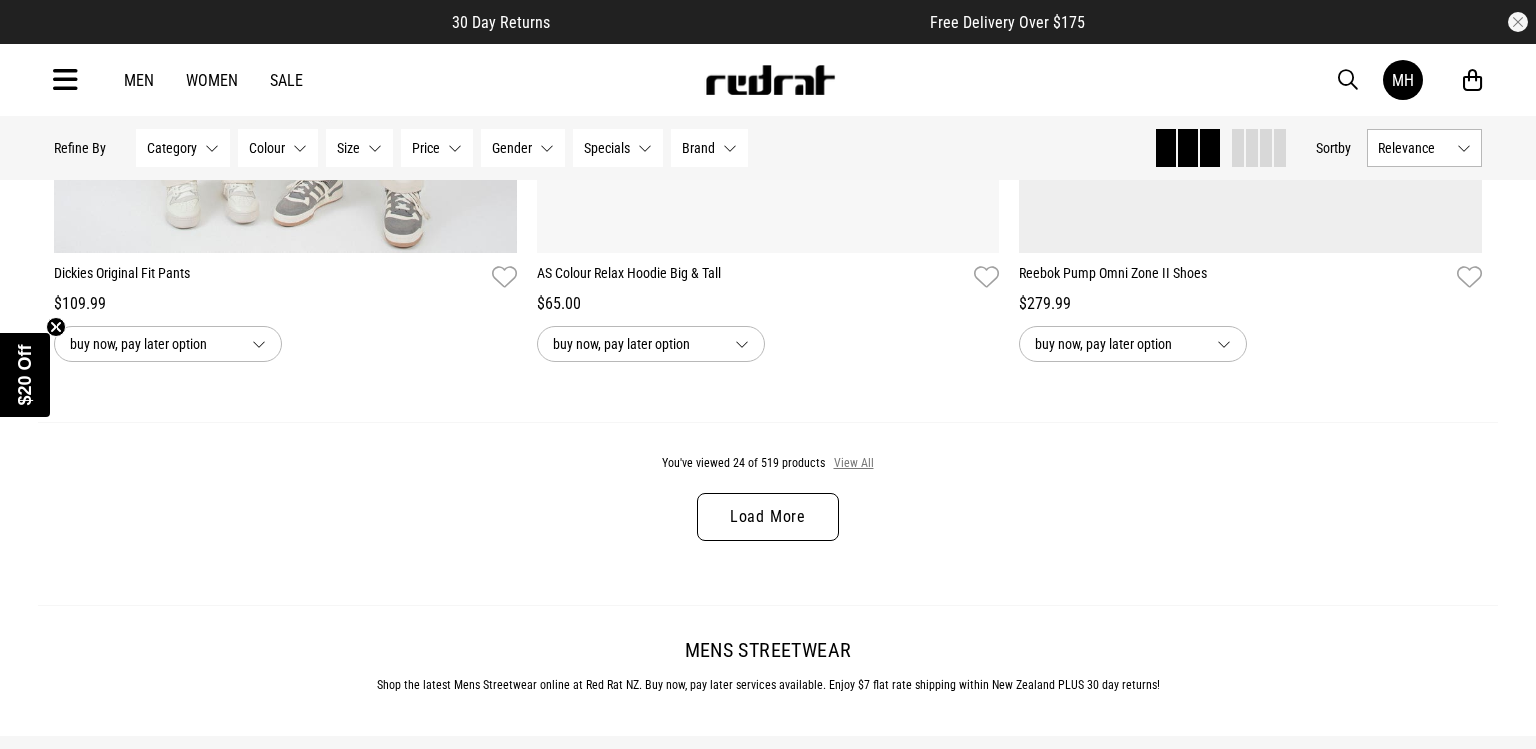 click on "View All" at bounding box center (854, 464) 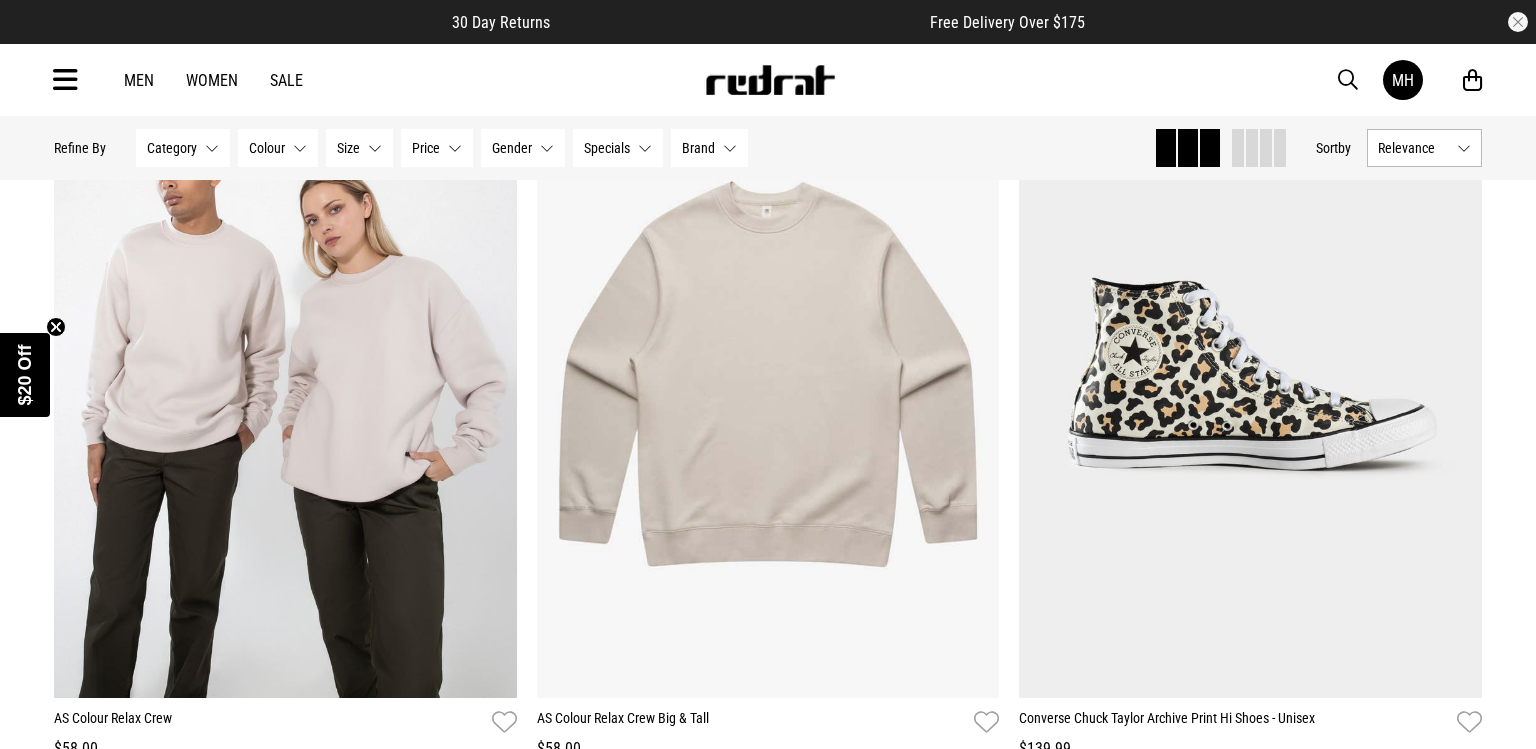 scroll, scrollTop: 6699, scrollLeft: 0, axis: vertical 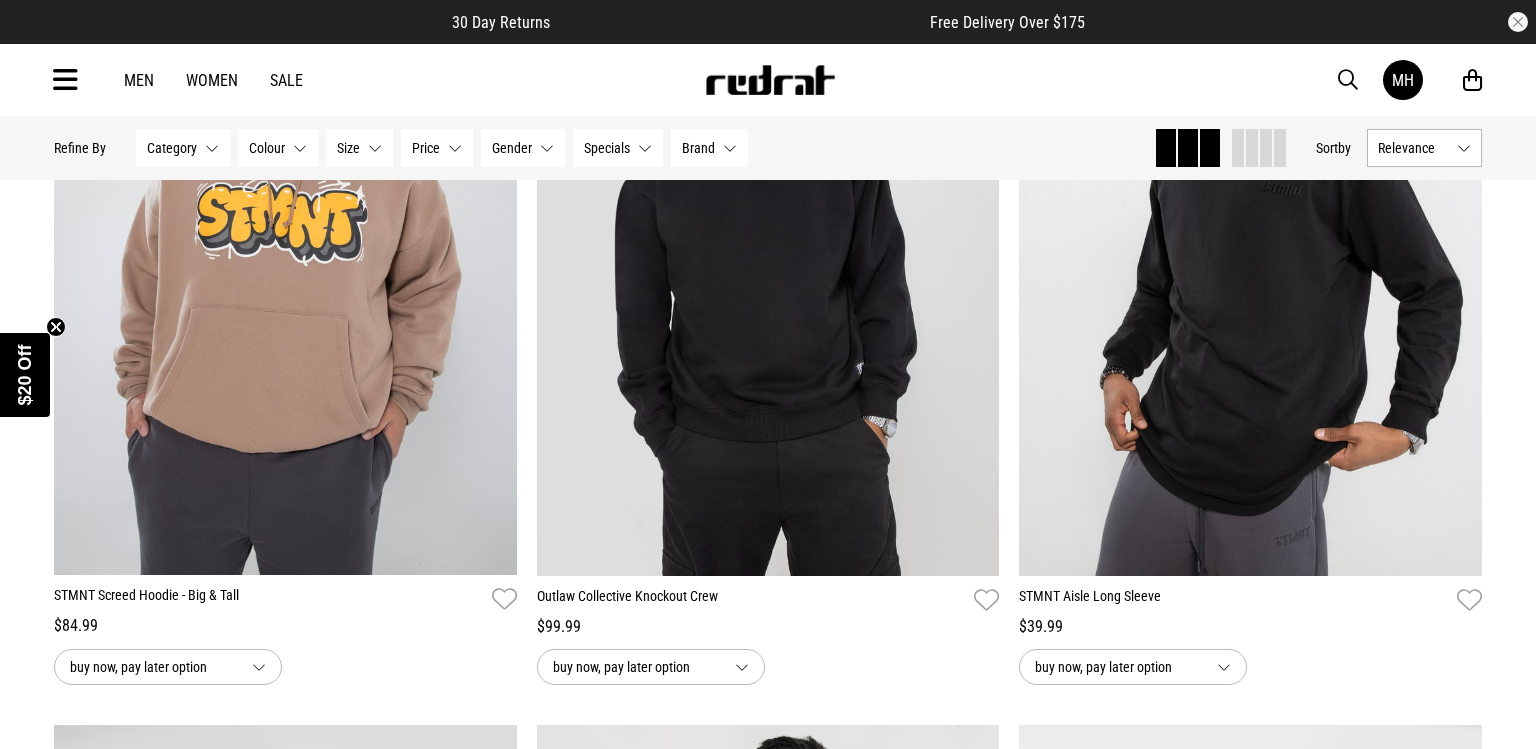 click on "Brand  None selected" at bounding box center (709, 148) 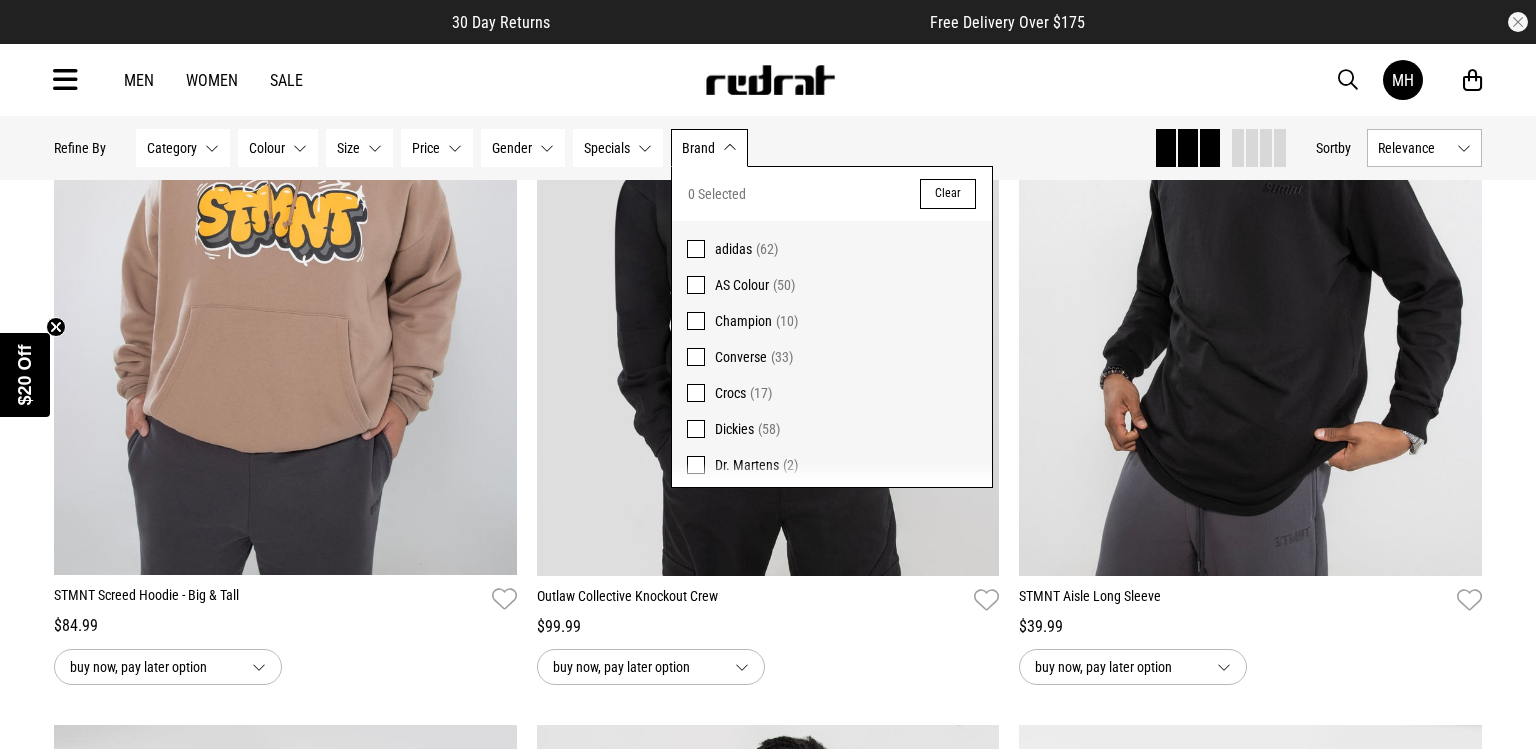 click on "0 Selected  Clear  adidas (62) AS Colour (50) Champion (10) Converse (33) Crocs (17) Dickies (58) Dr. Martens (2) Fanatics (2) Havaianas (1) Huffer (2) Lee (2) Majestic (8) Market (9) Mitchell & Ness (15) NBA (1) New Balance (7) New Era (29) Outlaw Collective (39) PROCLUB (11) Puma (45) Red Rat (1) Reebok (25) Riders (4) Stance (12) Statement (32) Timberland (11) Vans (25) XLARGE (6)" at bounding box center (832, 327) 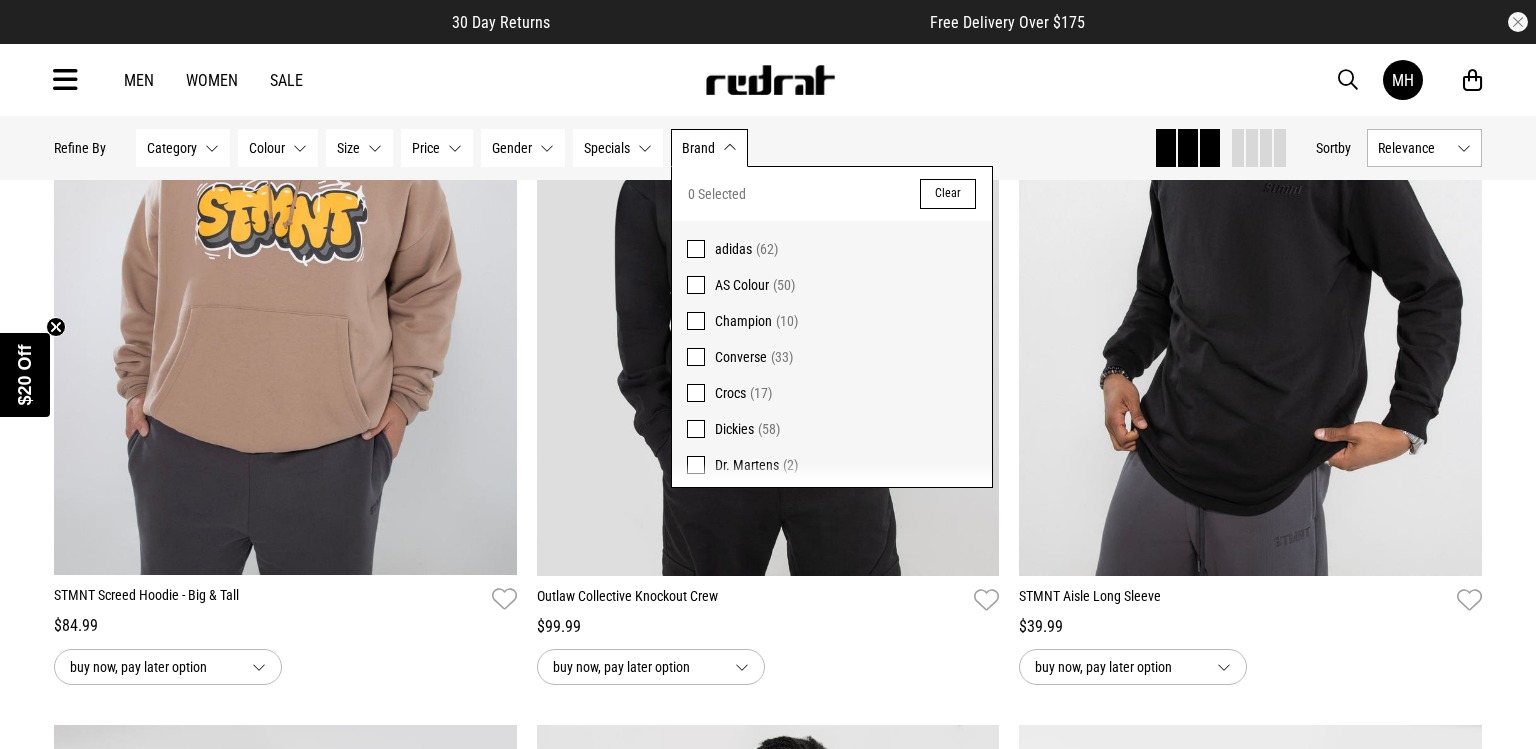 scroll, scrollTop: 21253, scrollLeft: 0, axis: vertical 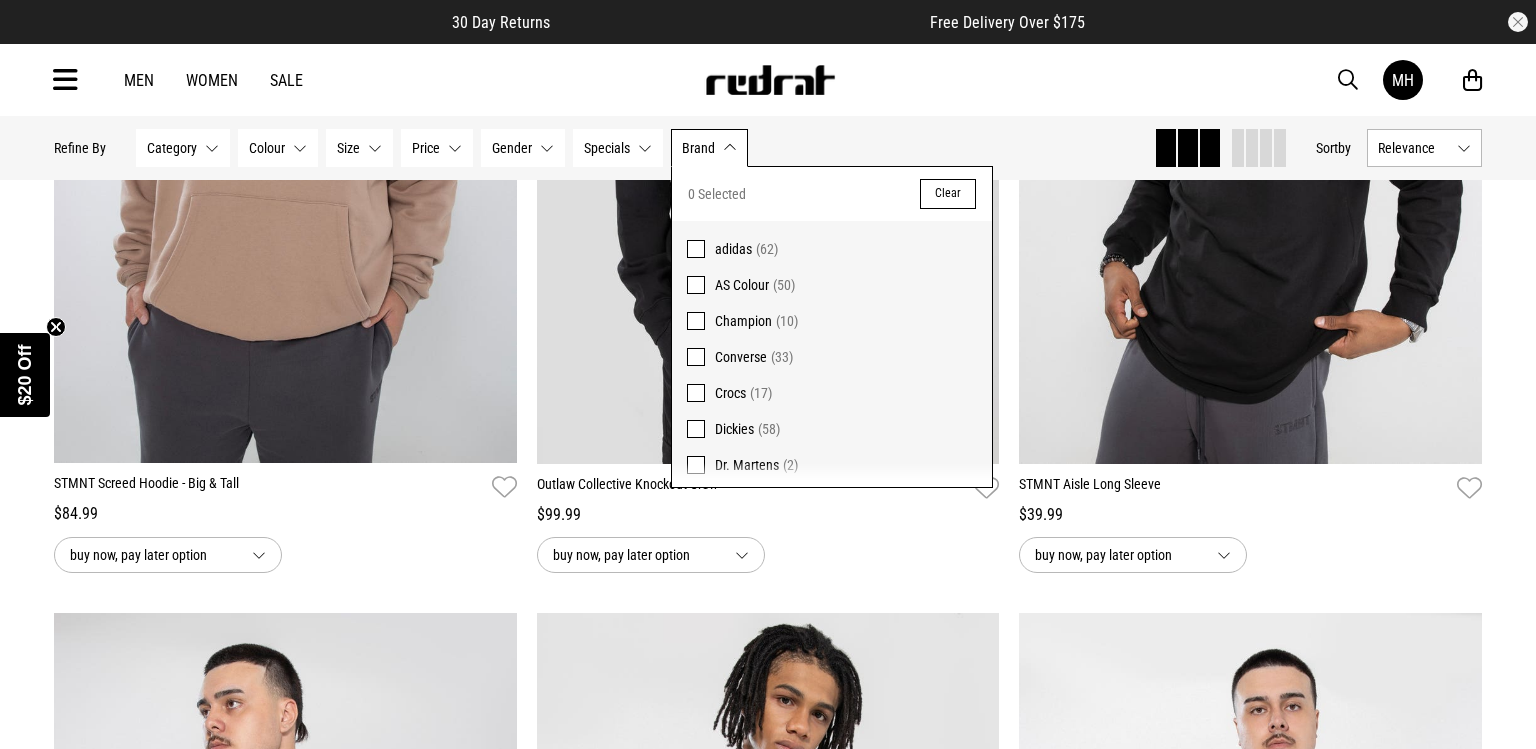 click on "Dr. Martens (2)" at bounding box center [832, 465] 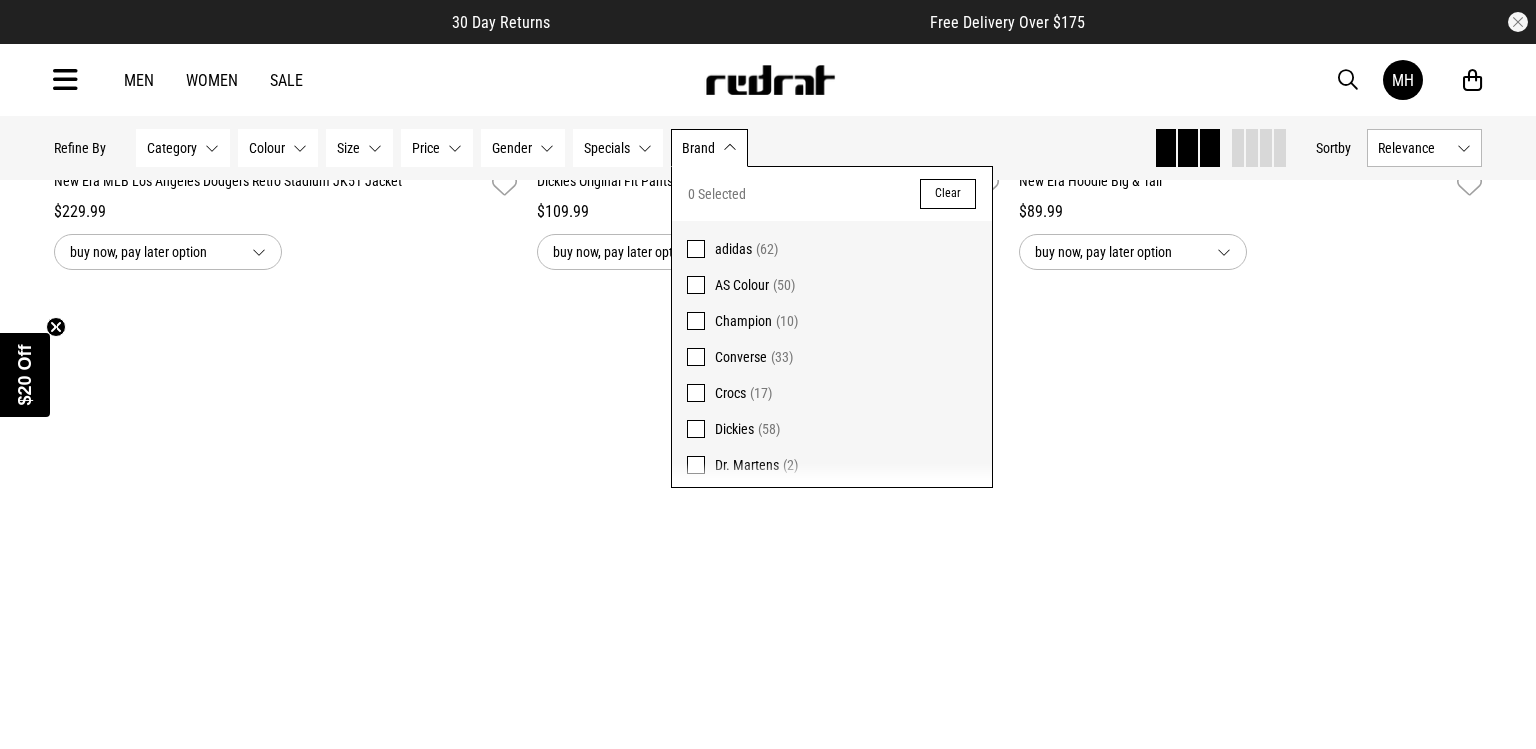 scroll, scrollTop: 4716, scrollLeft: 0, axis: vertical 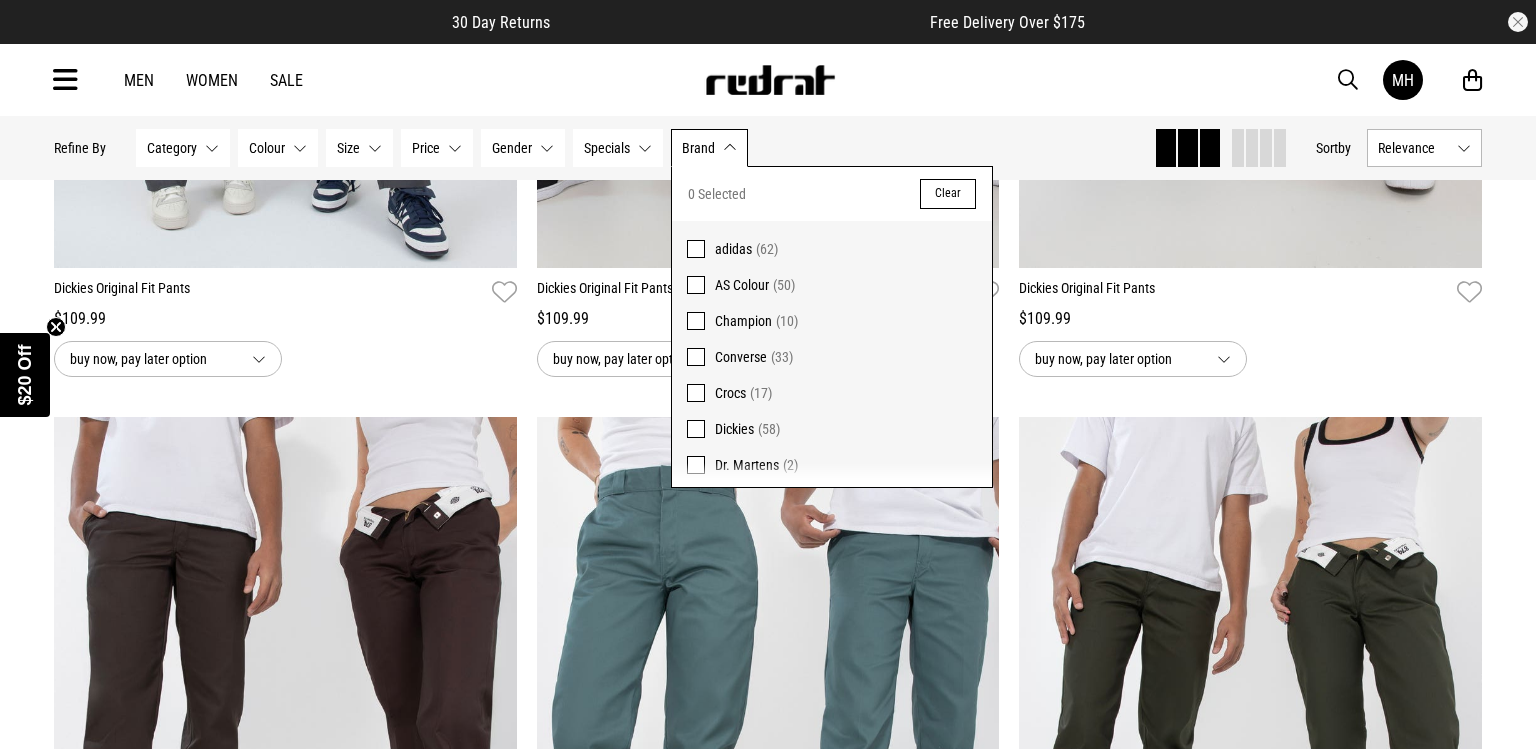click on "0 Selected  Clear  adidas (62) AS Colour (50) Champion (10) Converse (33) Crocs (17) Dickies (58) Dr. Martens (2) Fanatics (2) Havaianas (1) Huffer (2) Lee (2) Majestic (8) Market (9) Mitchell & Ness (15) NBA (1) New Balance (7) New Era (29) Outlaw Collective (39) PROCLUB (11) Puma (45) Red Rat (1) Reebok (25) Riders (4) Stance (12) Statement (32) Timberland (11) Vans (25) XLARGE (6)" at bounding box center [832, 327] 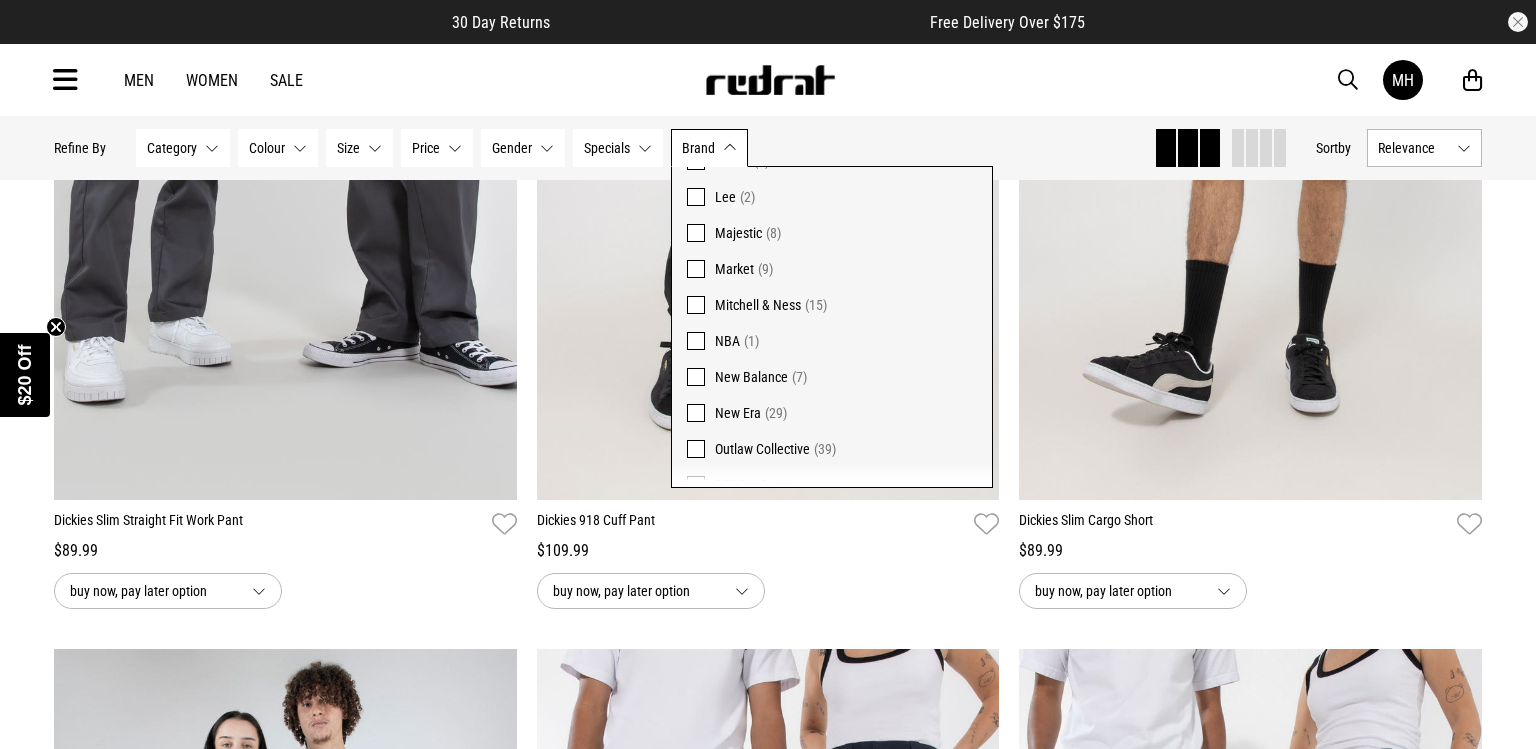 scroll, scrollTop: 448, scrollLeft: 0, axis: vertical 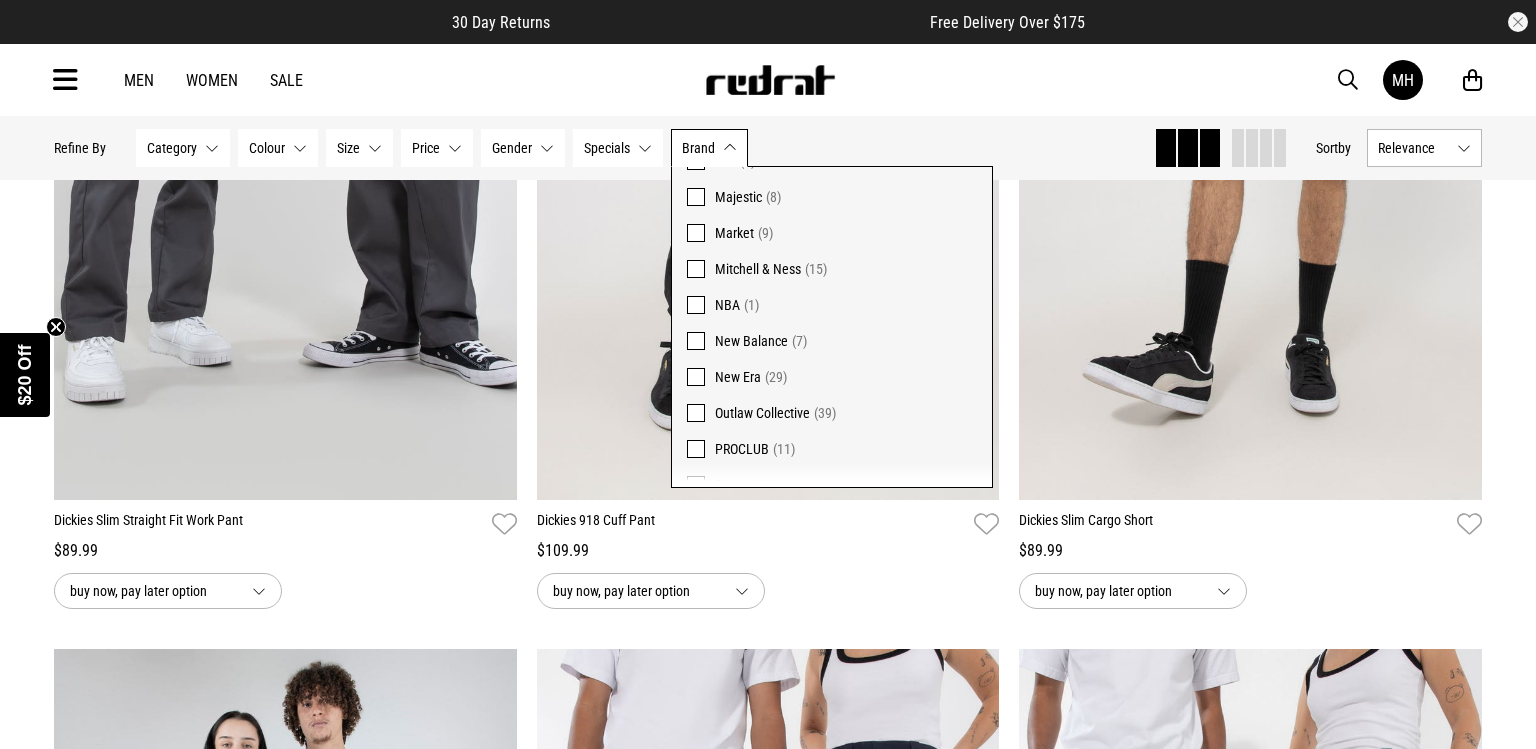click at bounding box center (696, 377) 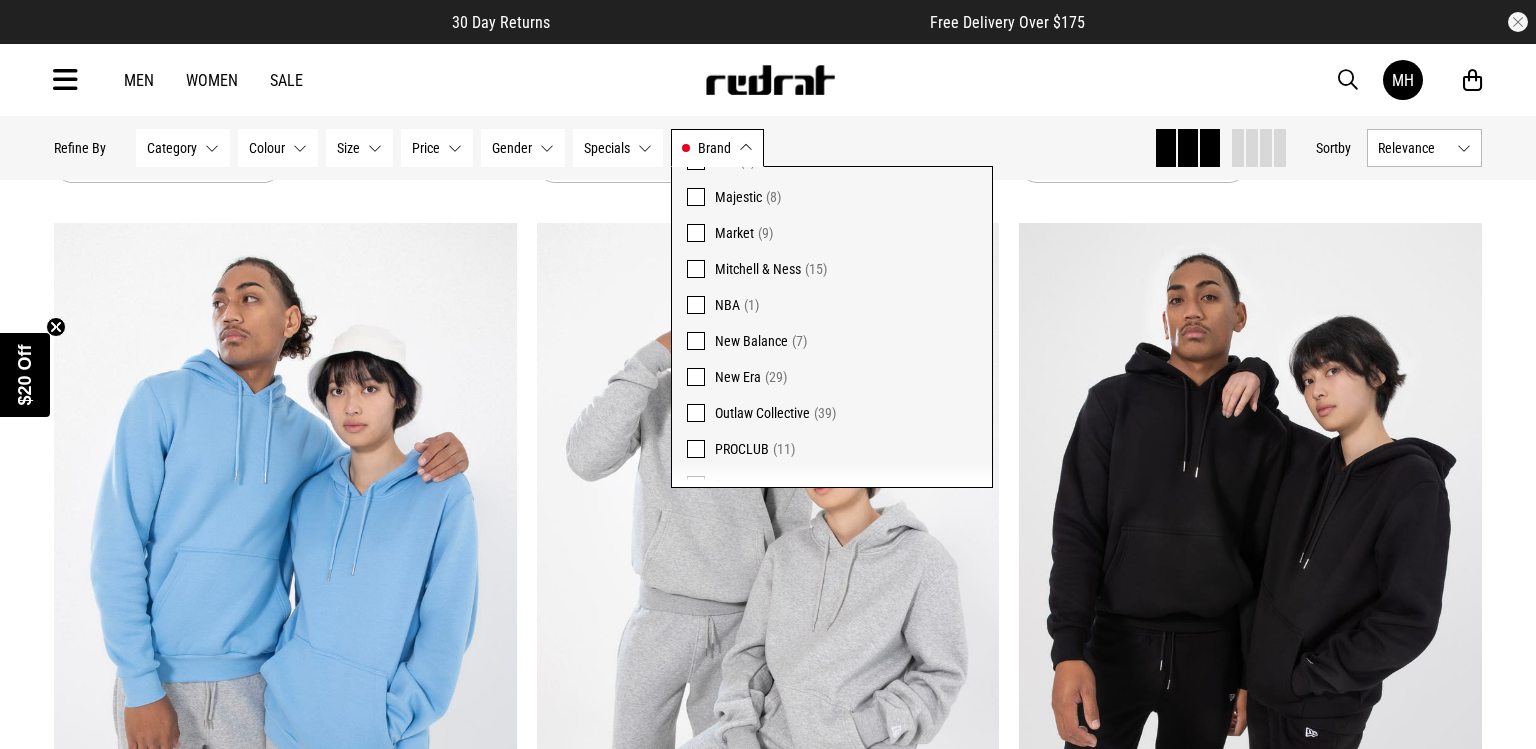 scroll, scrollTop: 4162, scrollLeft: 0, axis: vertical 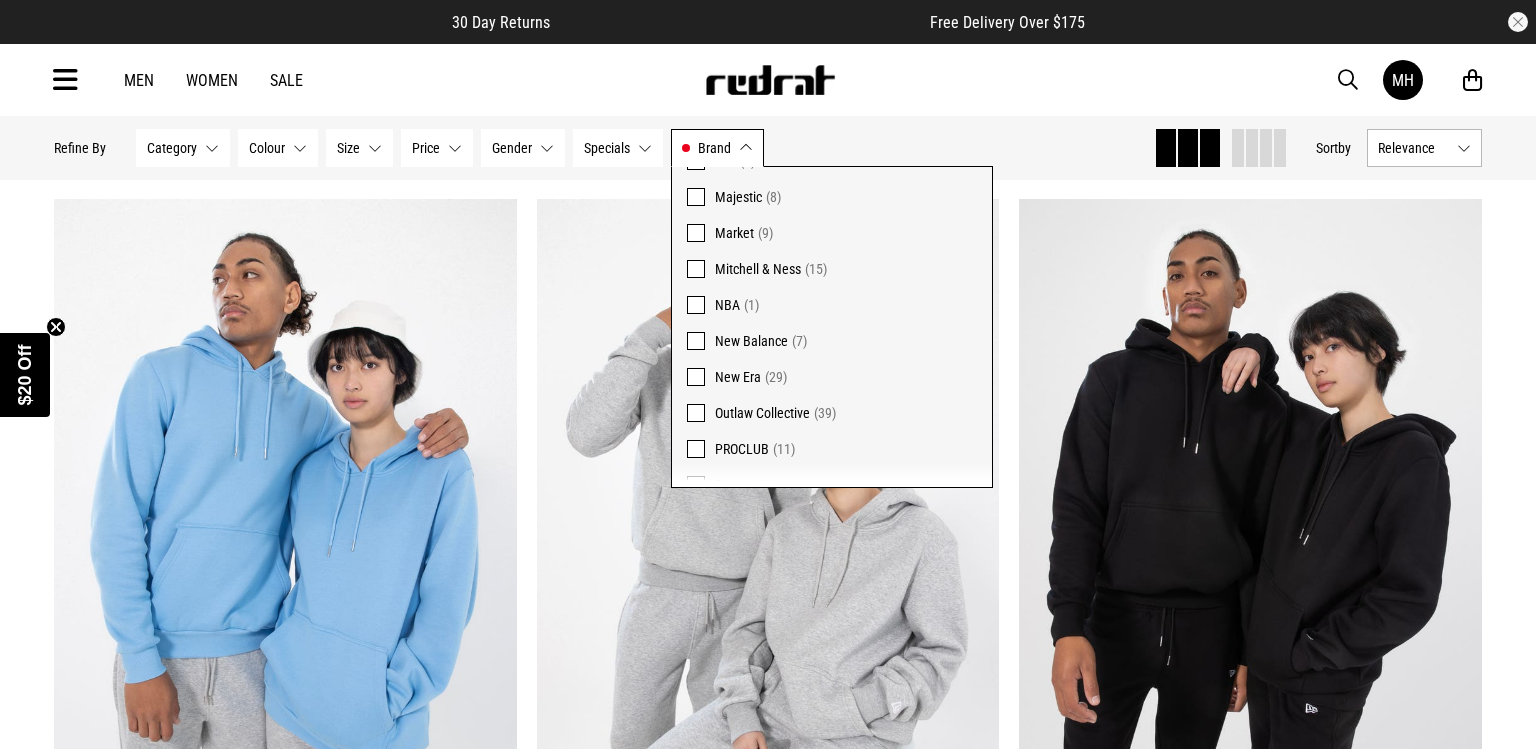 click on "Brand  New Era" at bounding box center [717, 148] 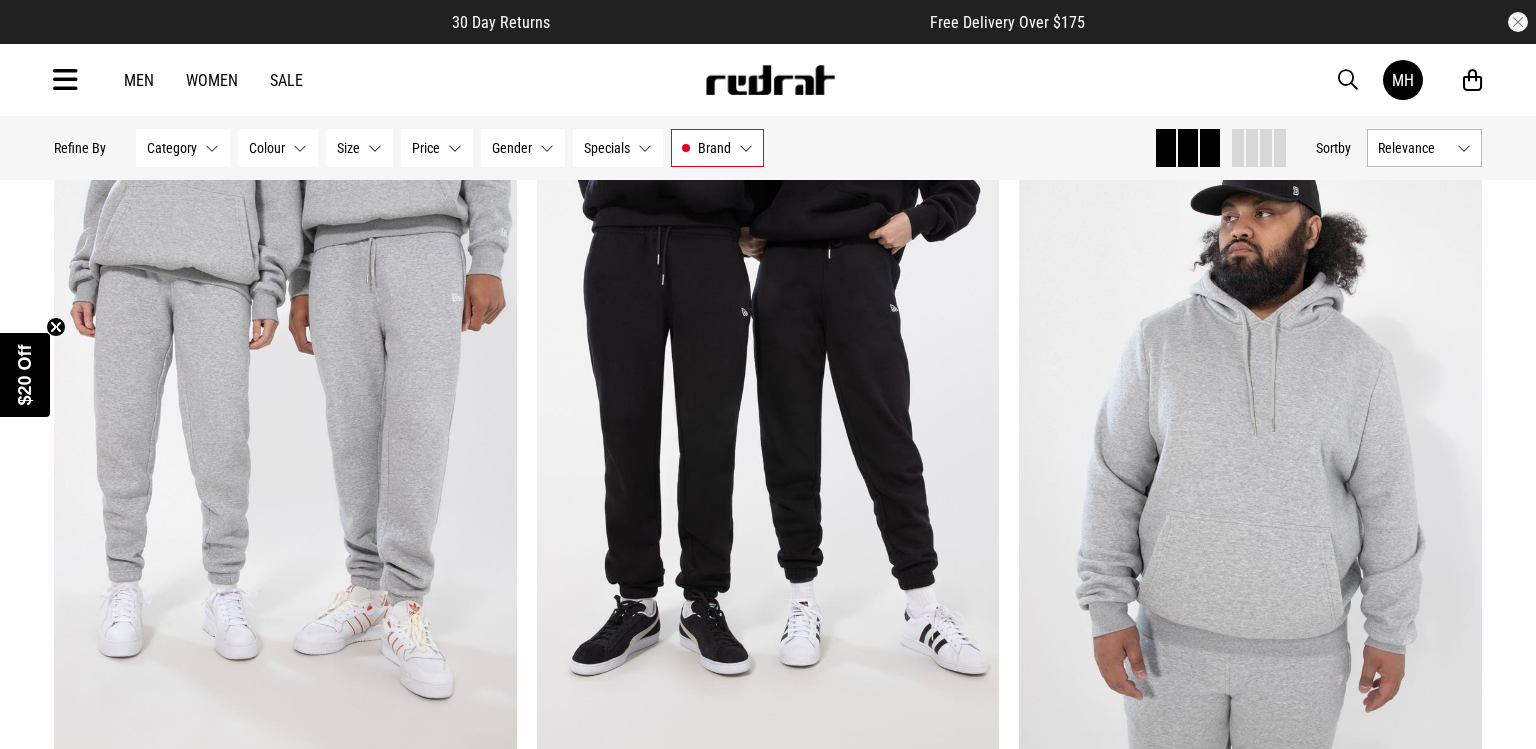 scroll, scrollTop: 5079, scrollLeft: 0, axis: vertical 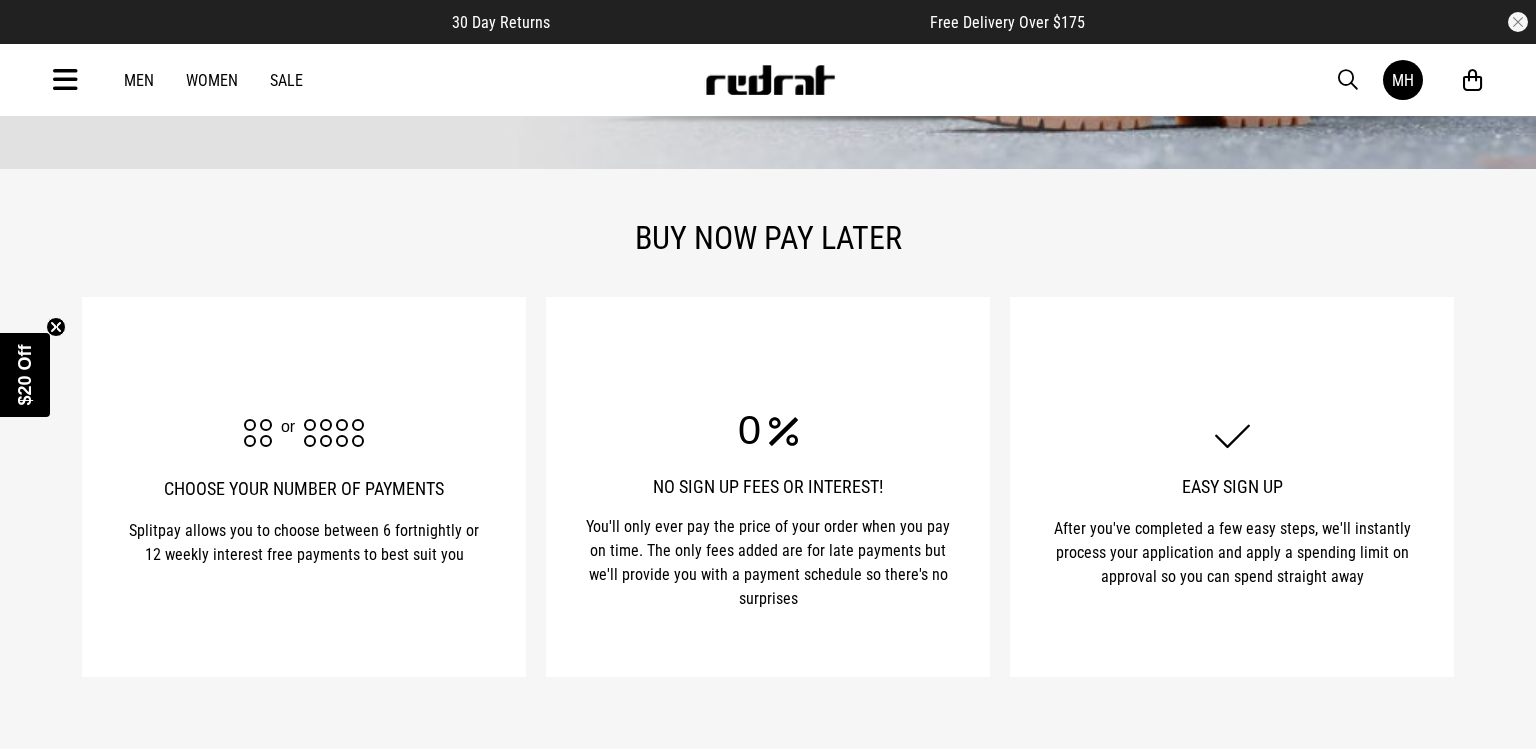 click on "Sale" at bounding box center [286, 80] 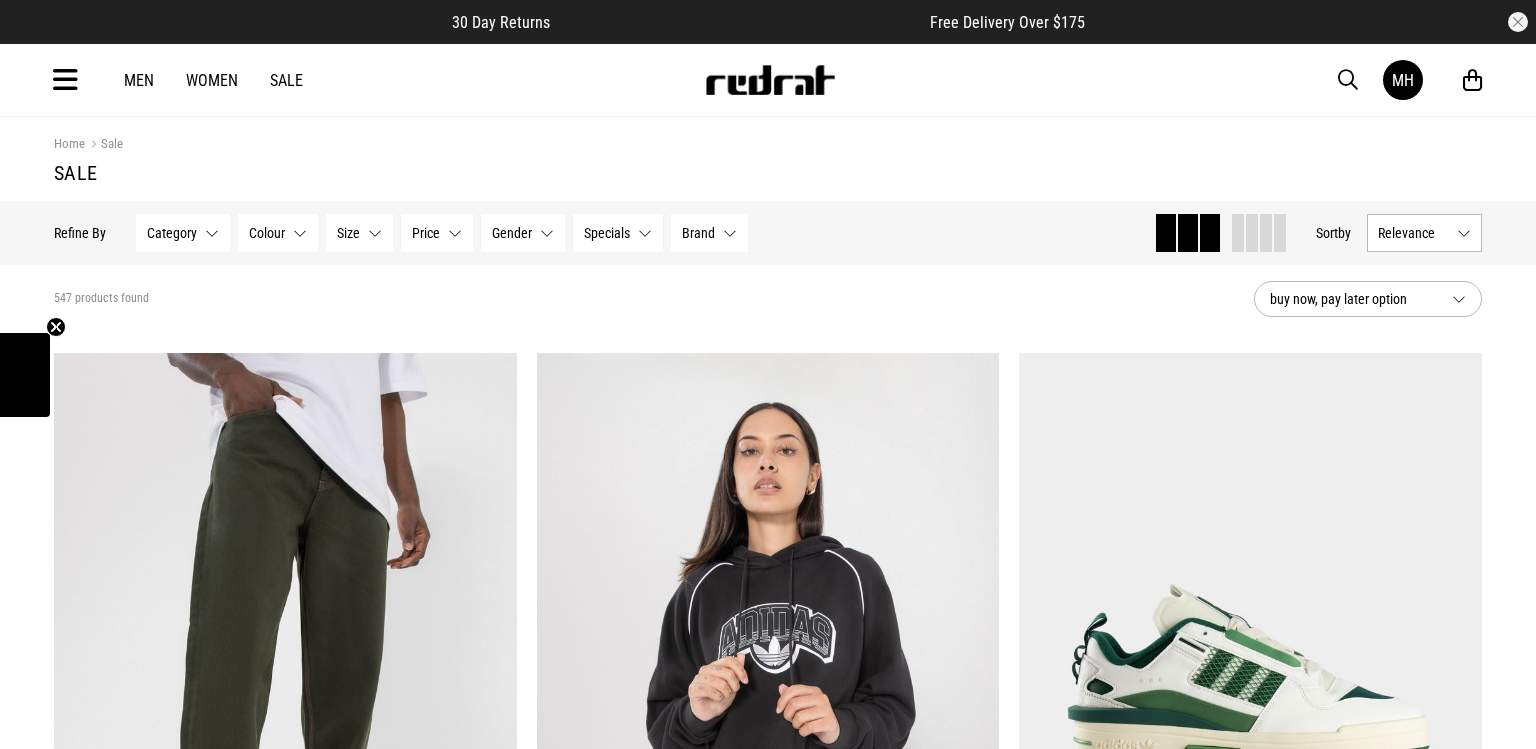 scroll, scrollTop: 0, scrollLeft: 0, axis: both 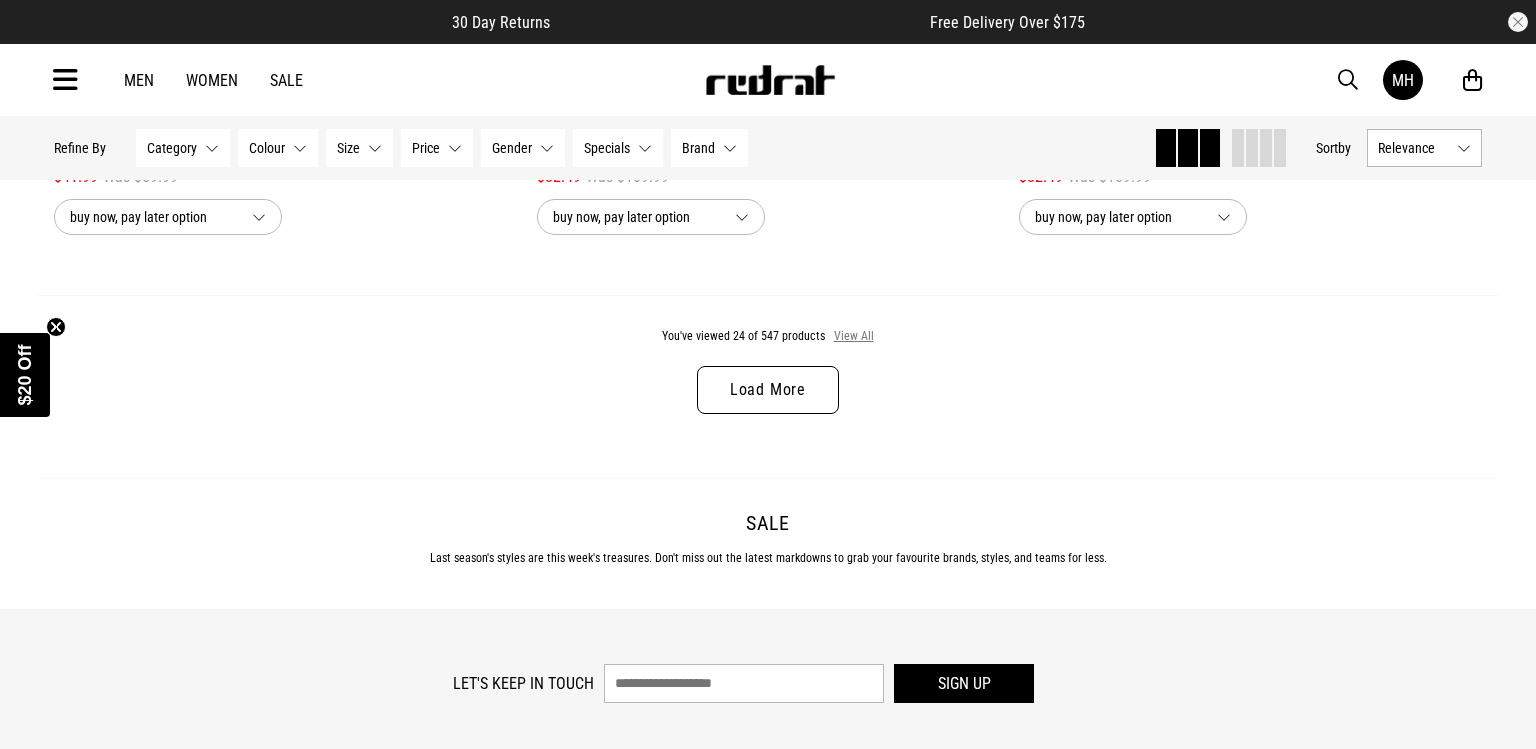 click on "View All" at bounding box center [854, 337] 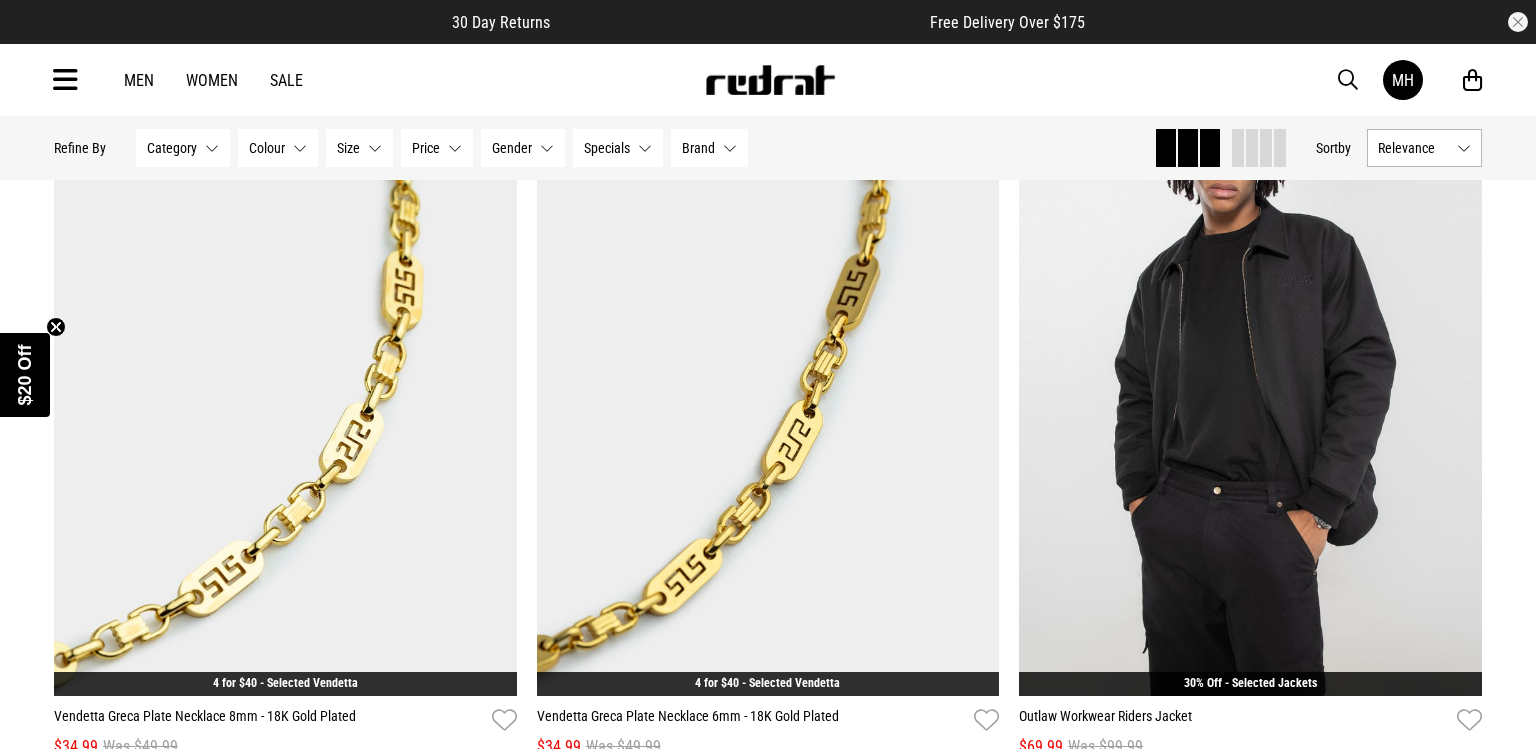 scroll, scrollTop: 7552, scrollLeft: 0, axis: vertical 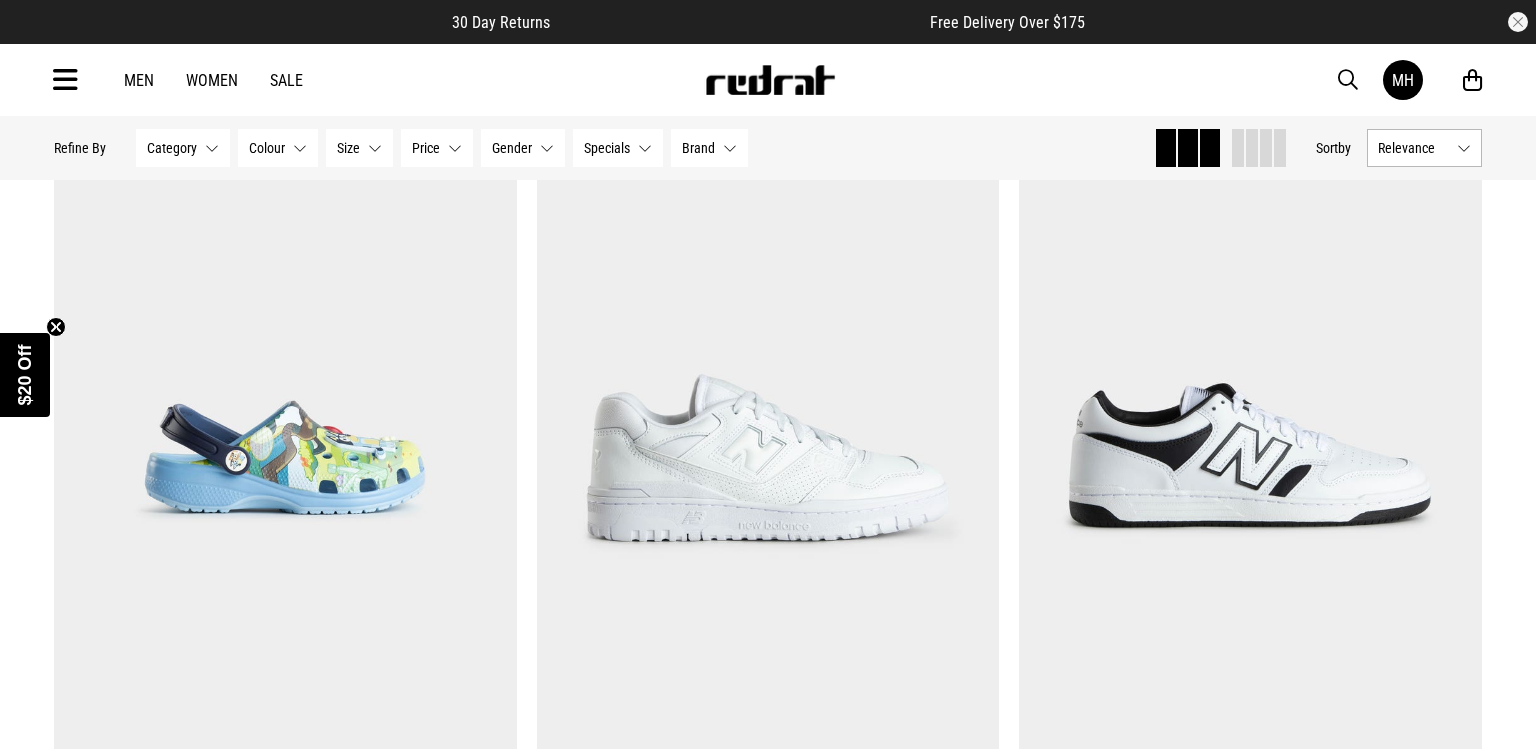 click at bounding box center [1348, 80] 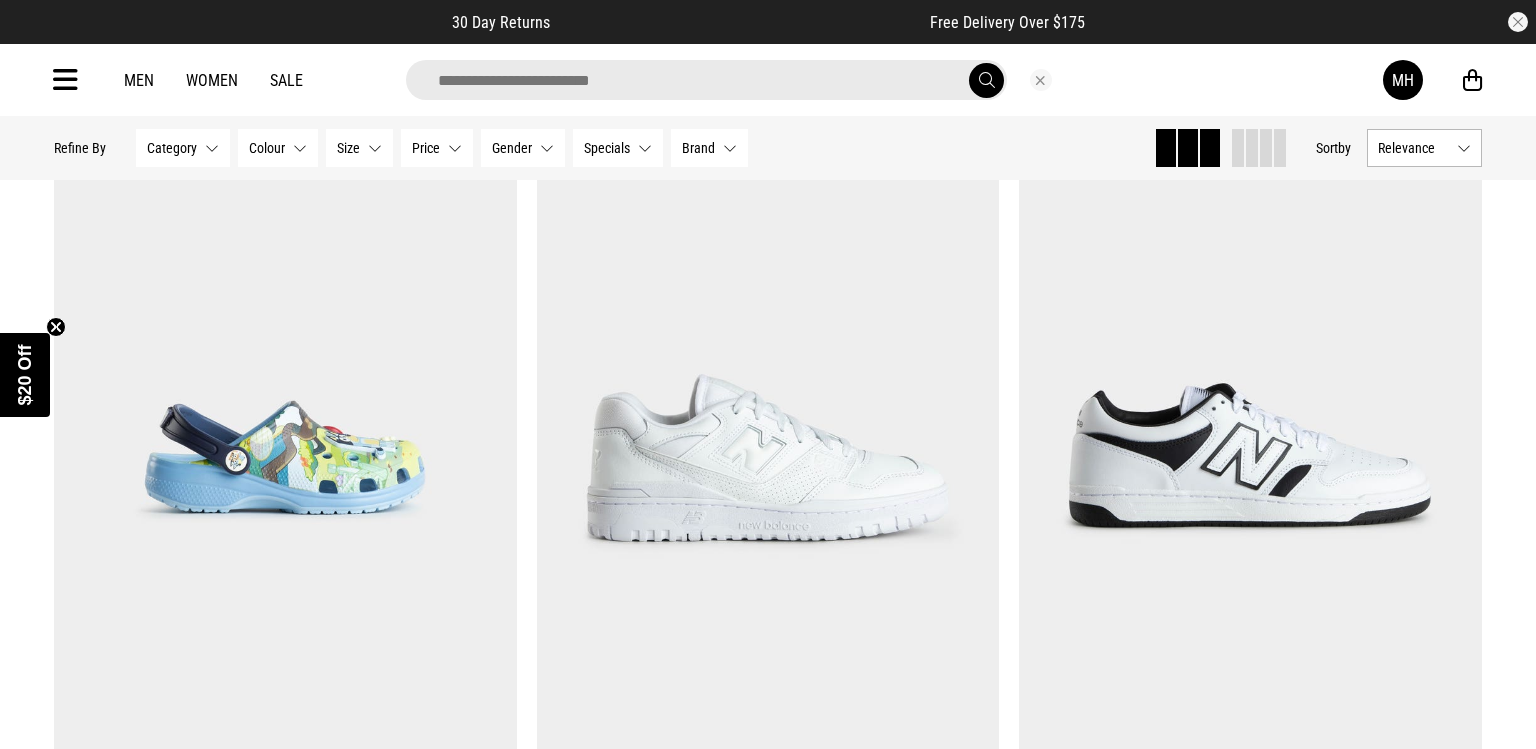 click at bounding box center (706, 80) 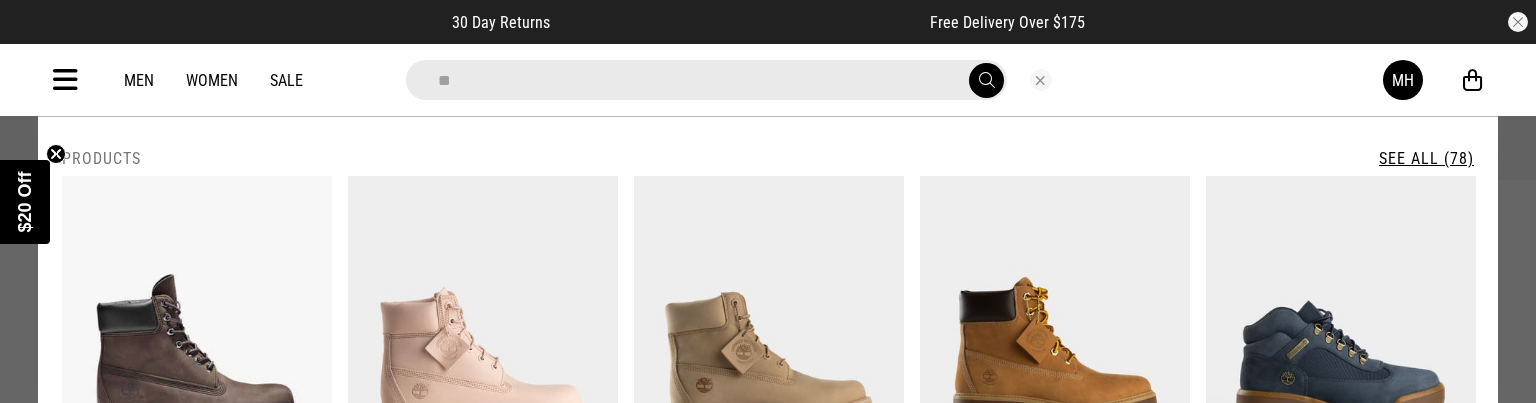 type on "*" 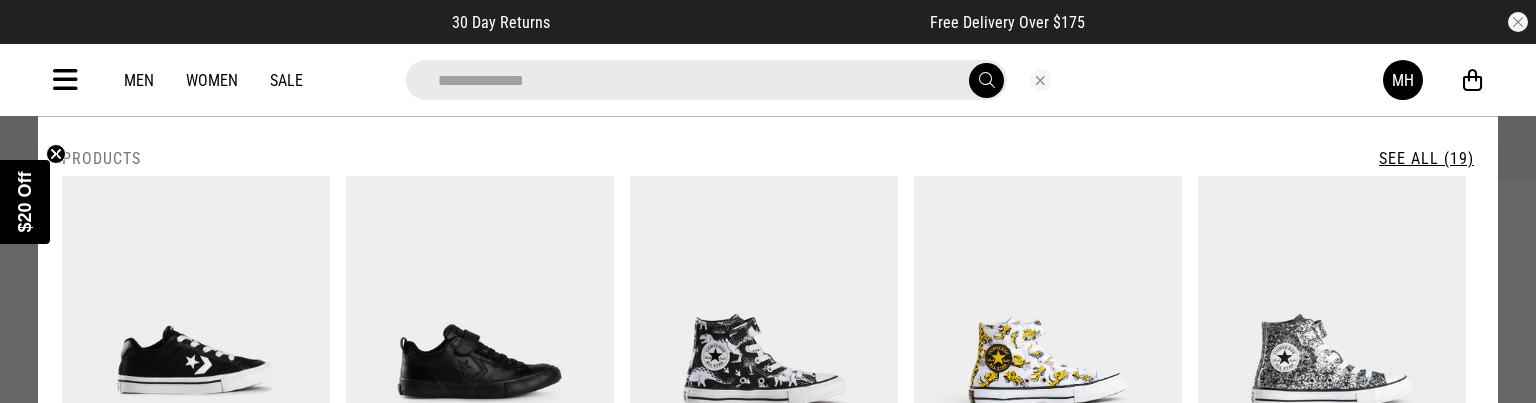 type on "**********" 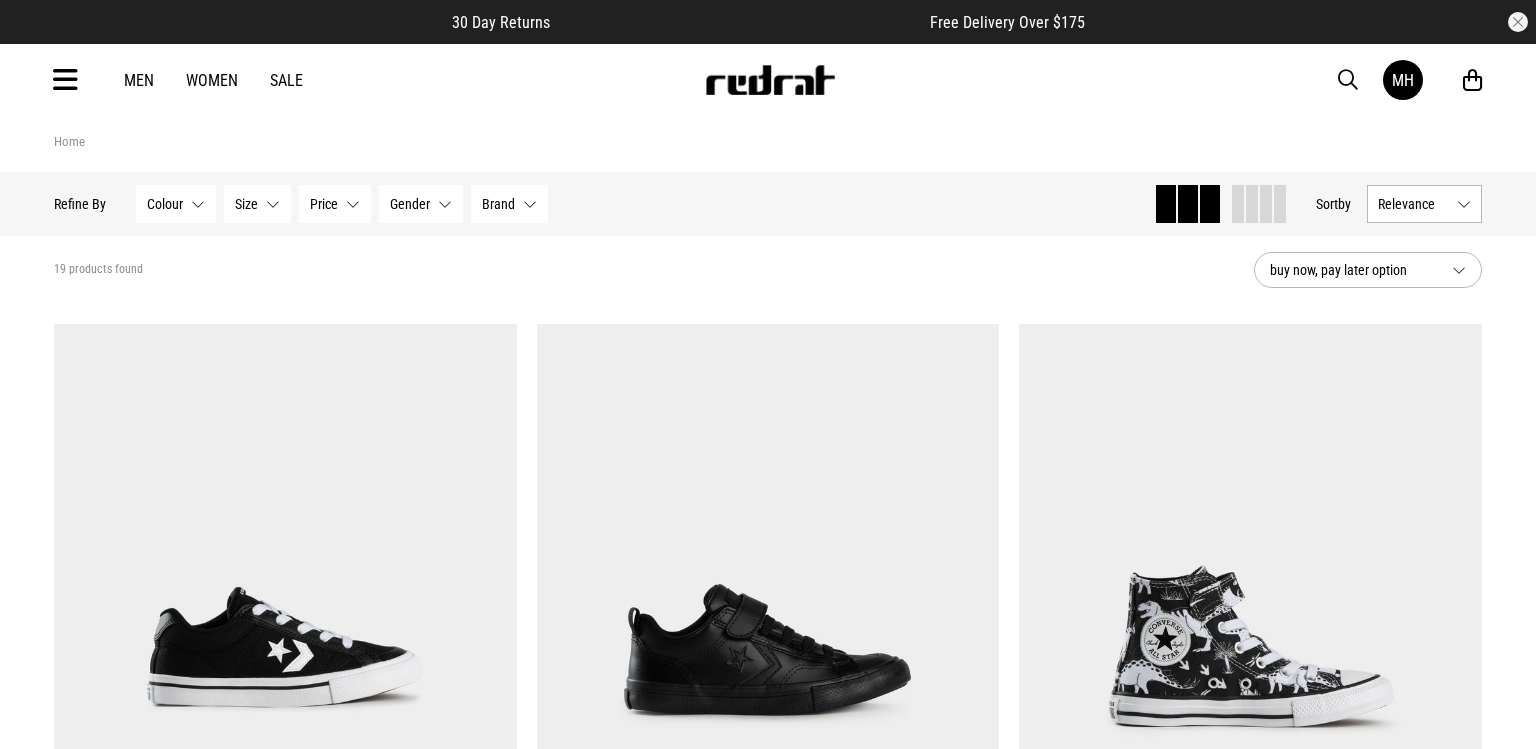 scroll, scrollTop: 32, scrollLeft: 0, axis: vertical 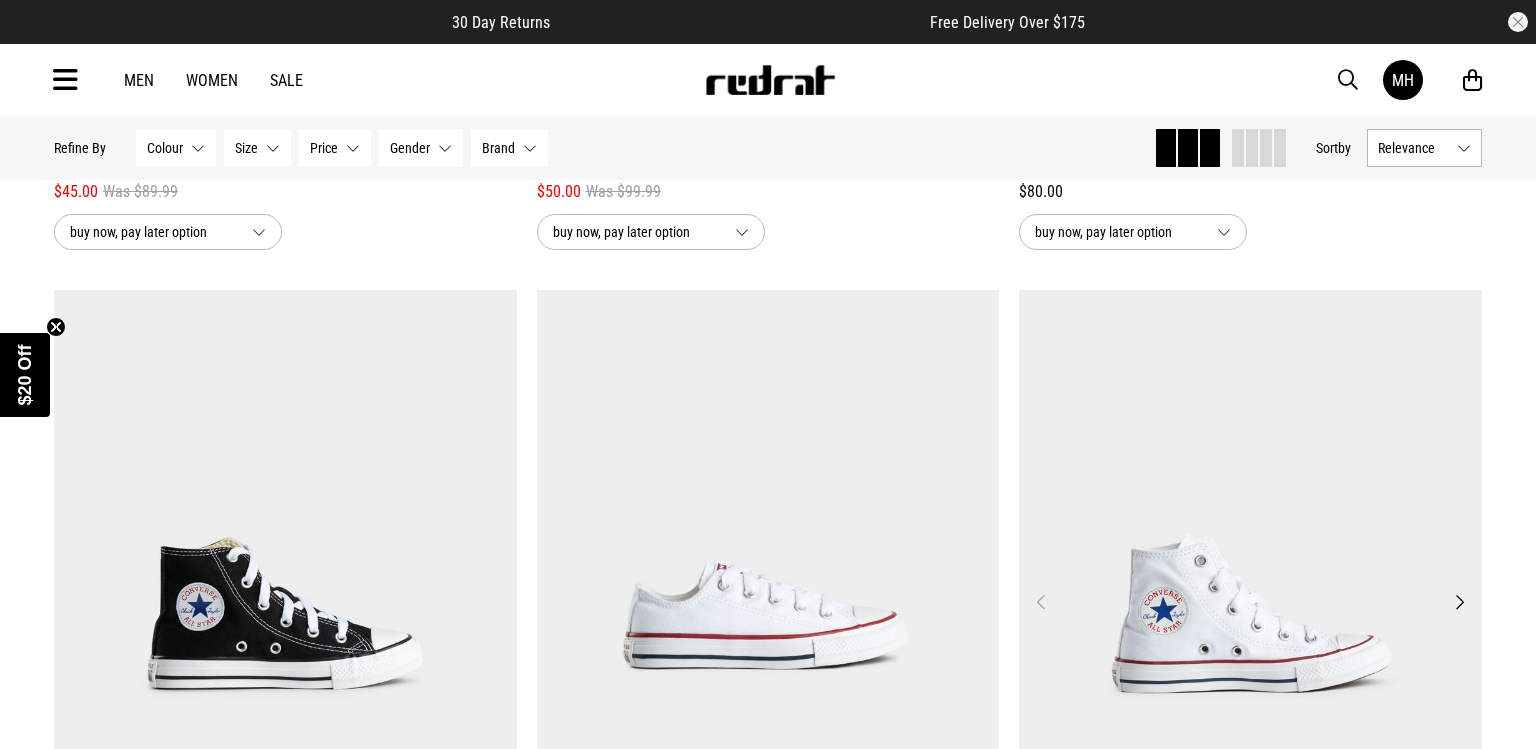 click at bounding box center [1250, 614] 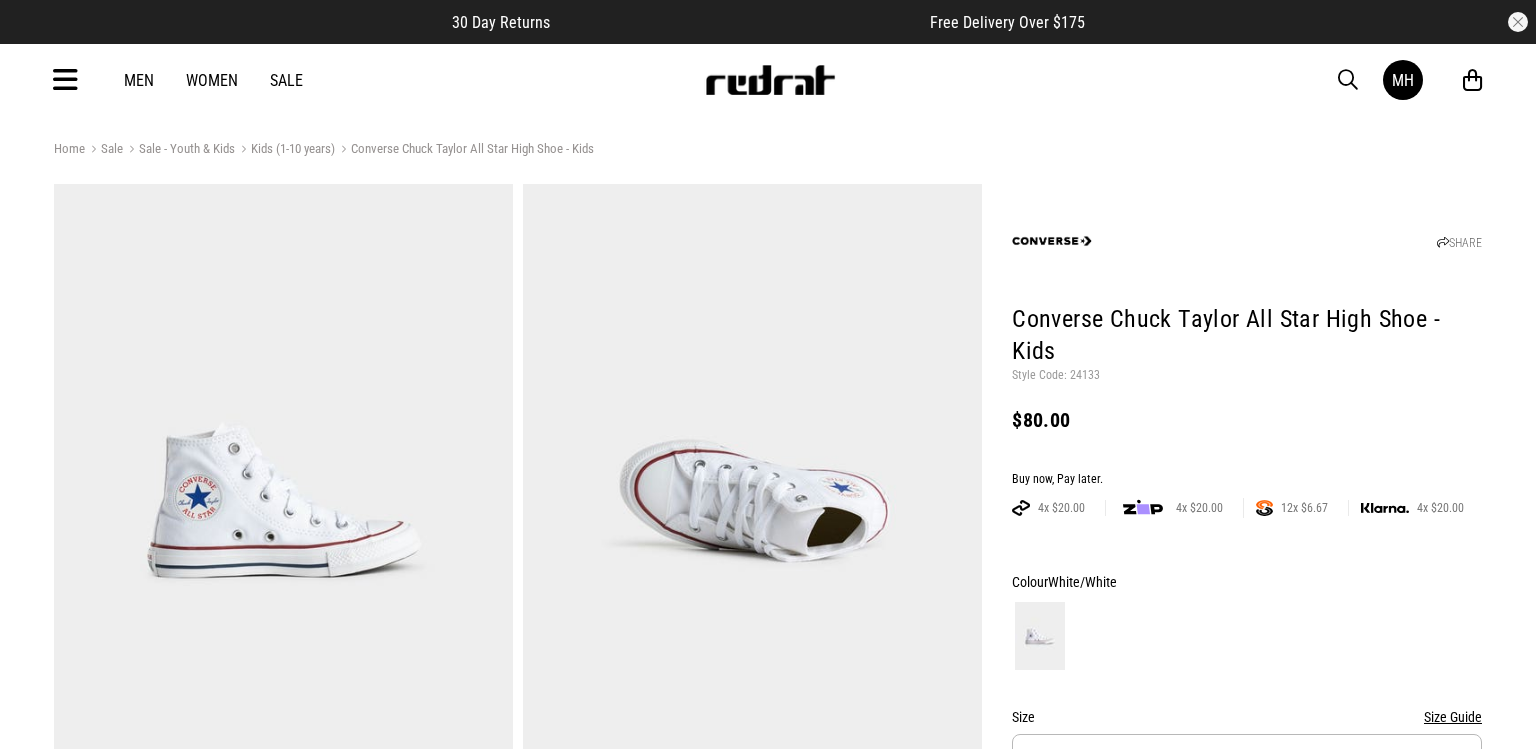 click on "Size K11" at bounding box center [1247, 758] 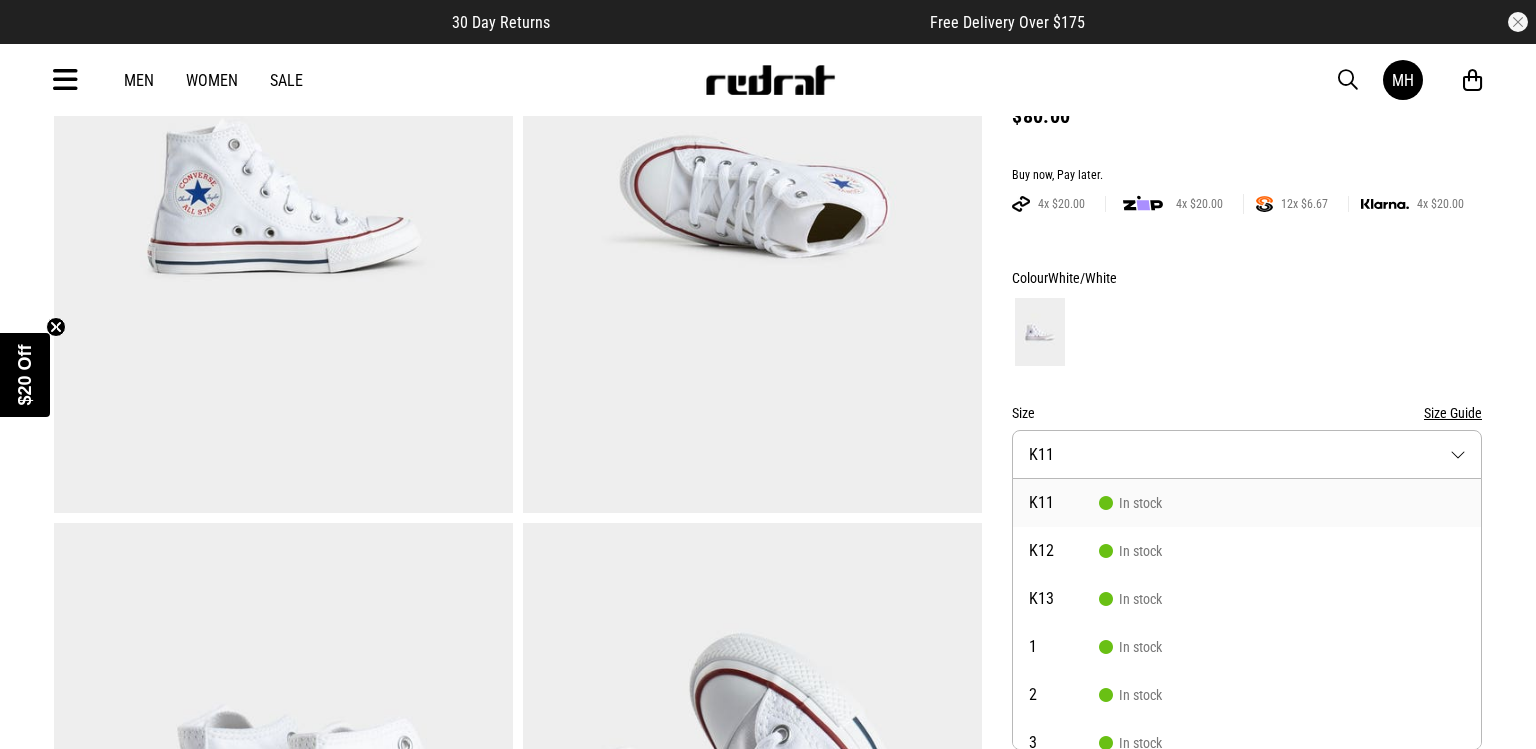 scroll, scrollTop: 304, scrollLeft: 0, axis: vertical 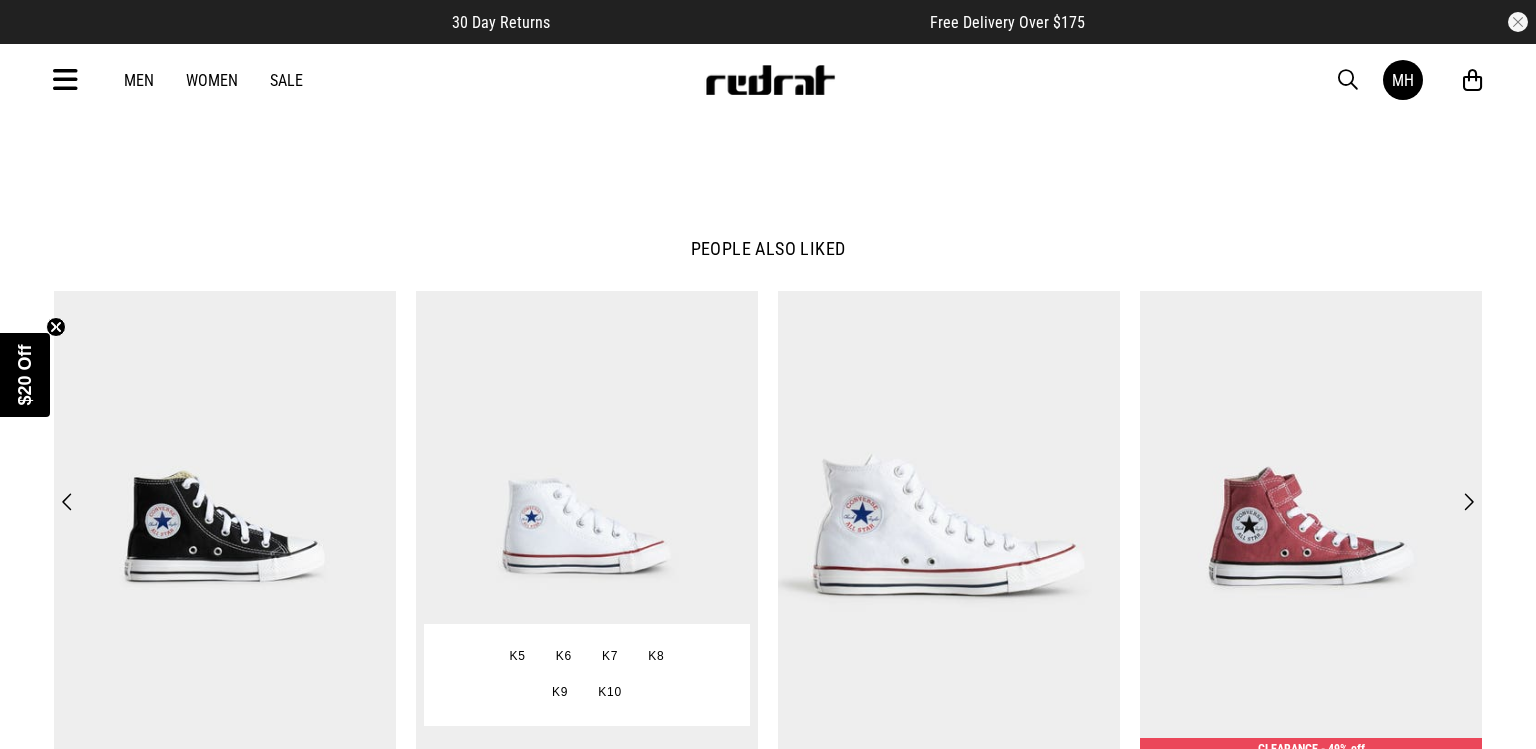 click at bounding box center [587, 527] 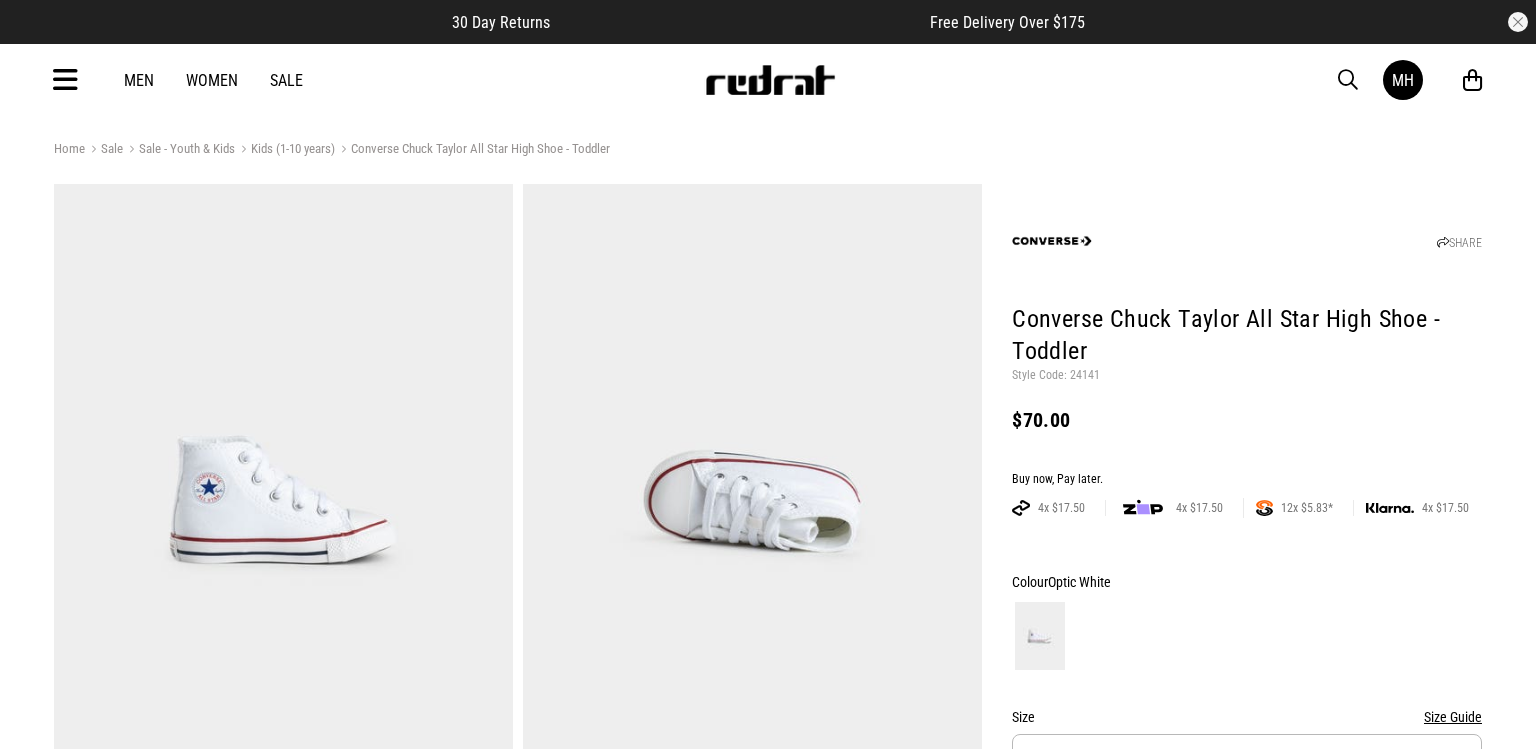 scroll, scrollTop: 0, scrollLeft: 0, axis: both 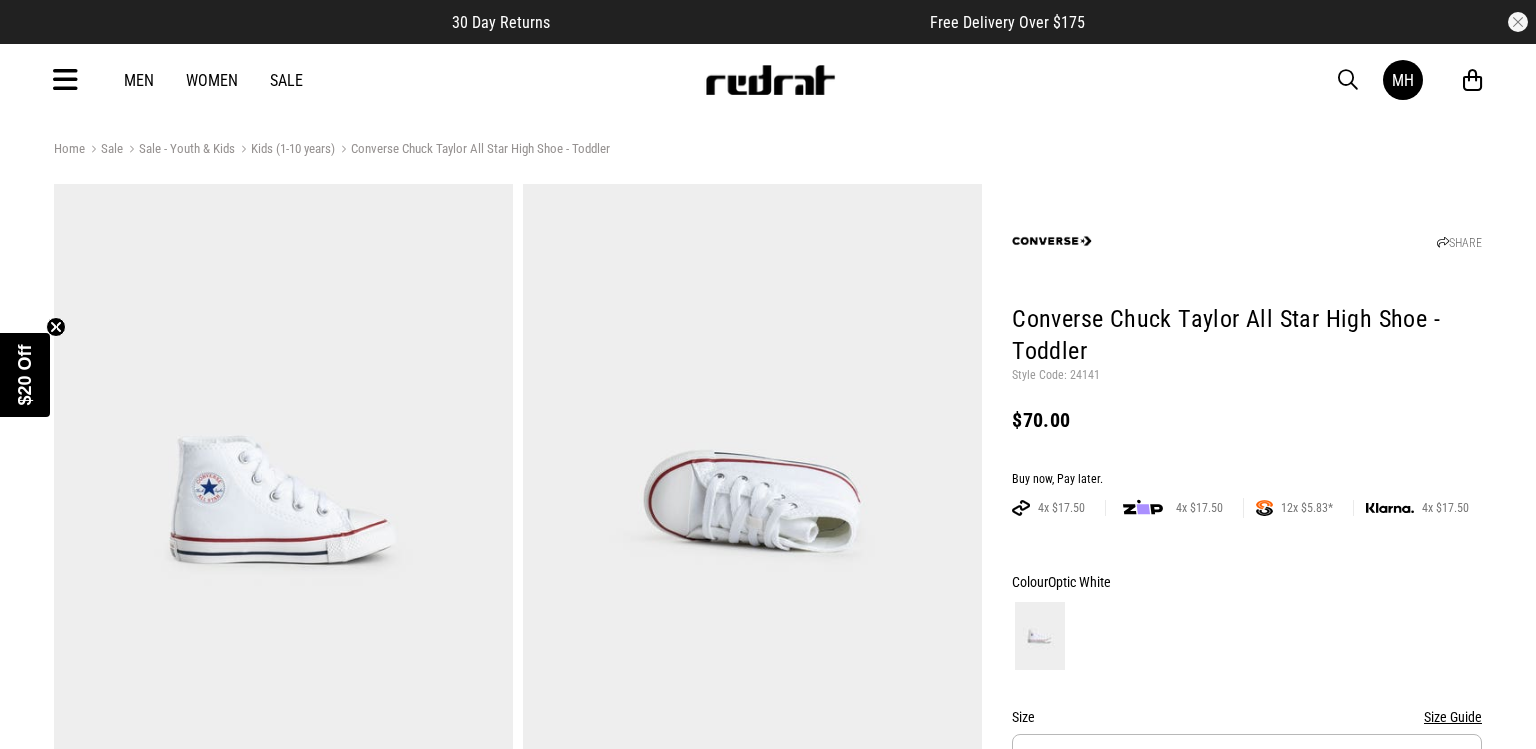 click on "Men" at bounding box center [139, 80] 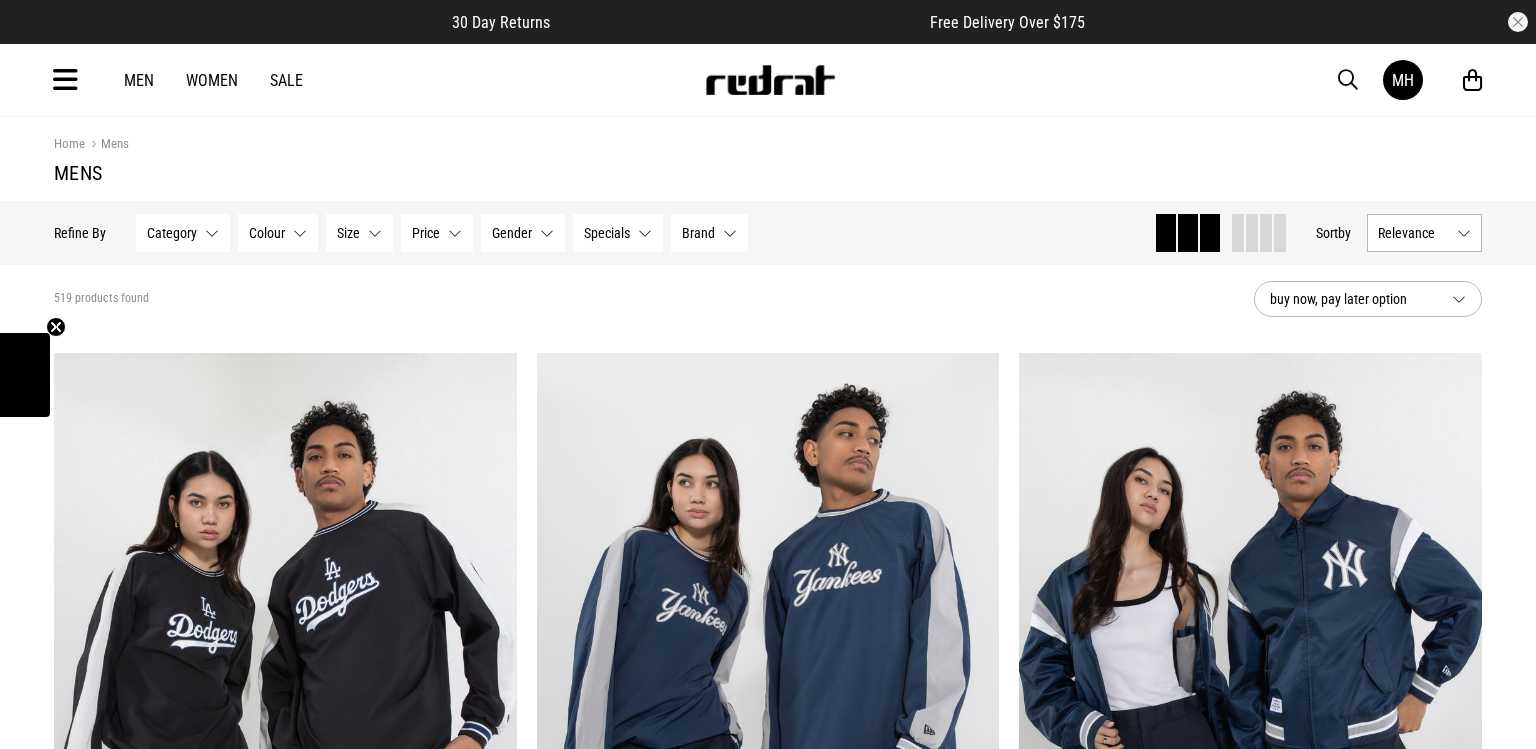 scroll, scrollTop: 0, scrollLeft: 0, axis: both 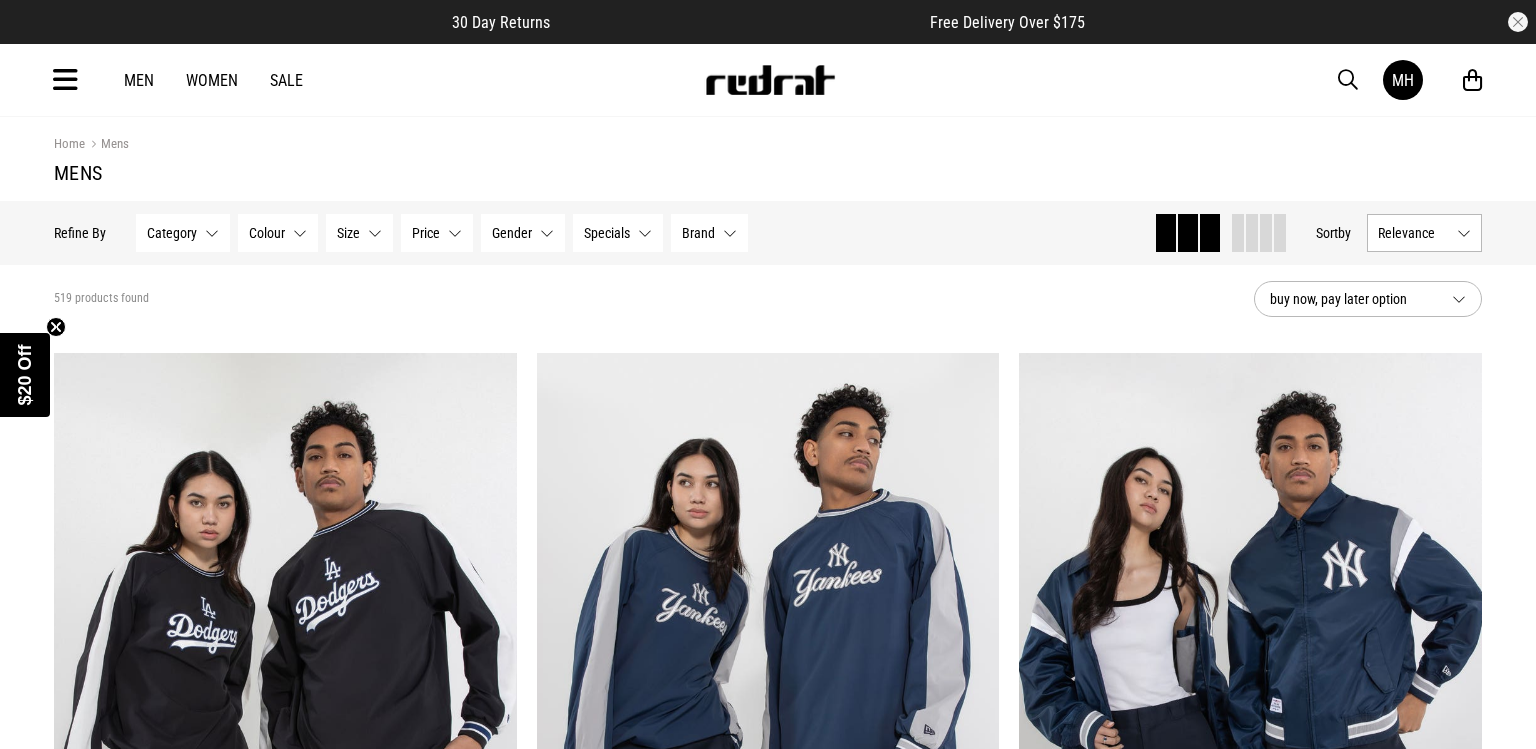 click on "Category  None selected" at bounding box center [183, 233] 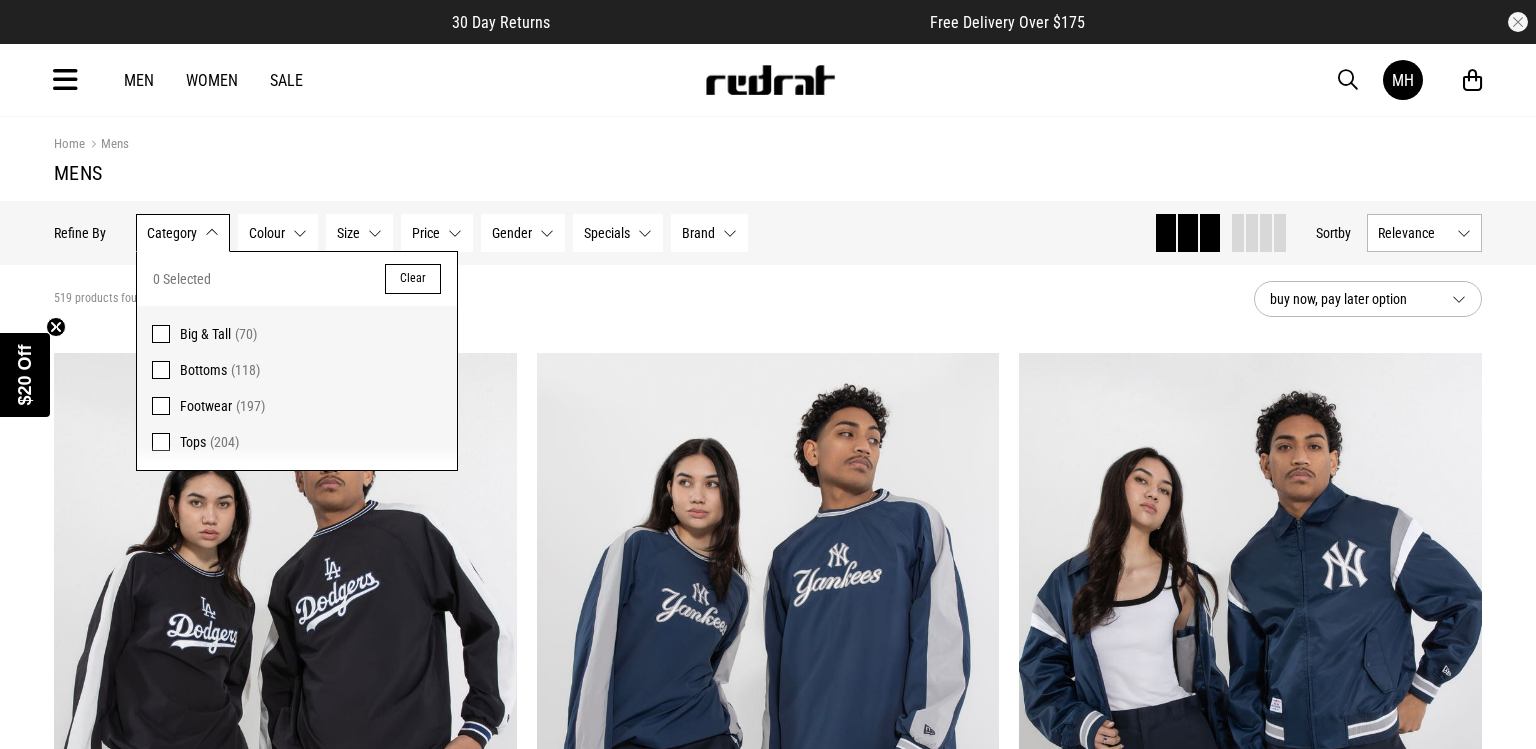 click on "Footwear (197)" at bounding box center [297, 406] 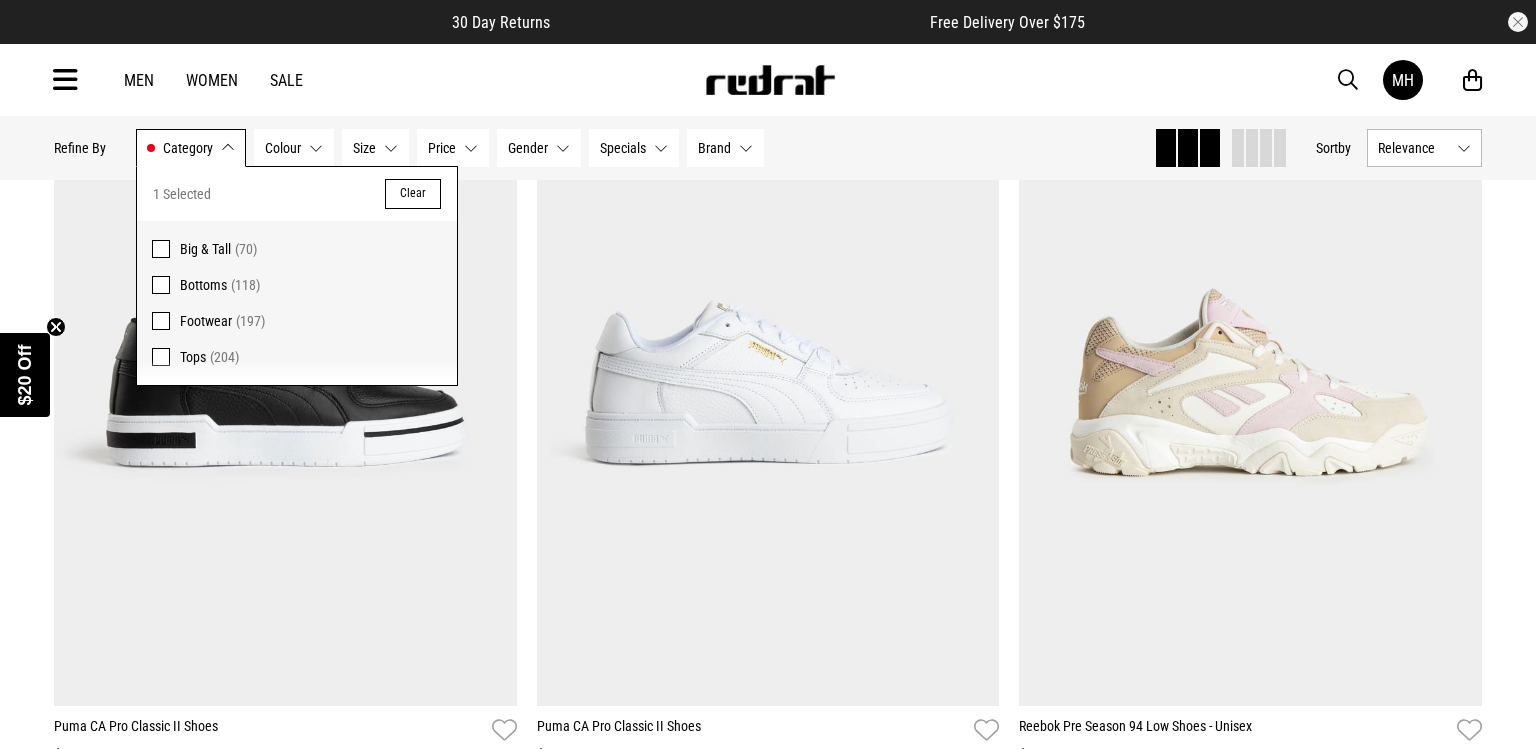scroll, scrollTop: 2784, scrollLeft: 0, axis: vertical 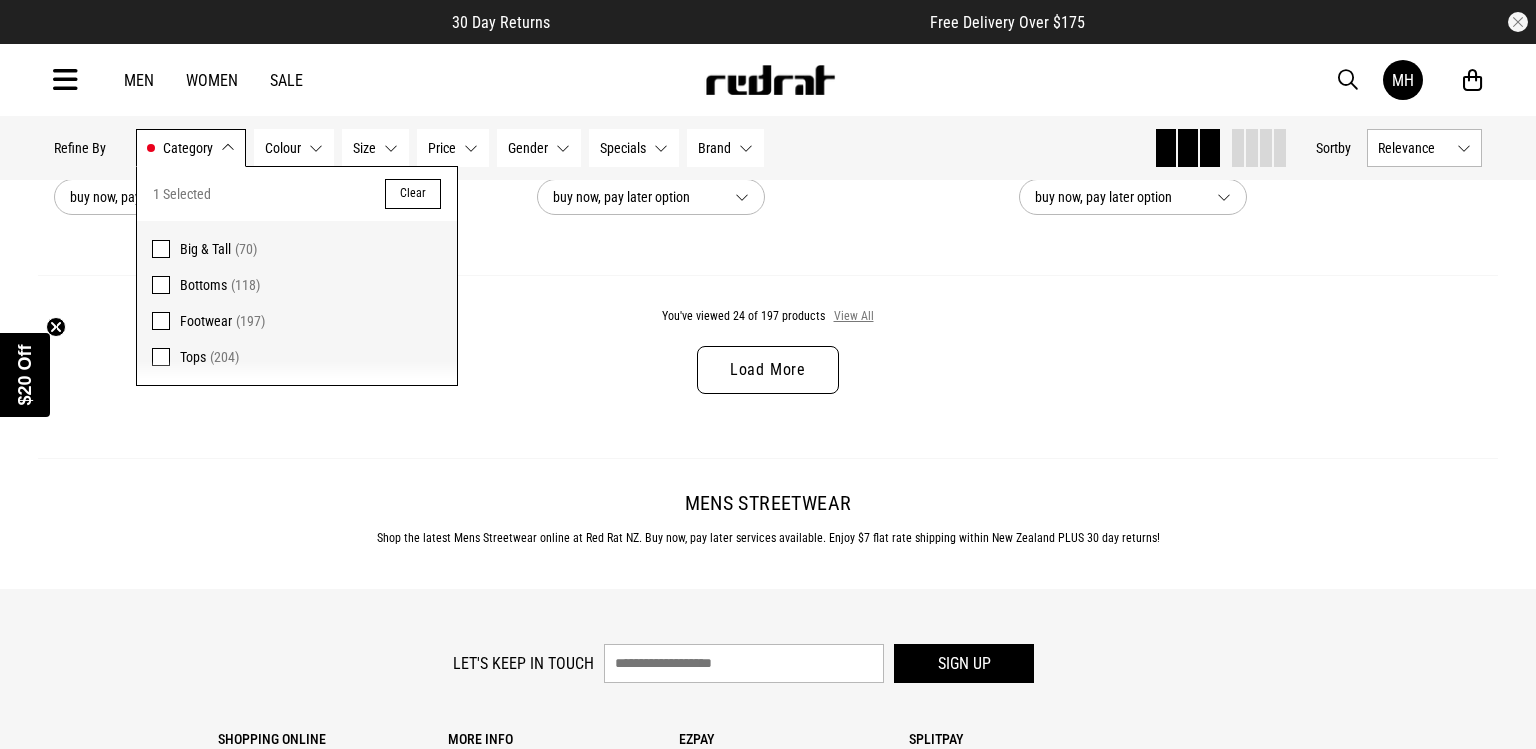 click on "View All" at bounding box center (854, 317) 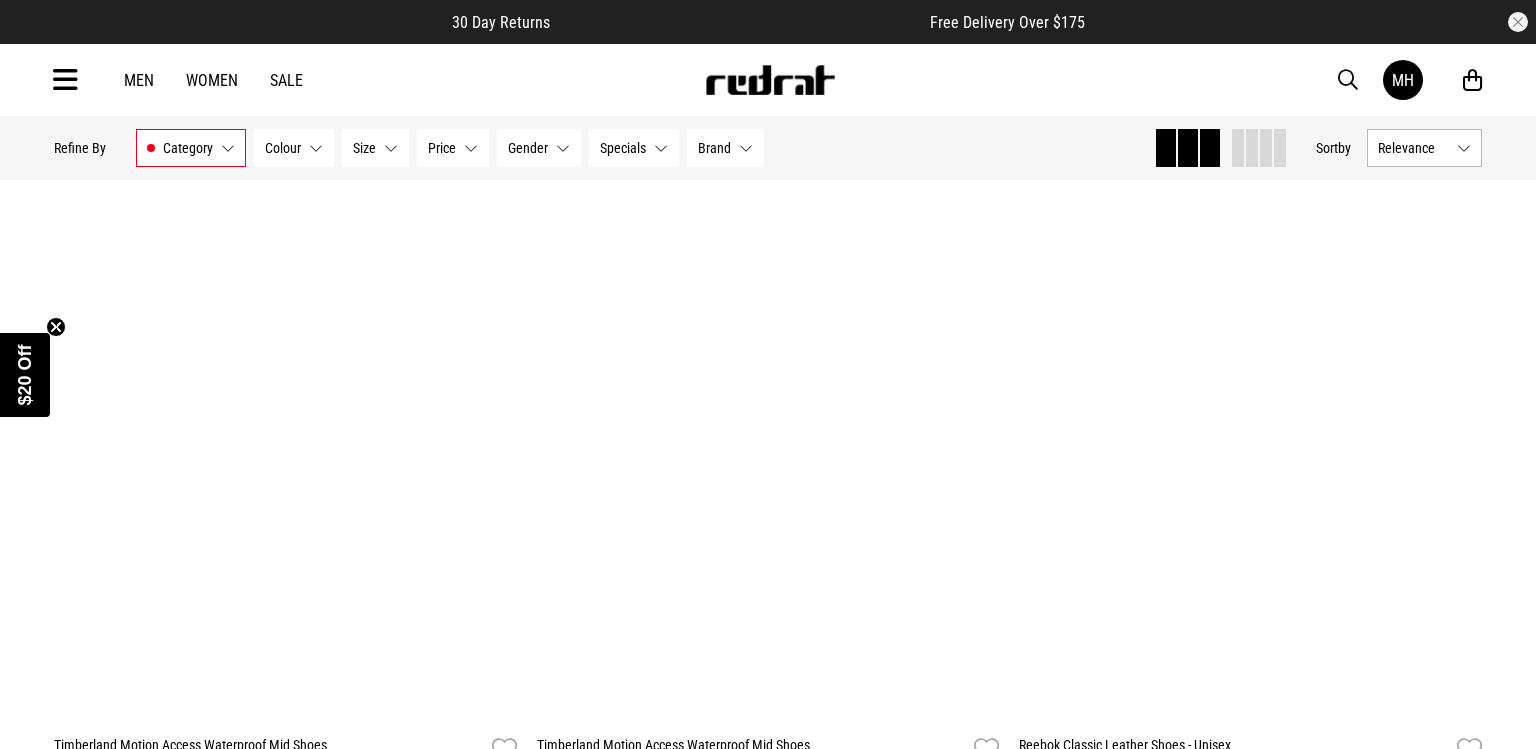 scroll, scrollTop: 11508, scrollLeft: 0, axis: vertical 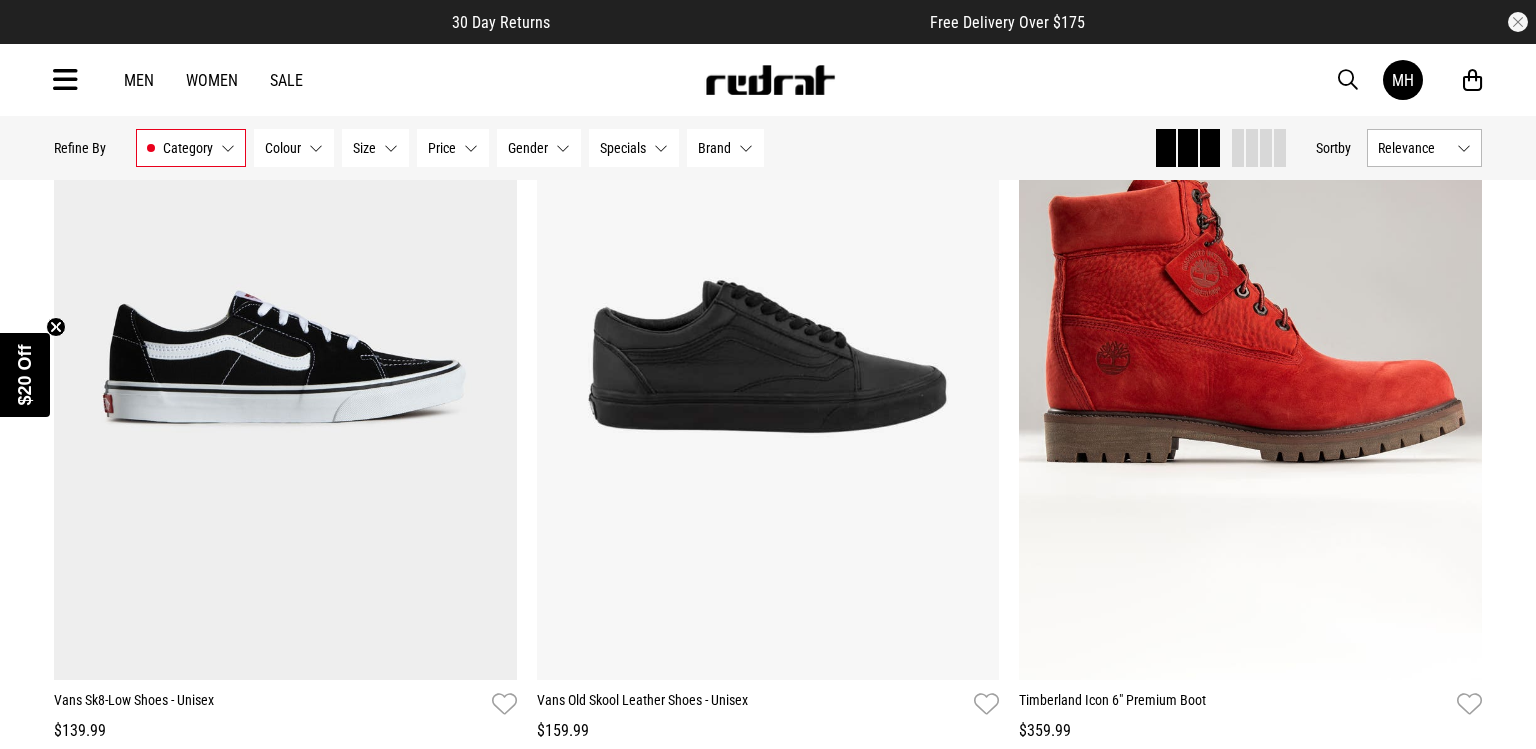 click on "Women" at bounding box center [212, 80] 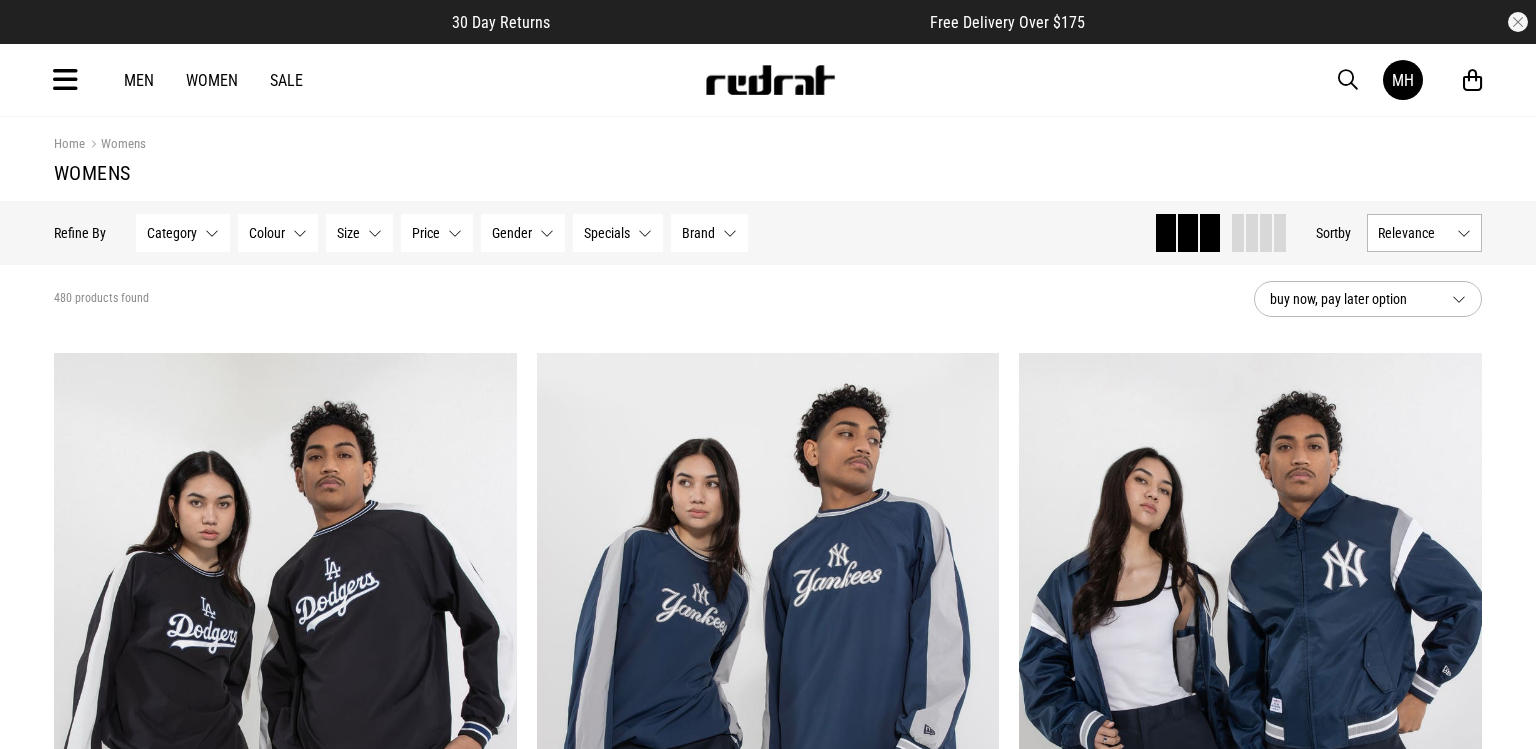 scroll, scrollTop: 0, scrollLeft: 0, axis: both 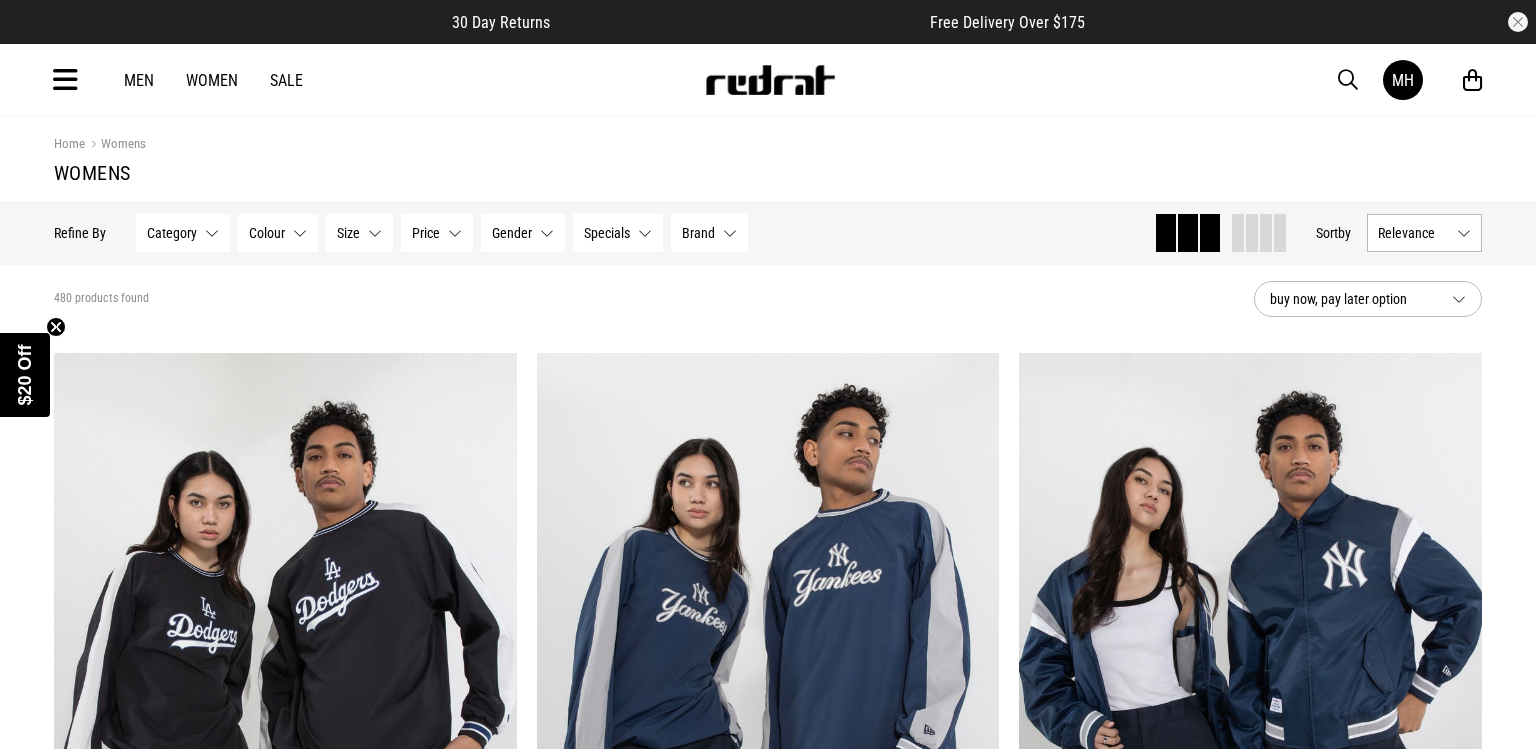click on "Category  None selected" at bounding box center (183, 233) 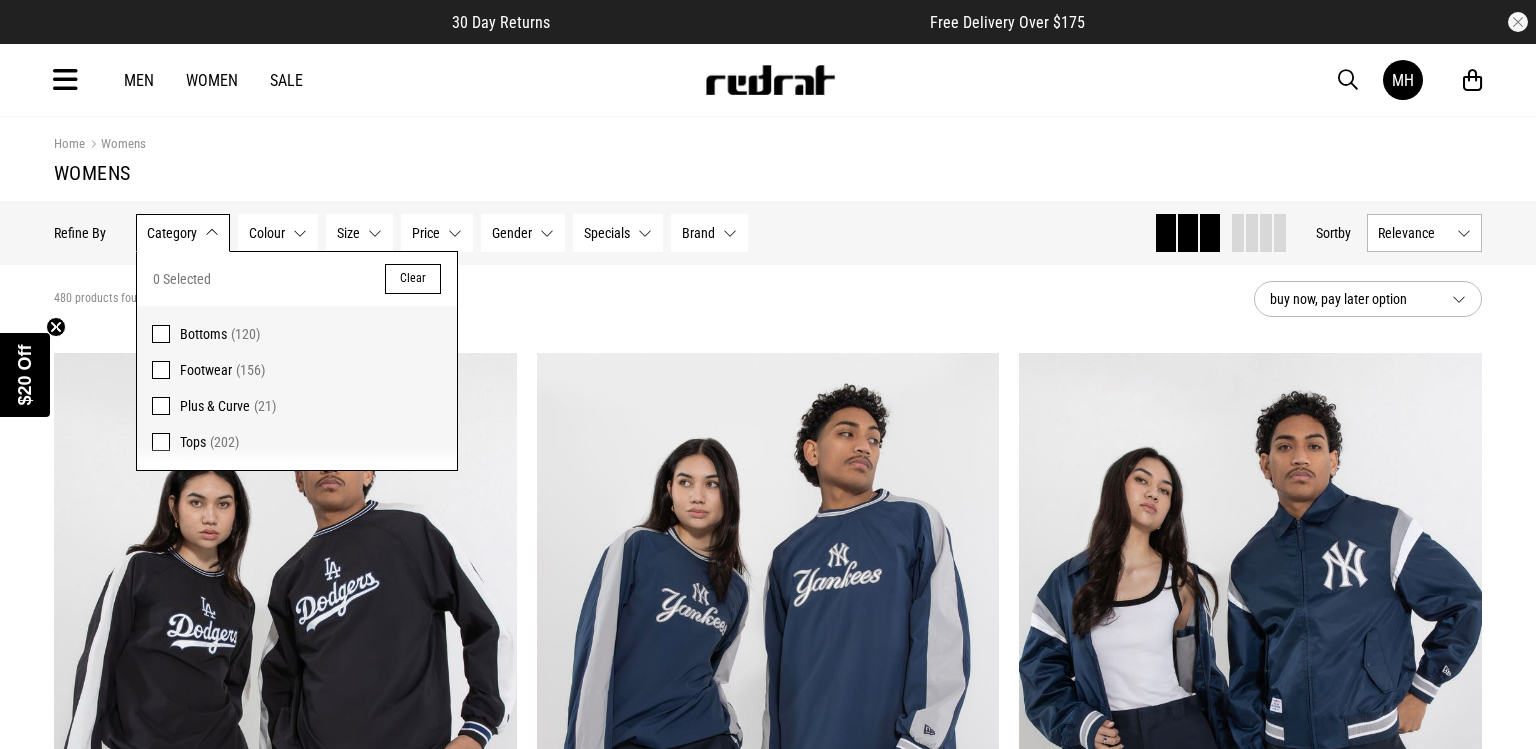 scroll, scrollTop: 0, scrollLeft: 0, axis: both 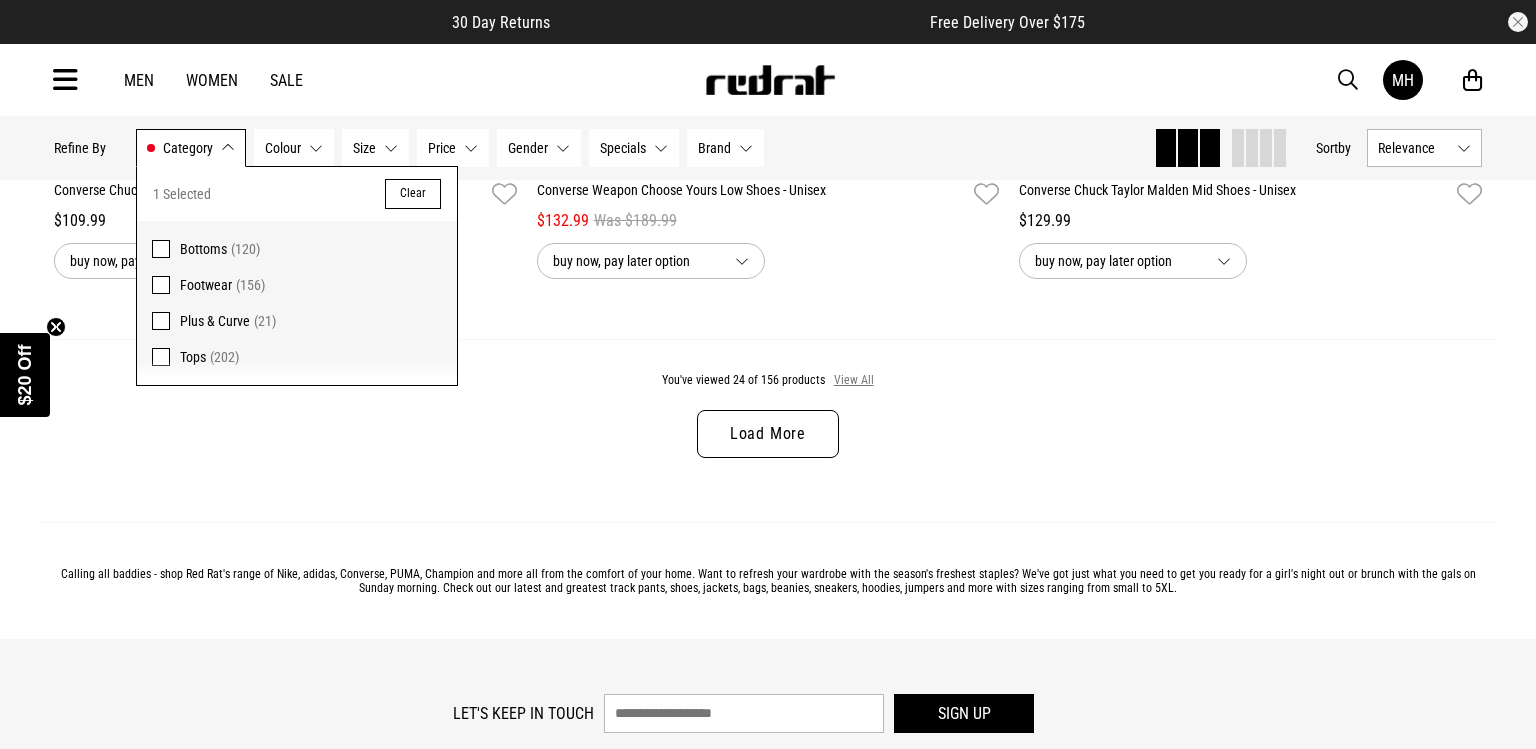click on "View All" at bounding box center (854, 381) 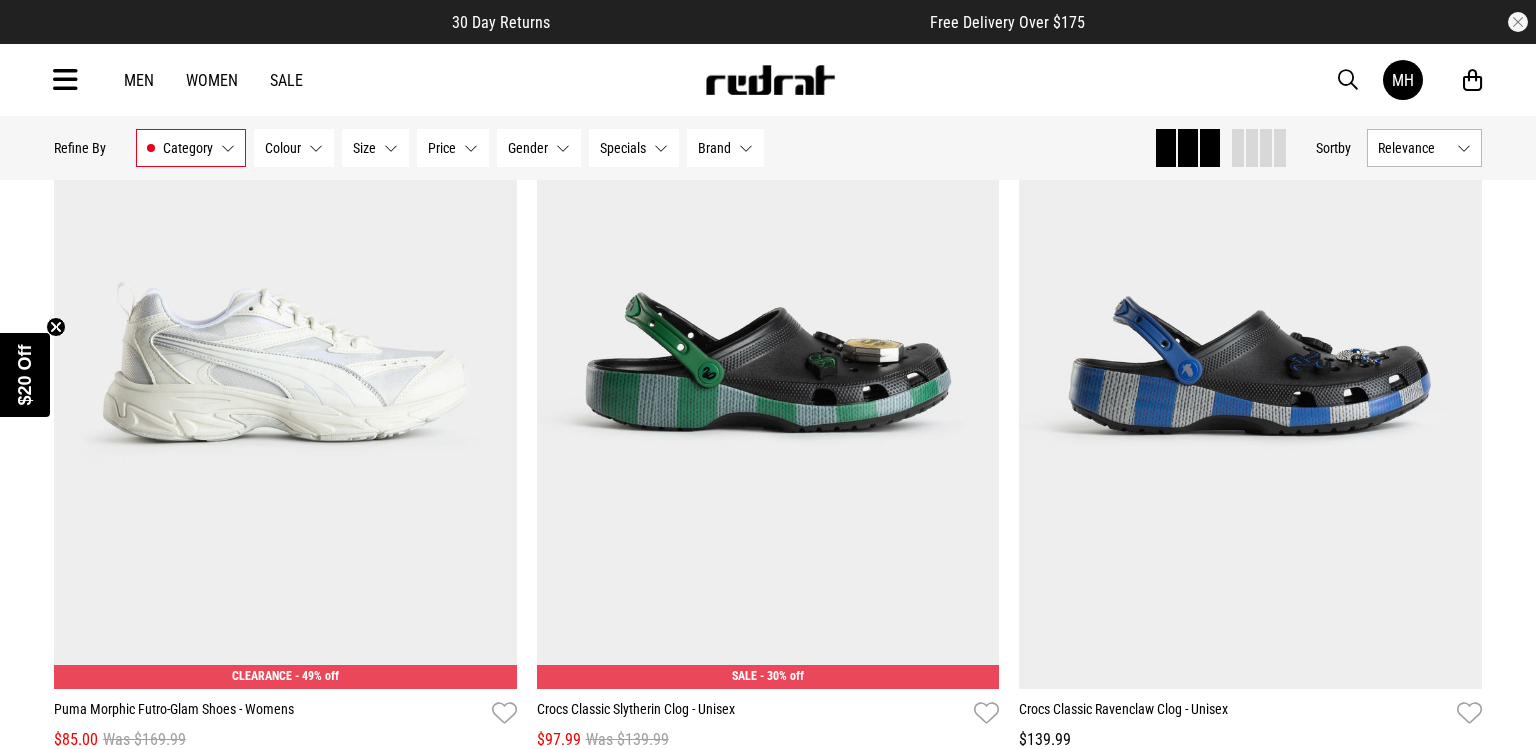 scroll, scrollTop: 12340, scrollLeft: 0, axis: vertical 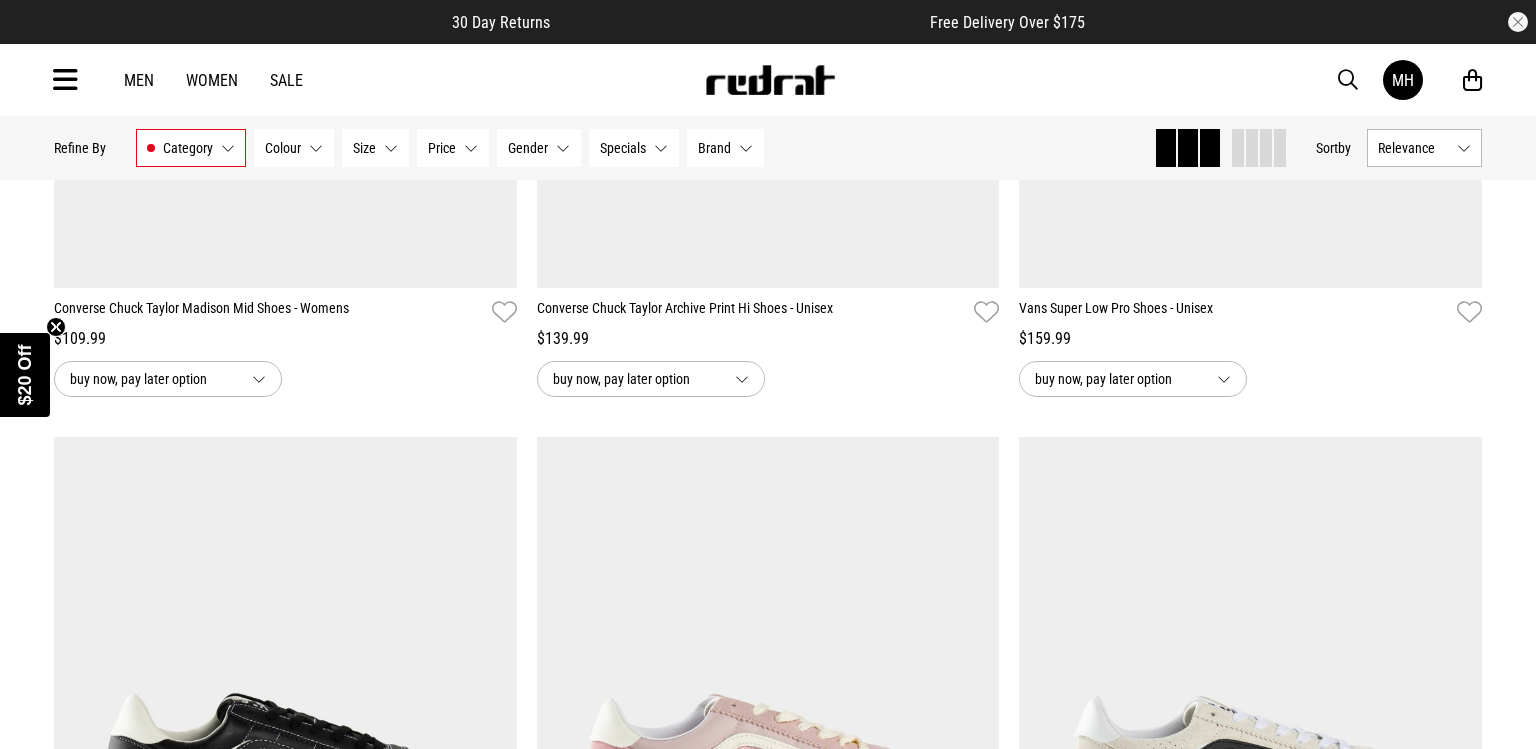 click at bounding box center (1348, 80) 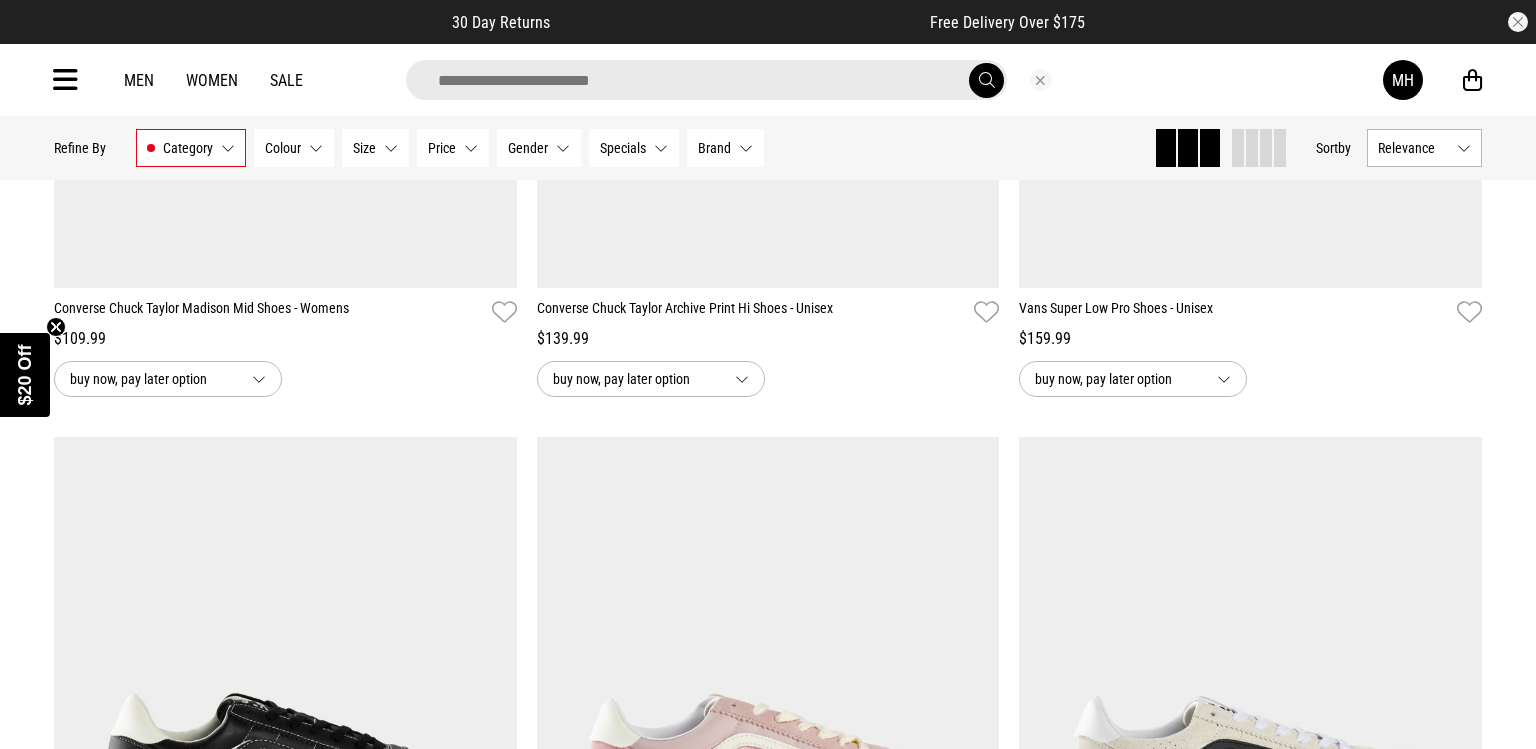 click at bounding box center [706, 80] 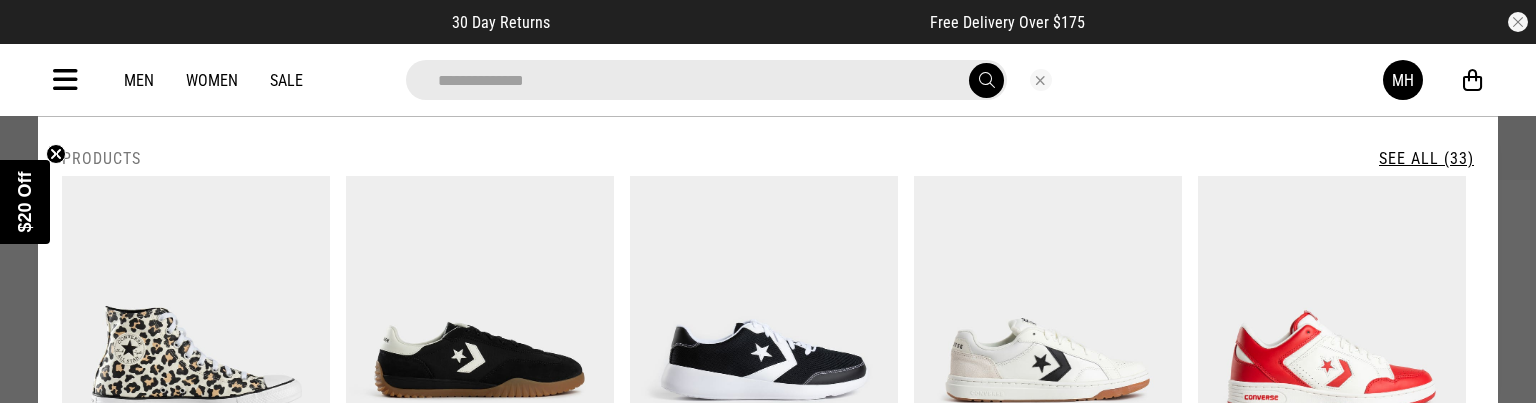 type on "**********" 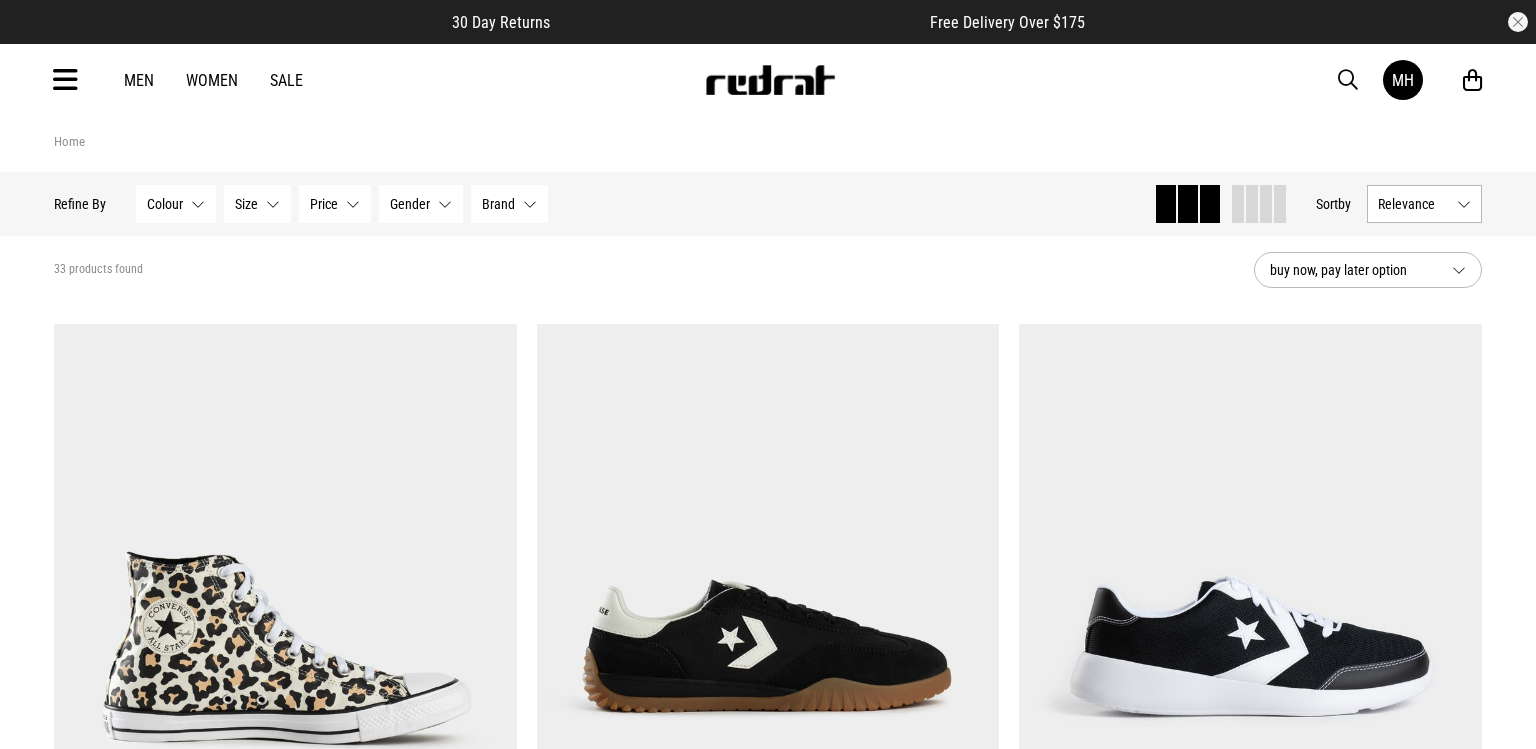click on "Colour  None selected" at bounding box center (176, 204) 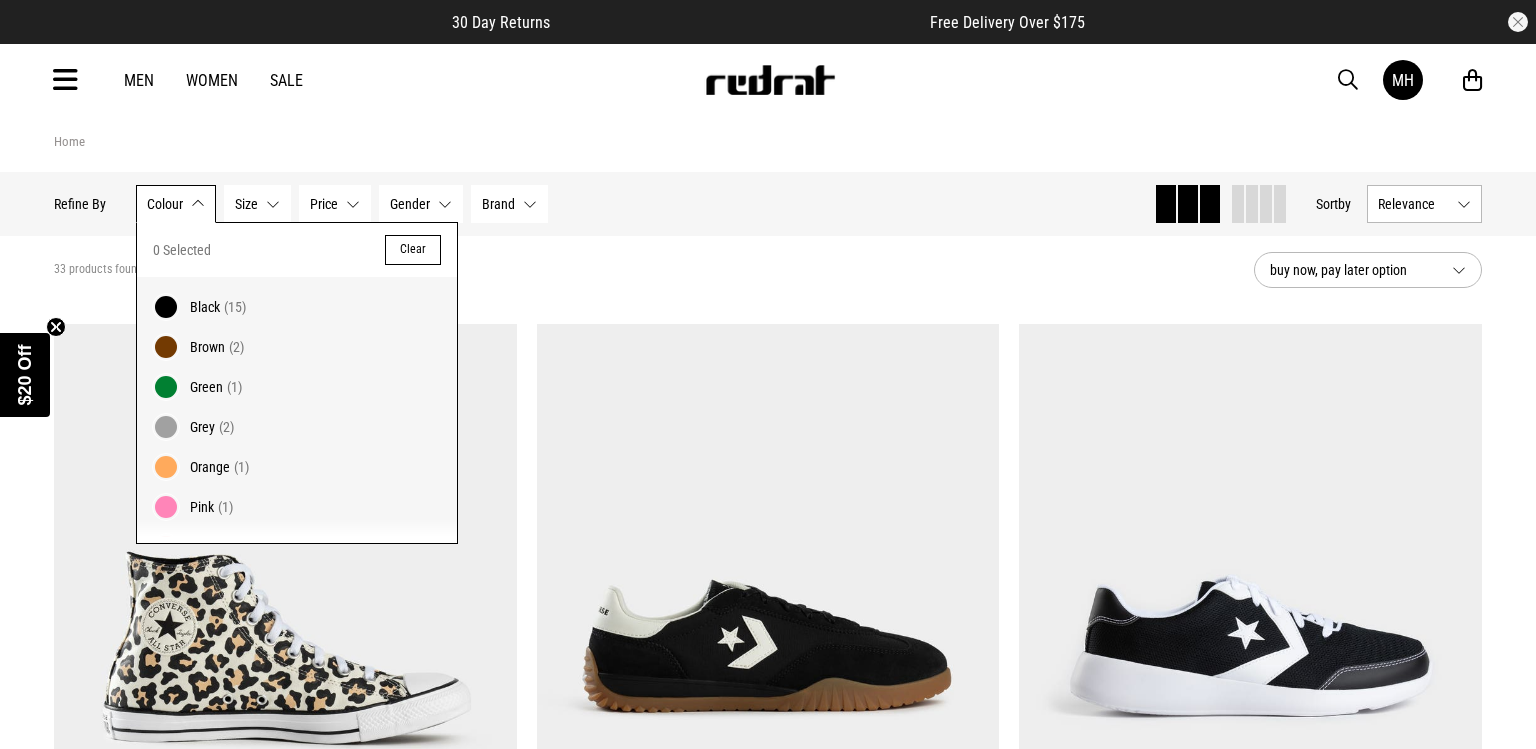 scroll, scrollTop: 0, scrollLeft: 0, axis: both 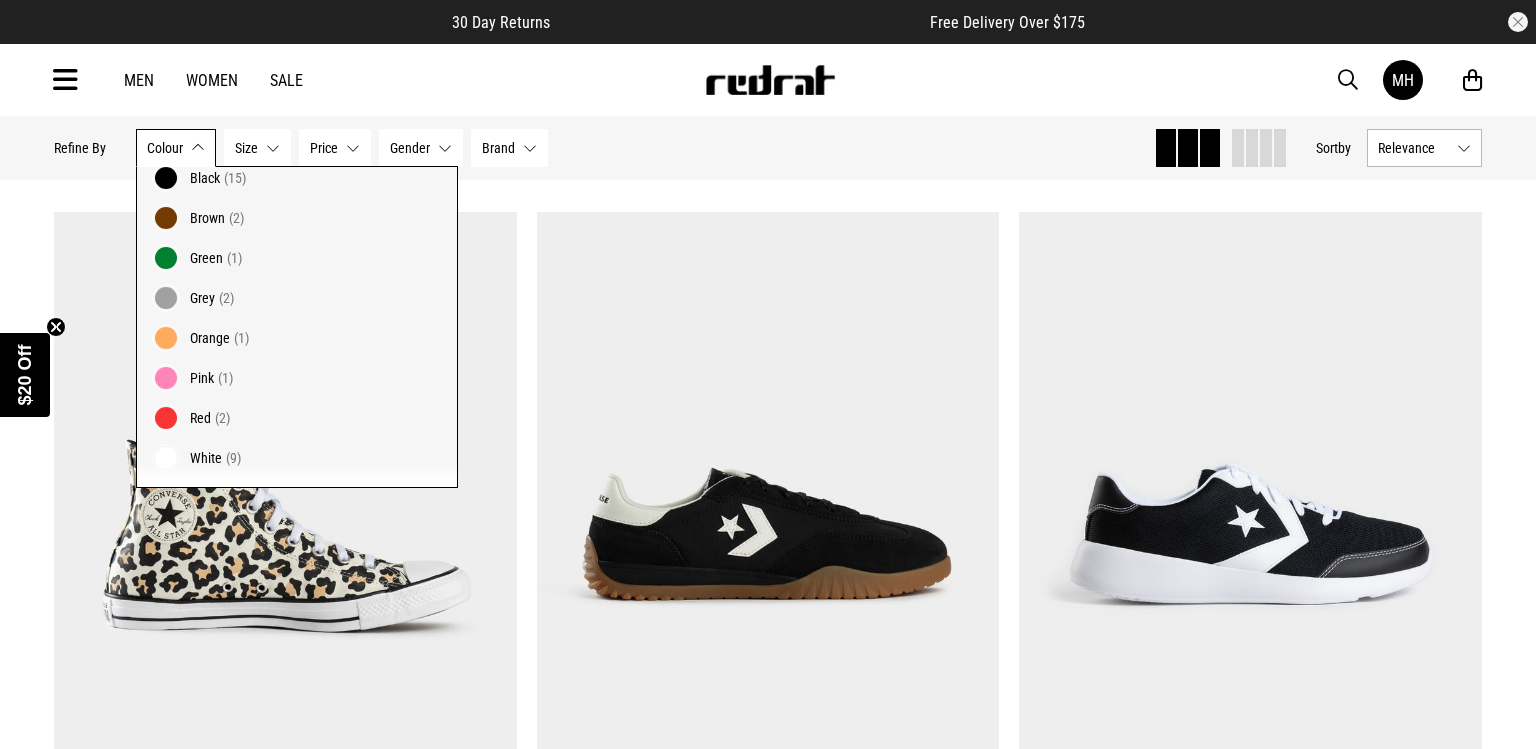 click on "White (9)" at bounding box center [316, 458] 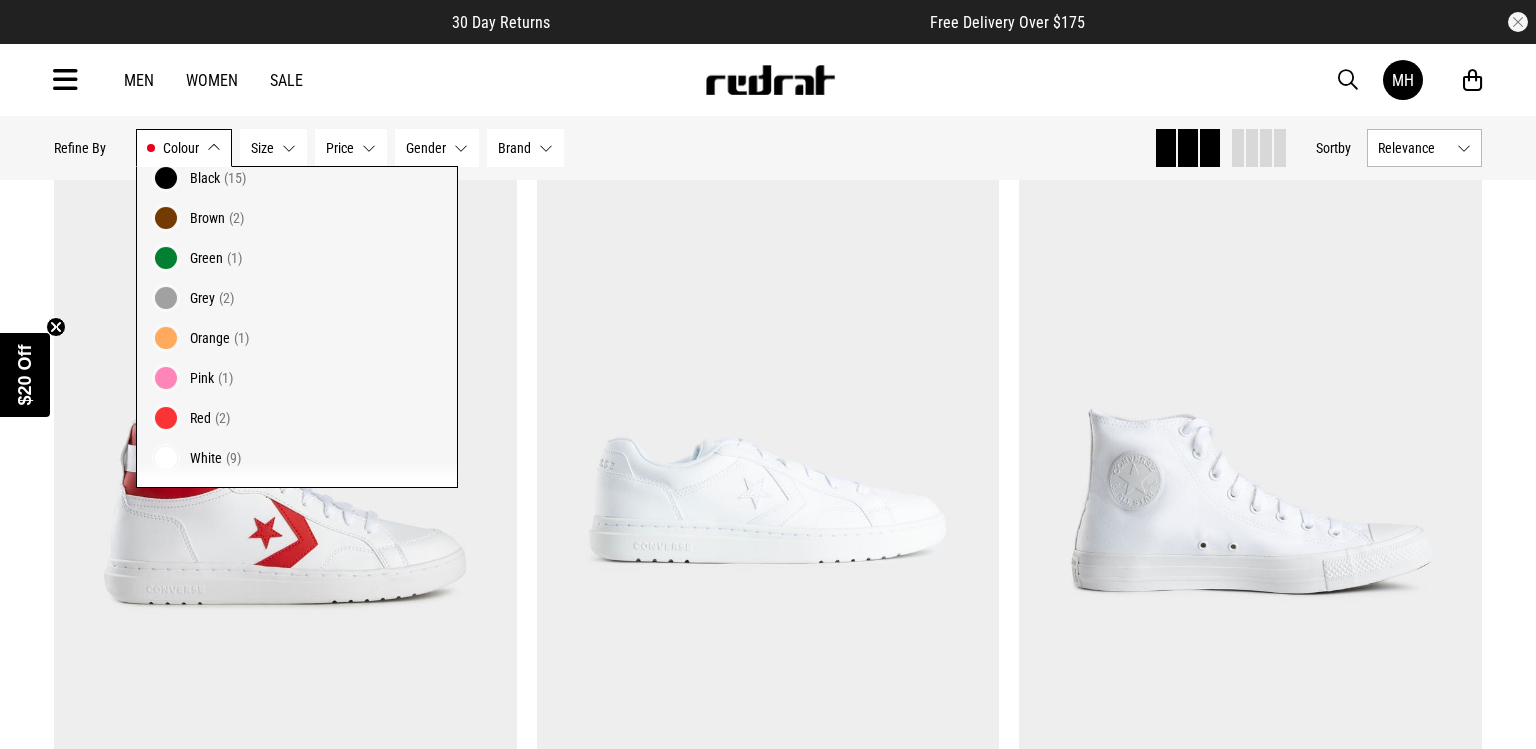 scroll, scrollTop: 997, scrollLeft: 0, axis: vertical 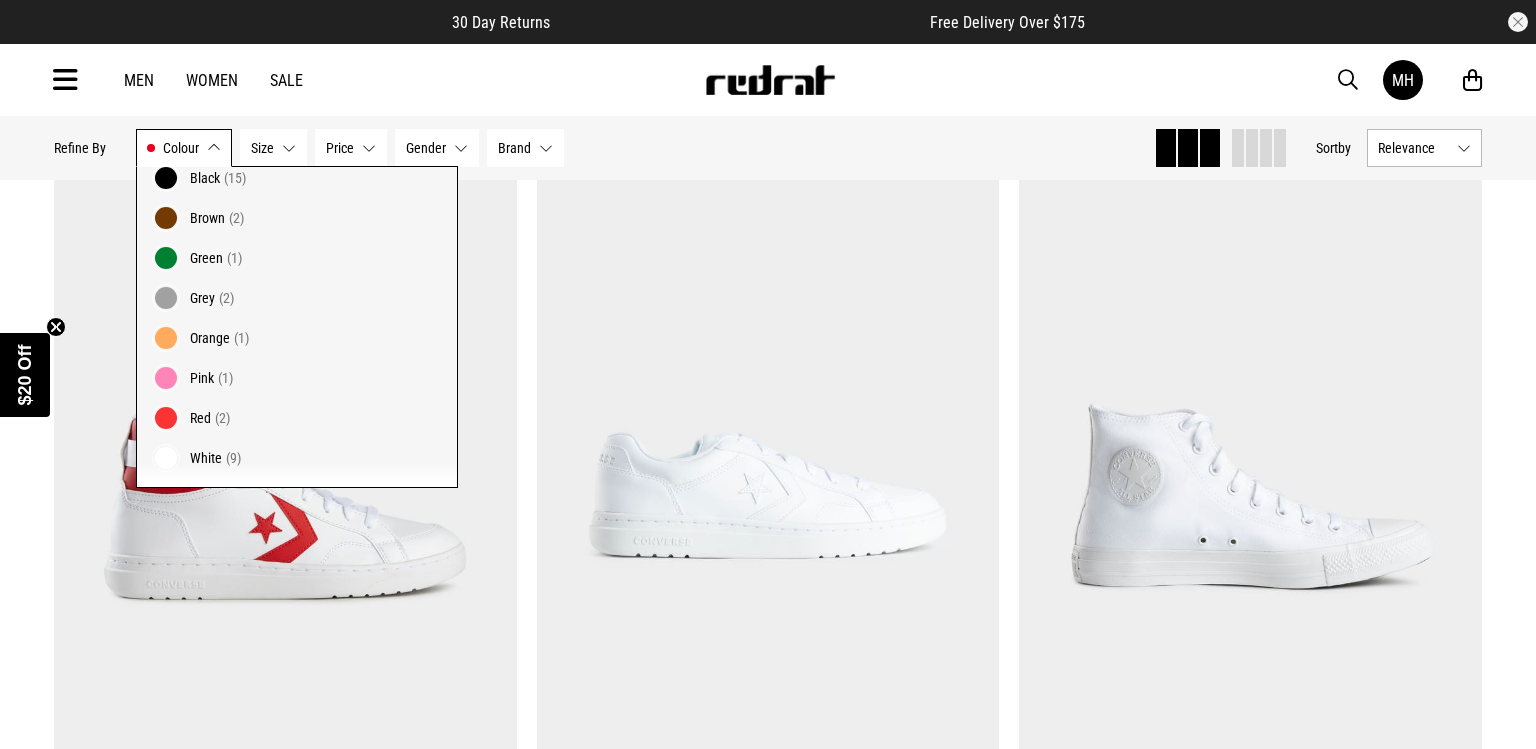 click at bounding box center [1348, 80] 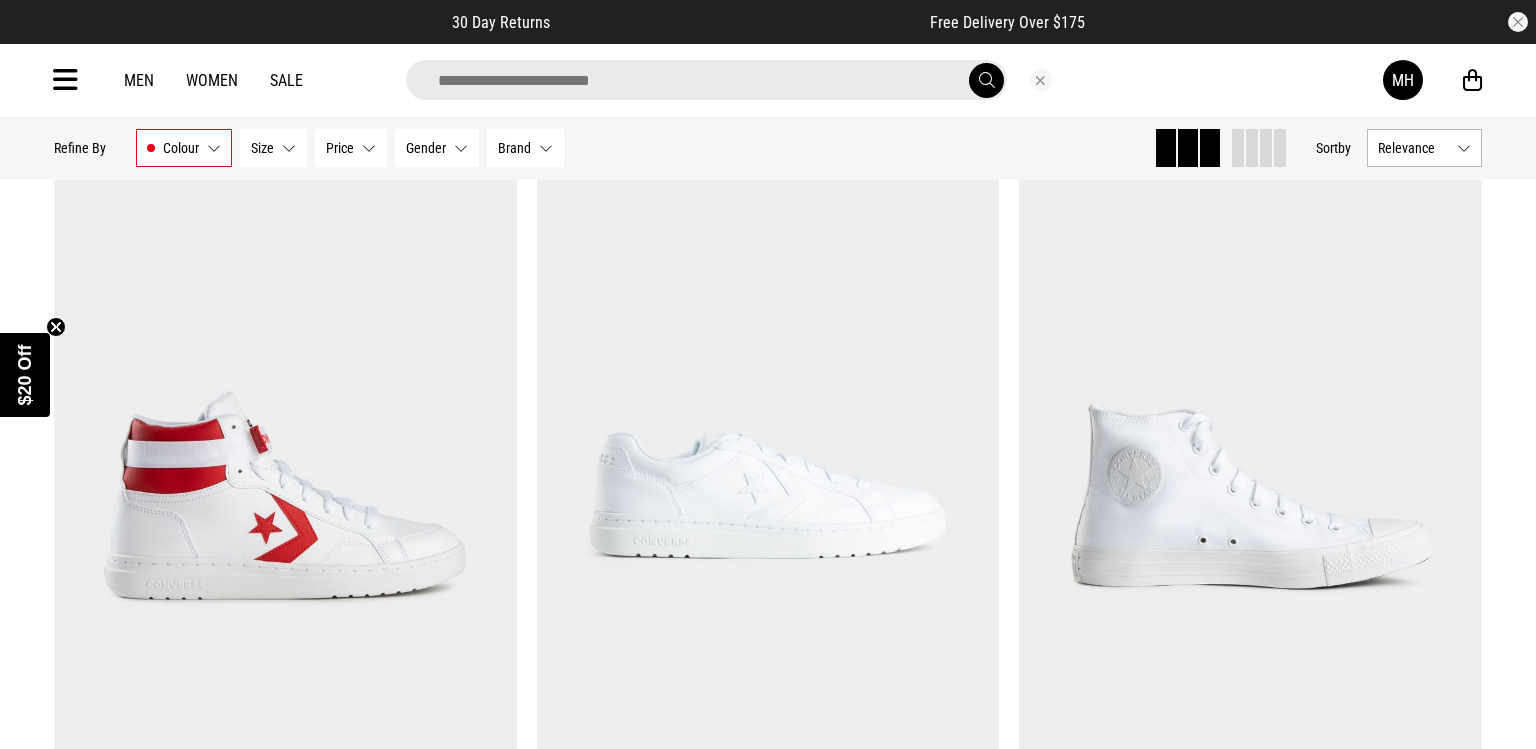 click at bounding box center [706, 80] 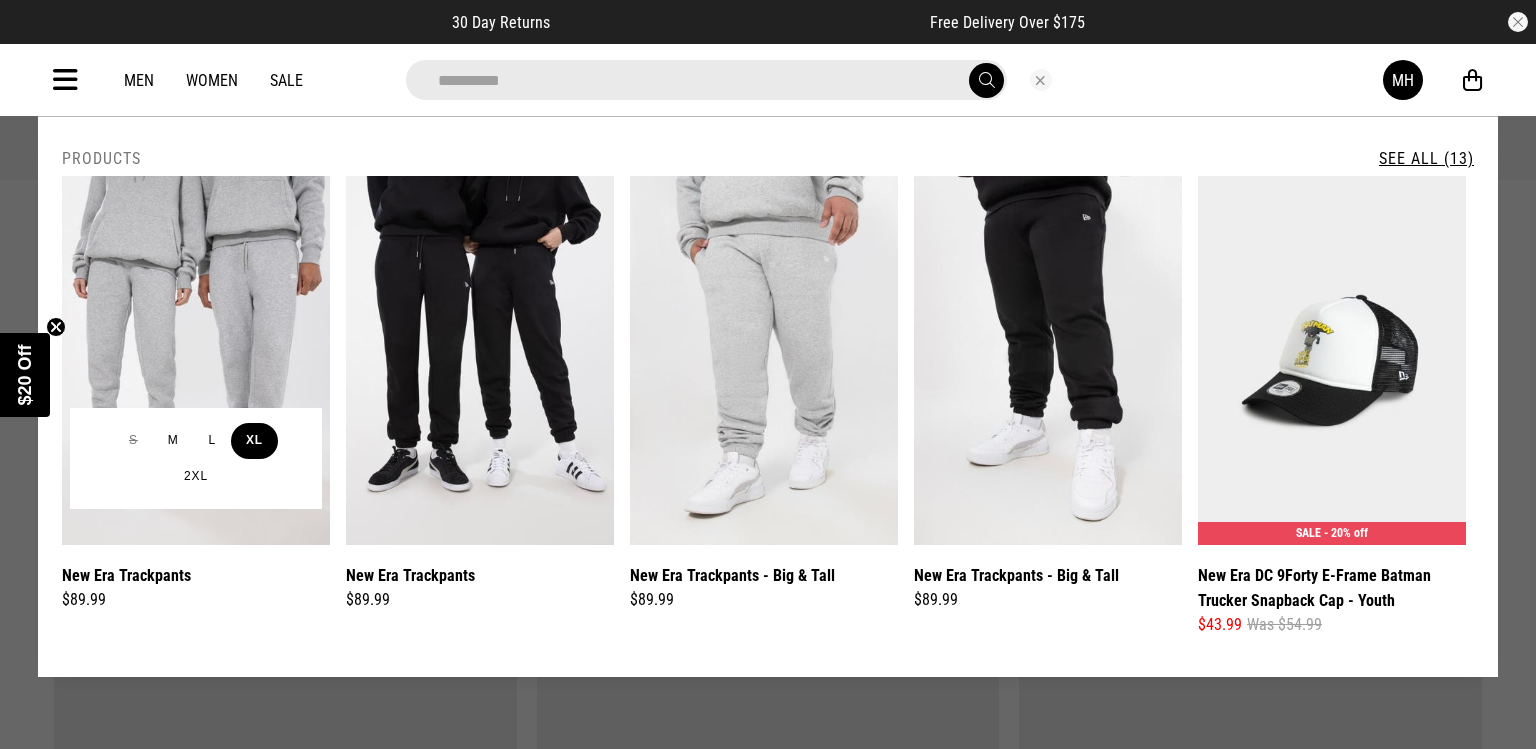 type on "**********" 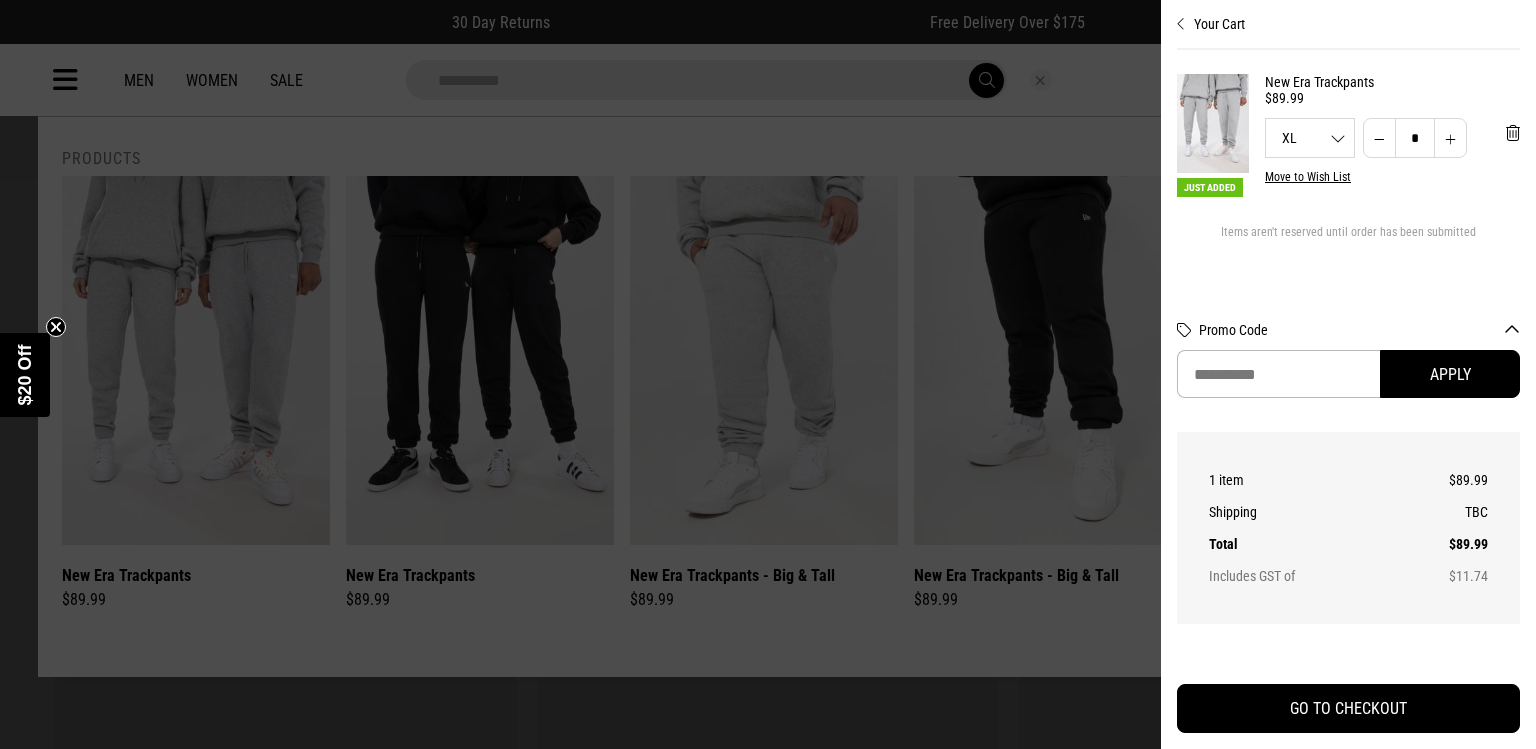 click at bounding box center [768, 374] 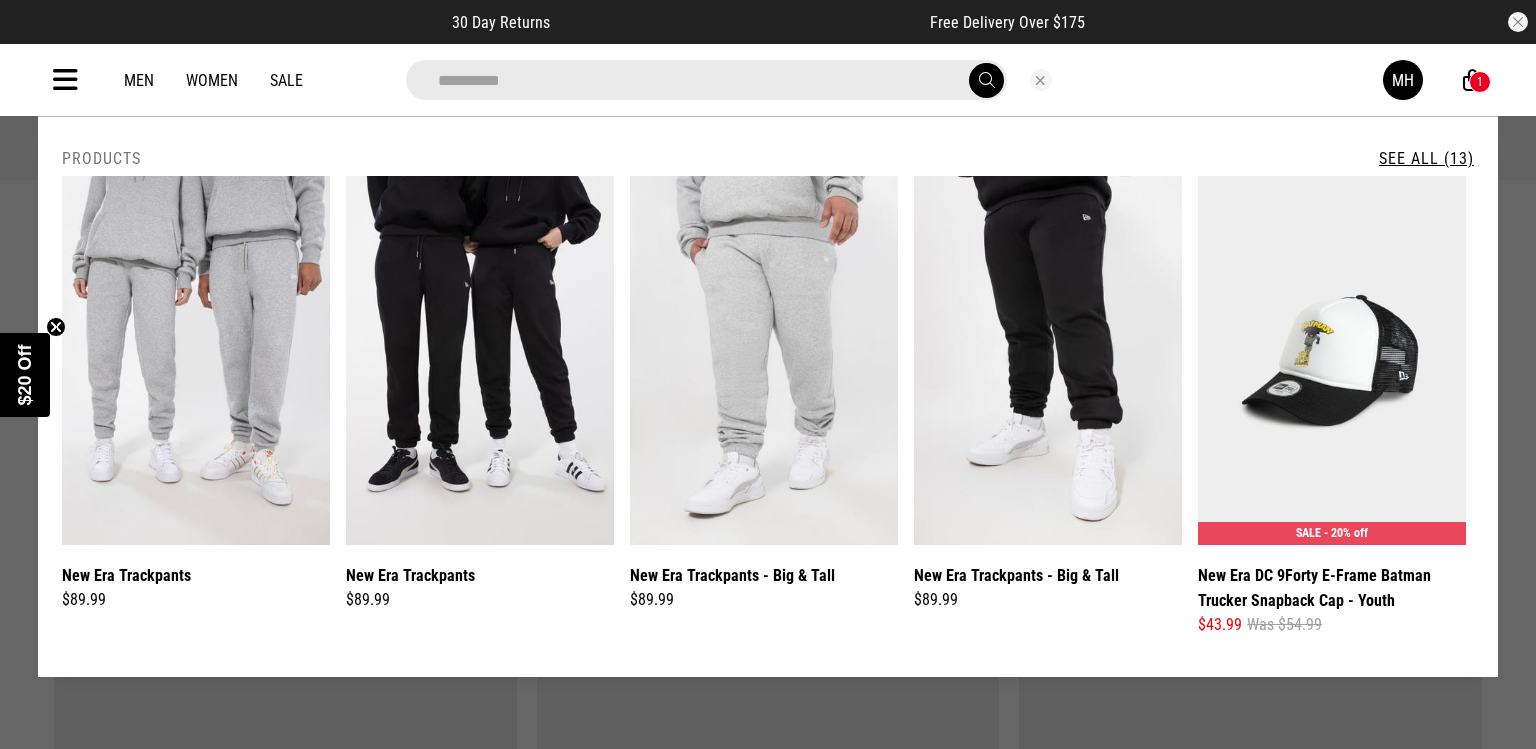 click at bounding box center [987, 80] 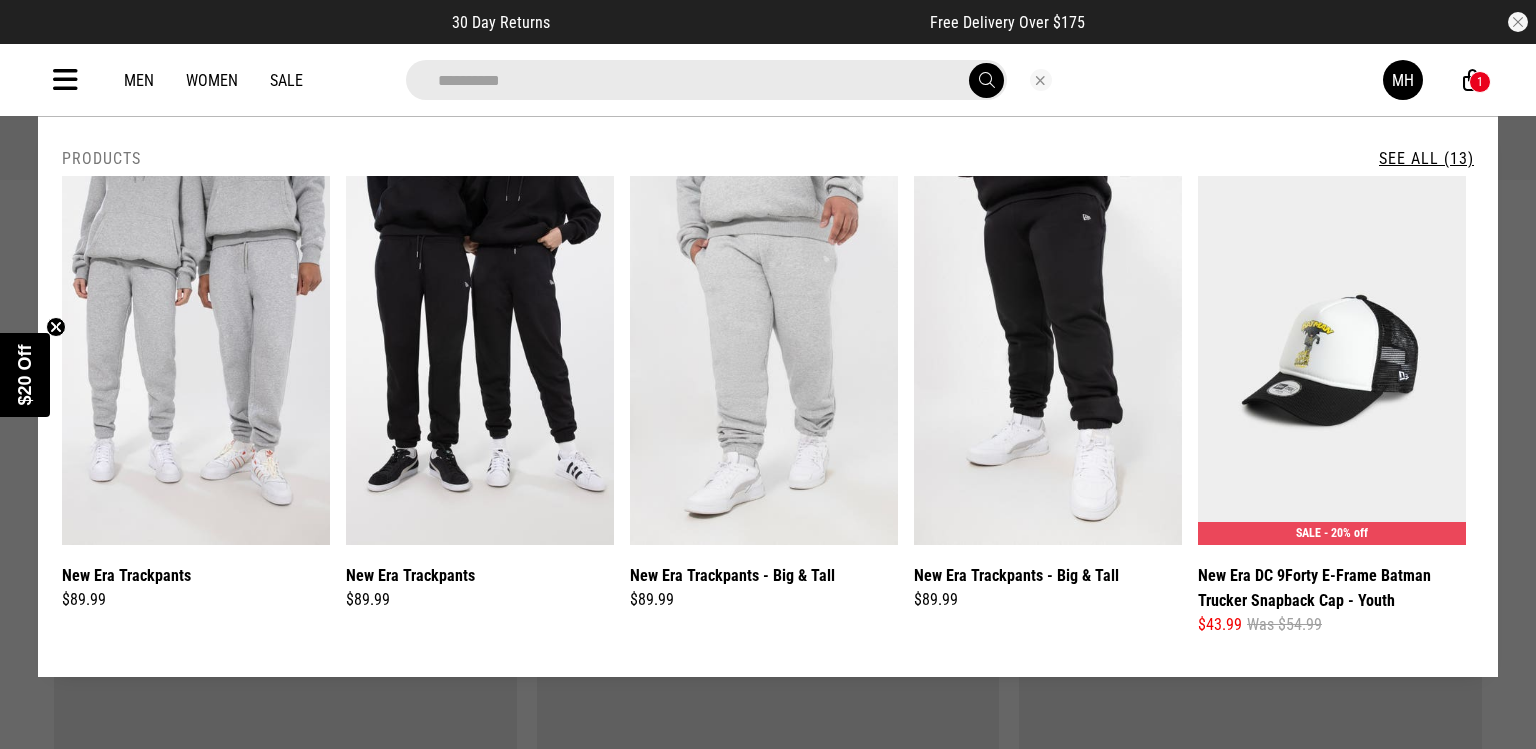 click on "**********" at bounding box center [706, 80] 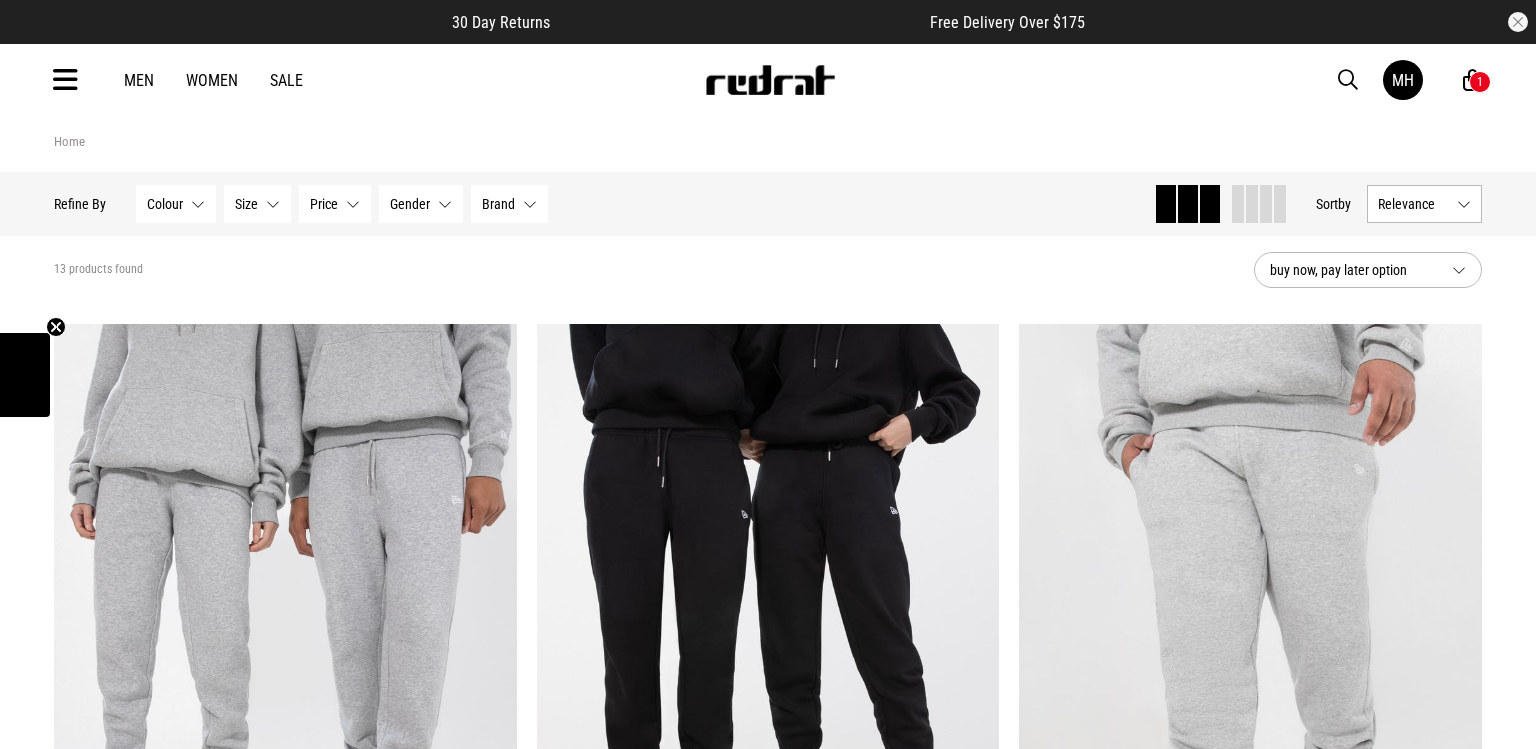 scroll, scrollTop: 0, scrollLeft: 0, axis: both 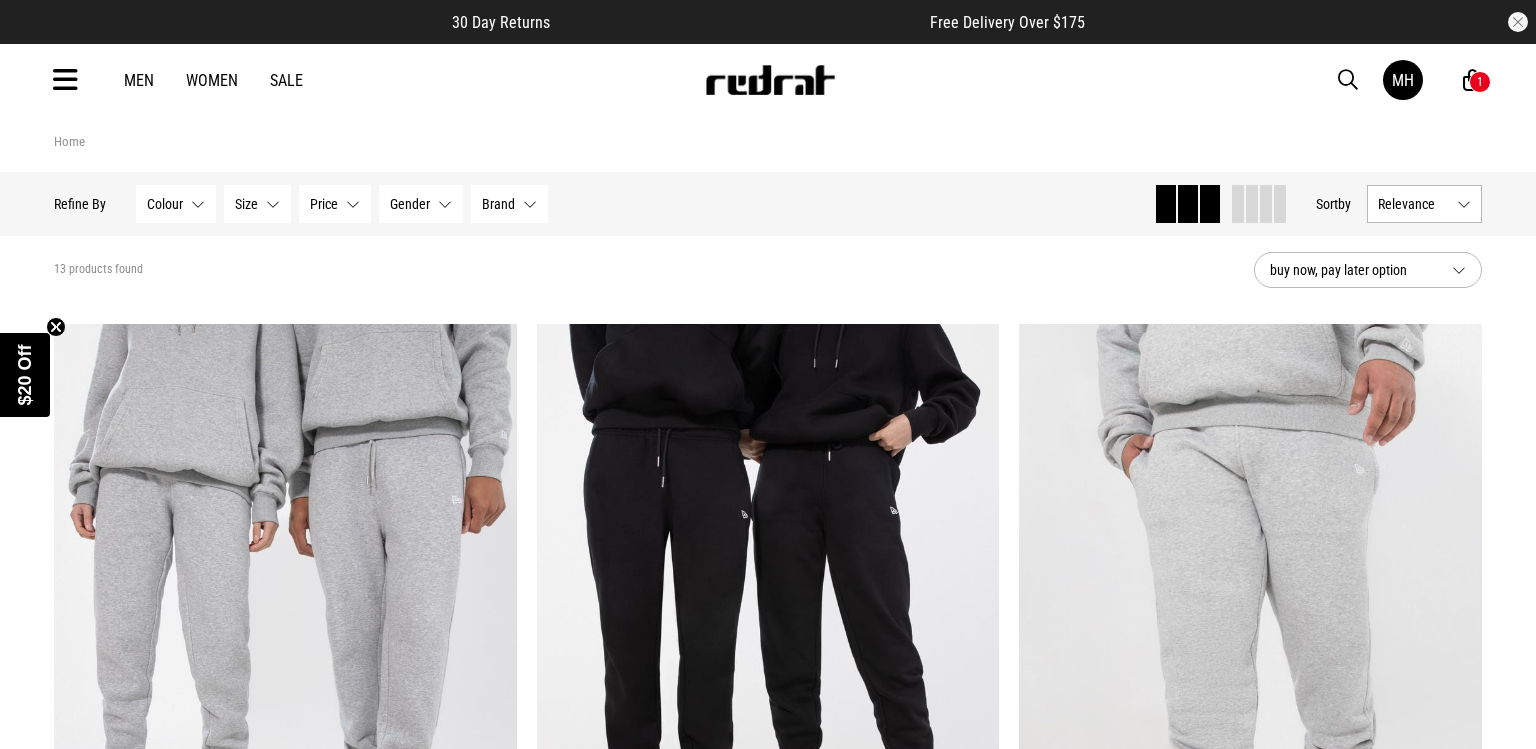 click at bounding box center [1348, 80] 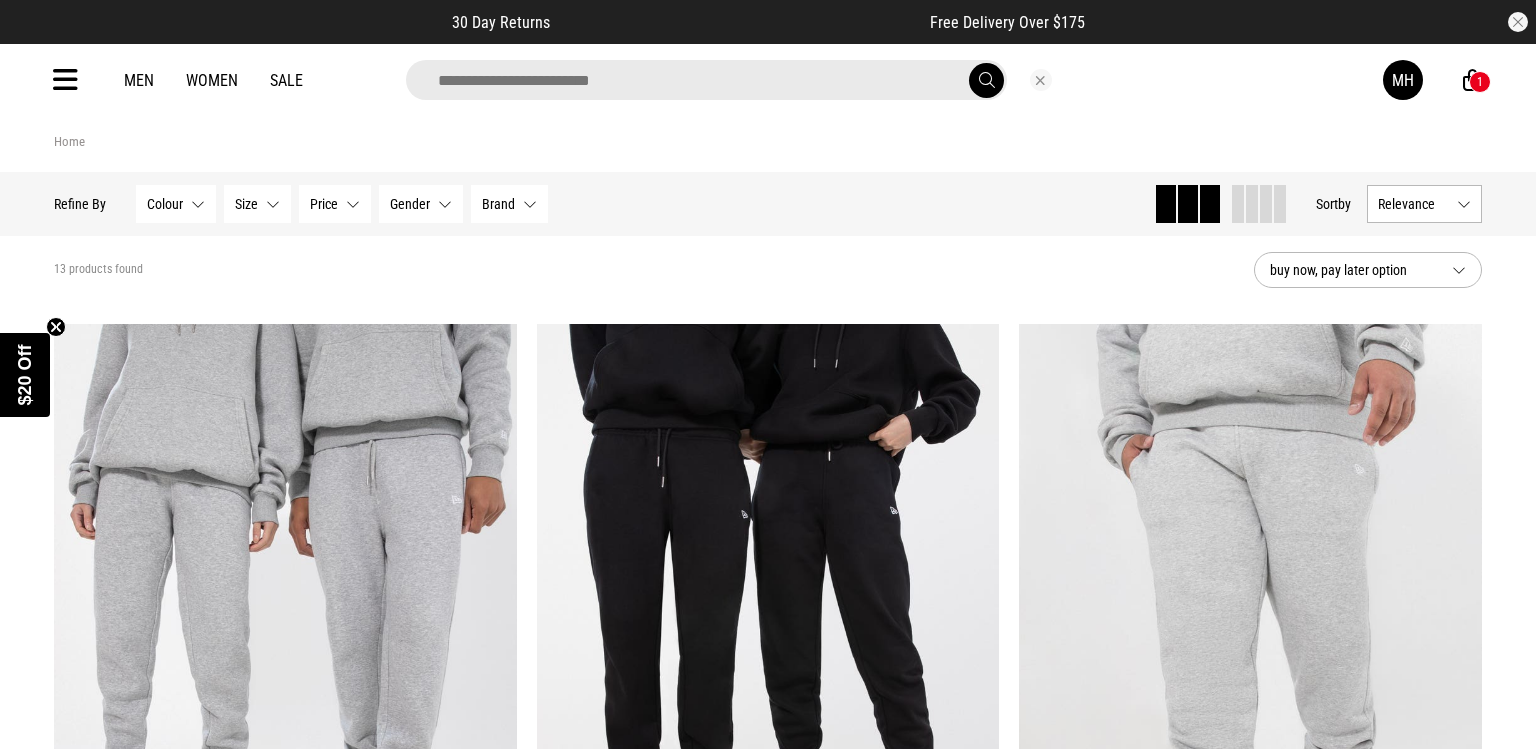 click at bounding box center (706, 80) 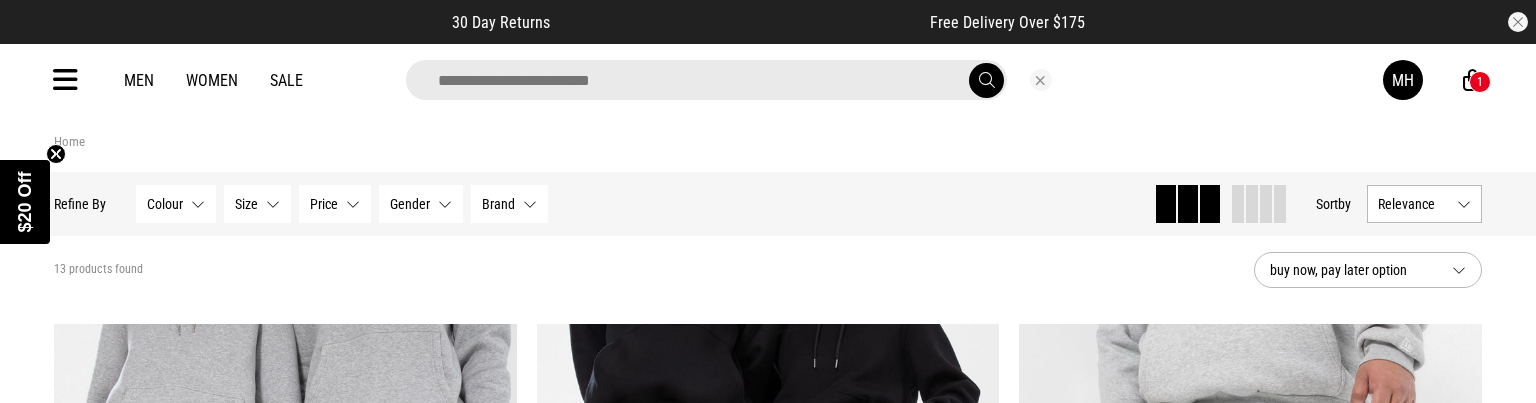 type on "*" 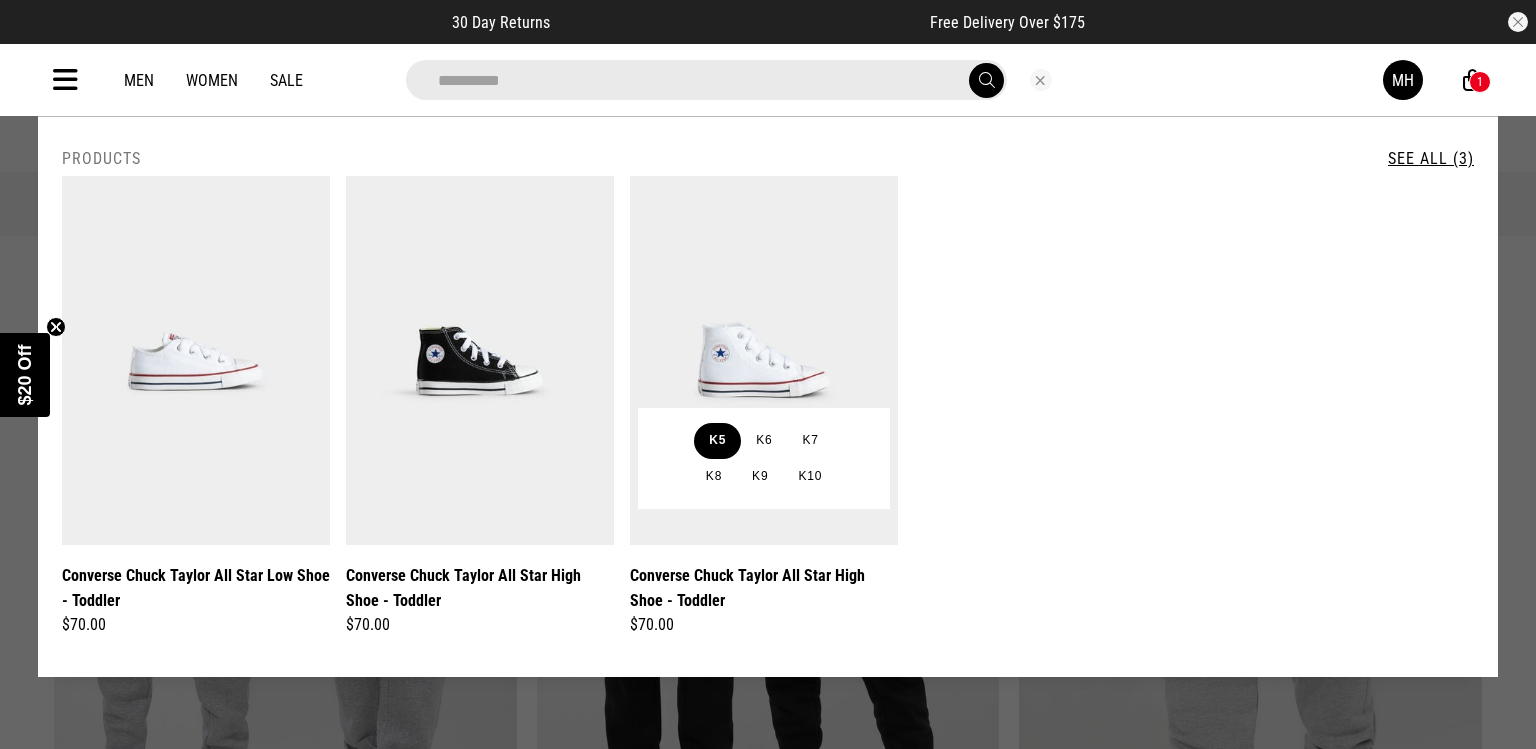 type on "**********" 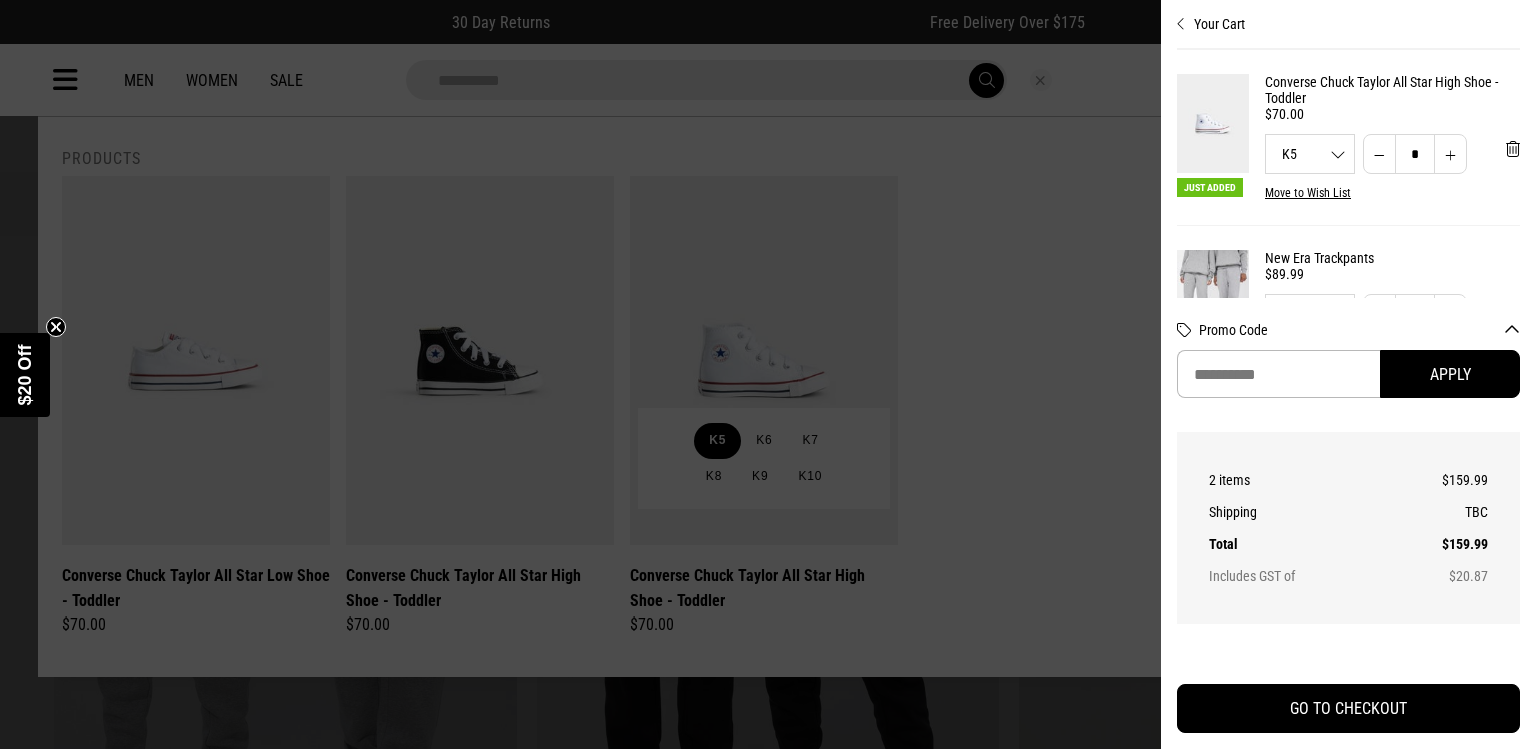 click at bounding box center (768, 374) 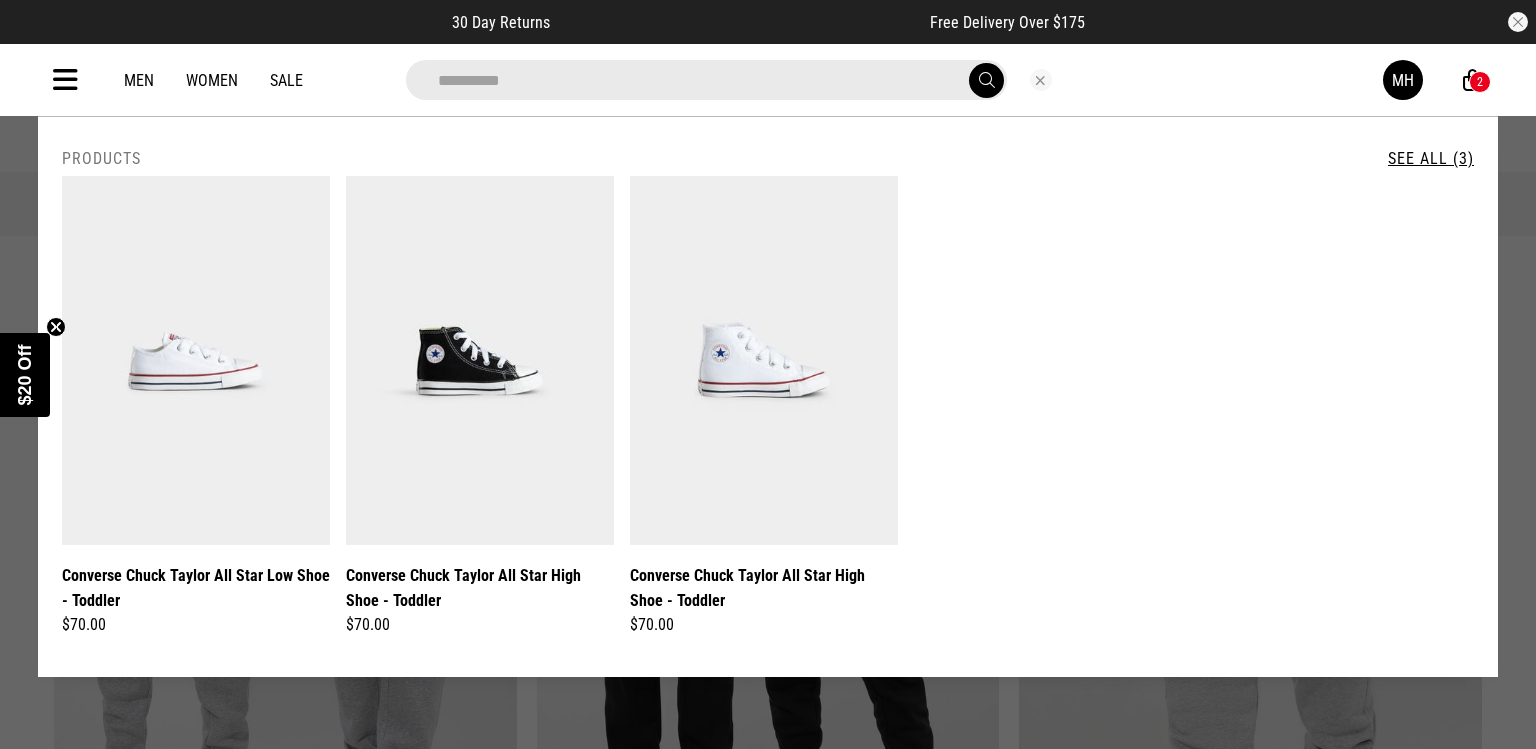 click at bounding box center (65, 80) 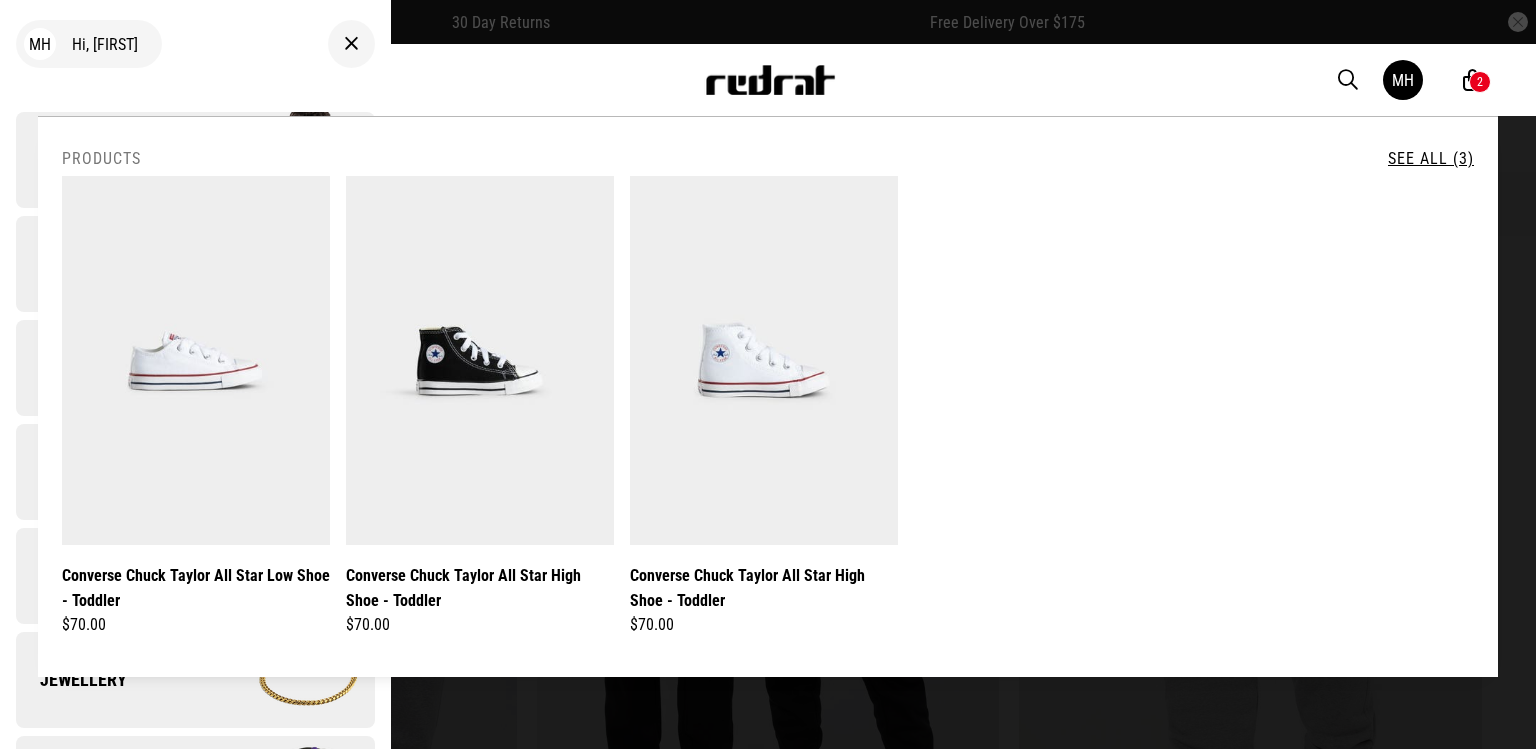 click on "MH
Hi, [FIRST]" at bounding box center [195, 44] 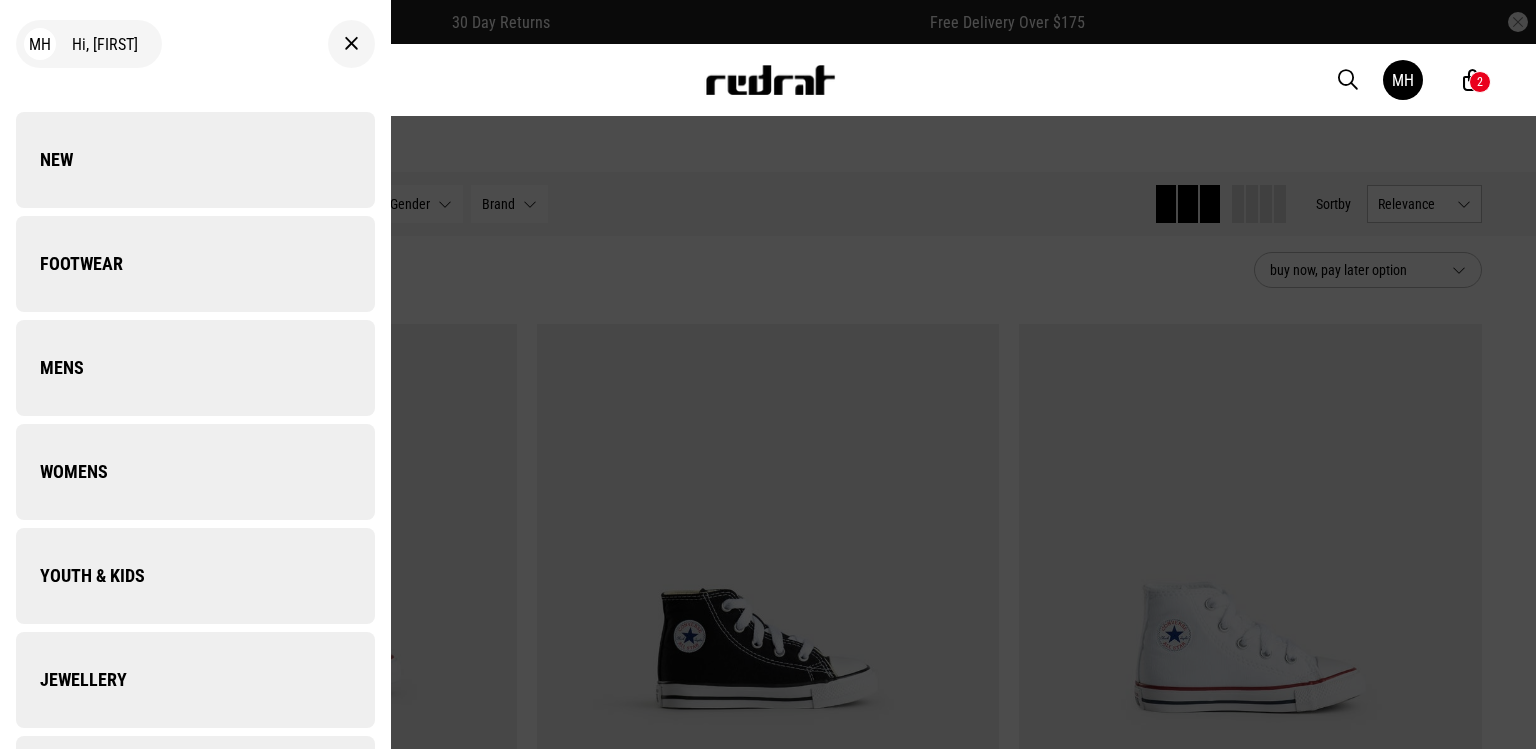 scroll, scrollTop: 0, scrollLeft: 0, axis: both 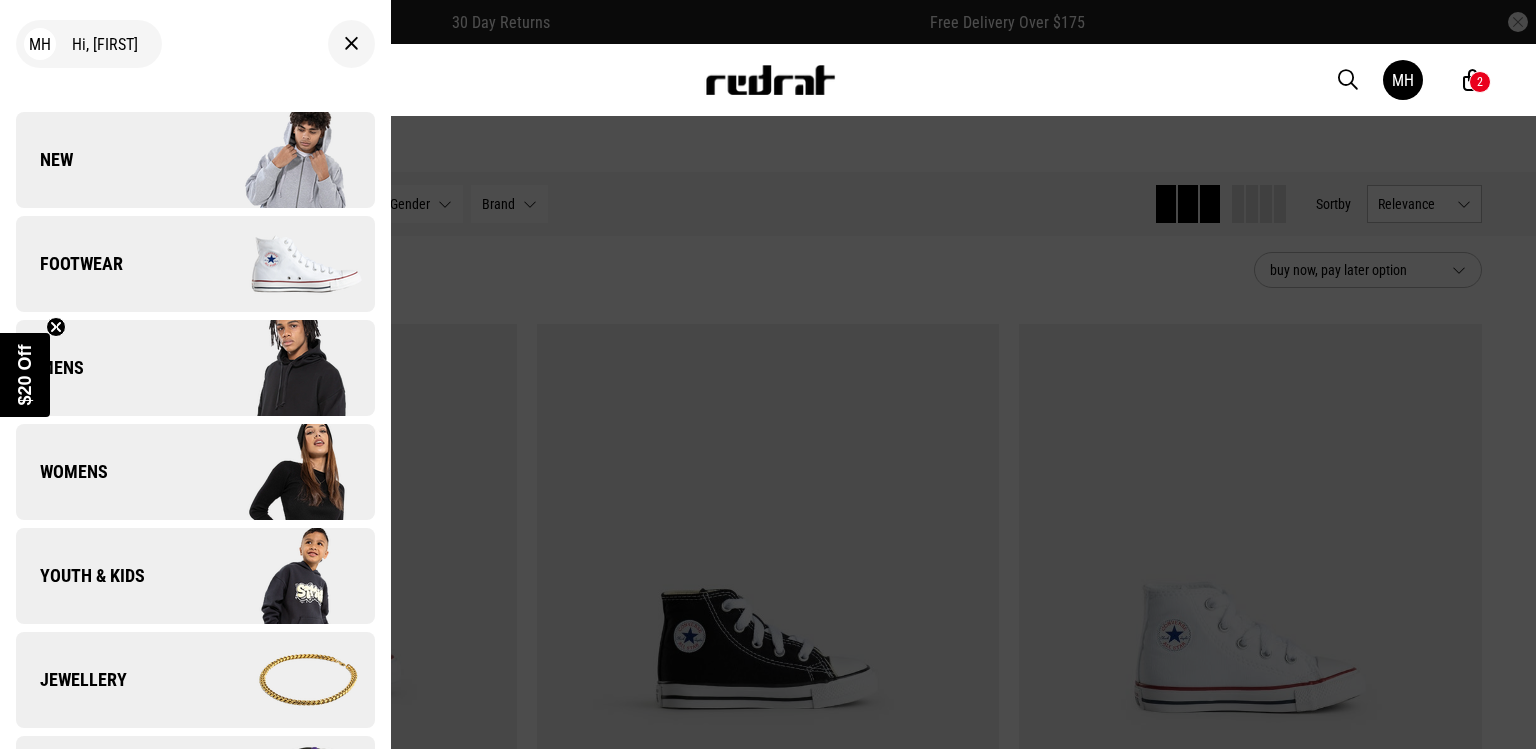 click on "Mens" at bounding box center (195, 368) 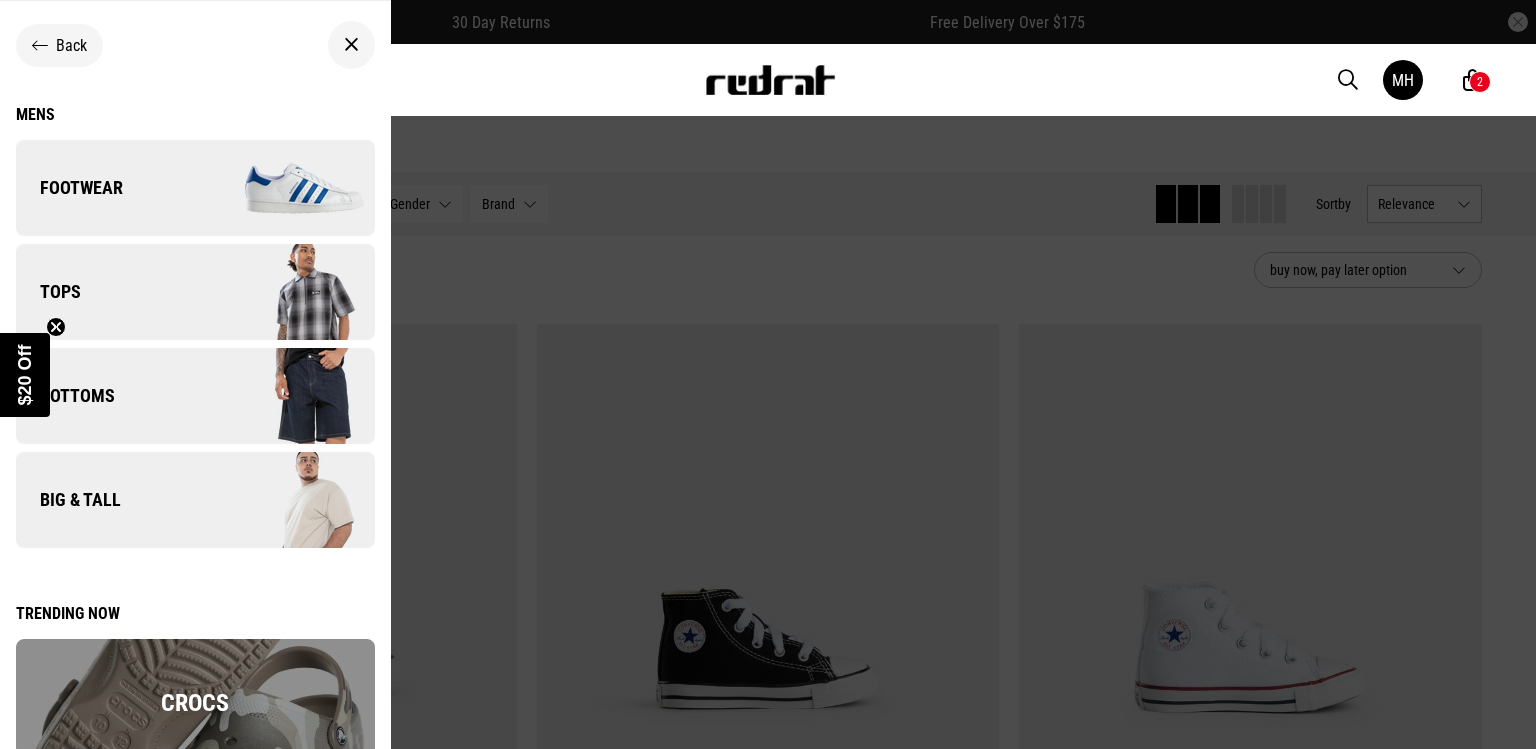 click on "Tops" at bounding box center [195, 292] 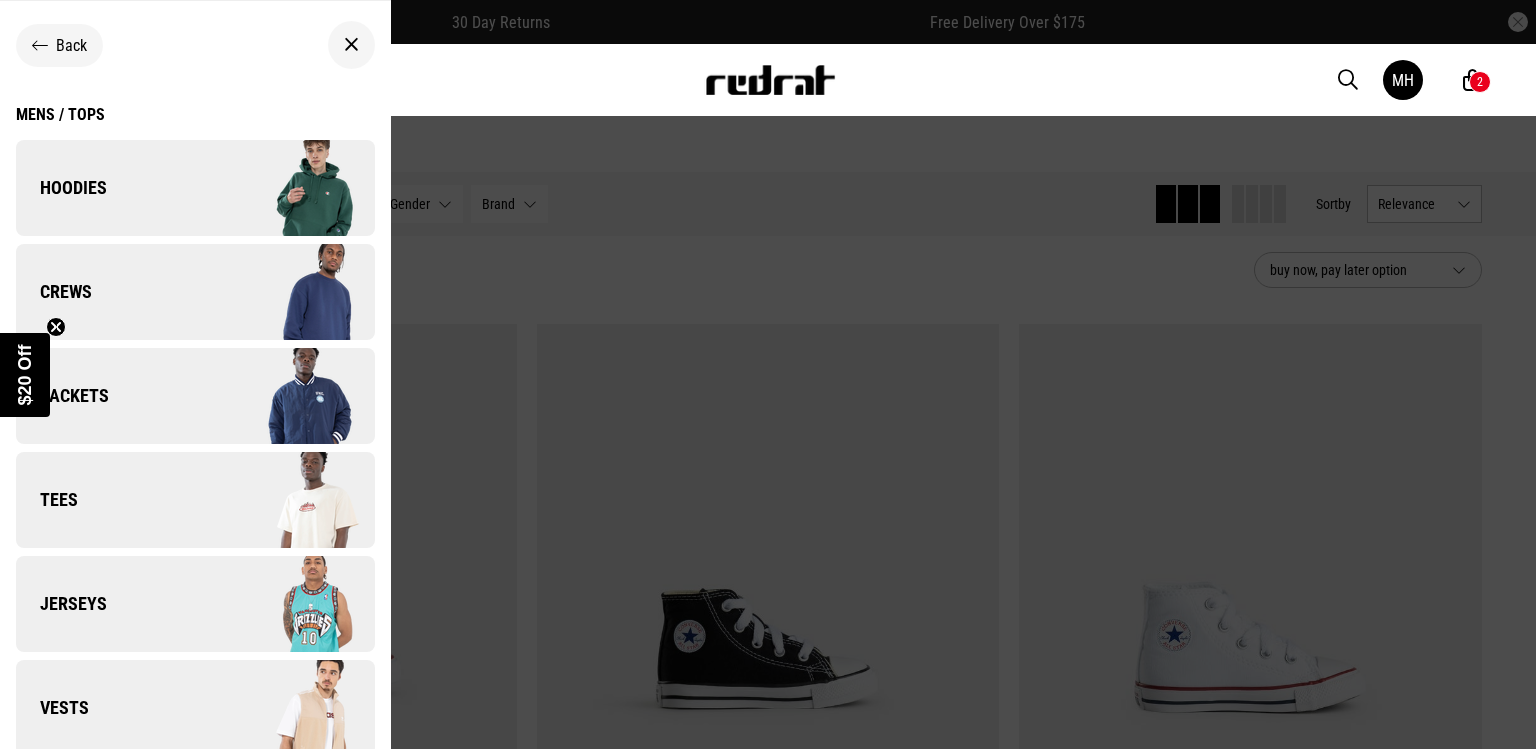 click on "Tees" at bounding box center (195, 500) 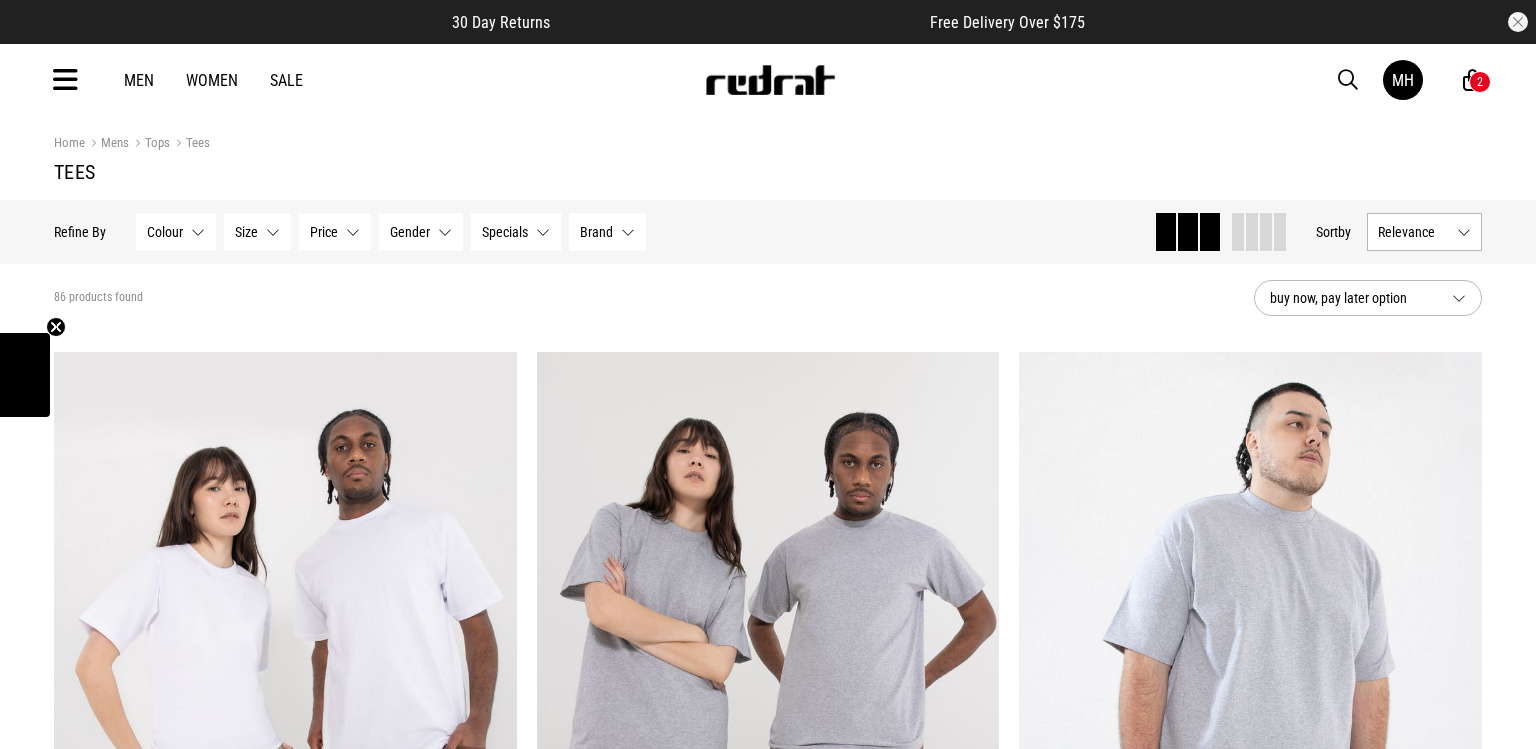 scroll, scrollTop: 0, scrollLeft: 0, axis: both 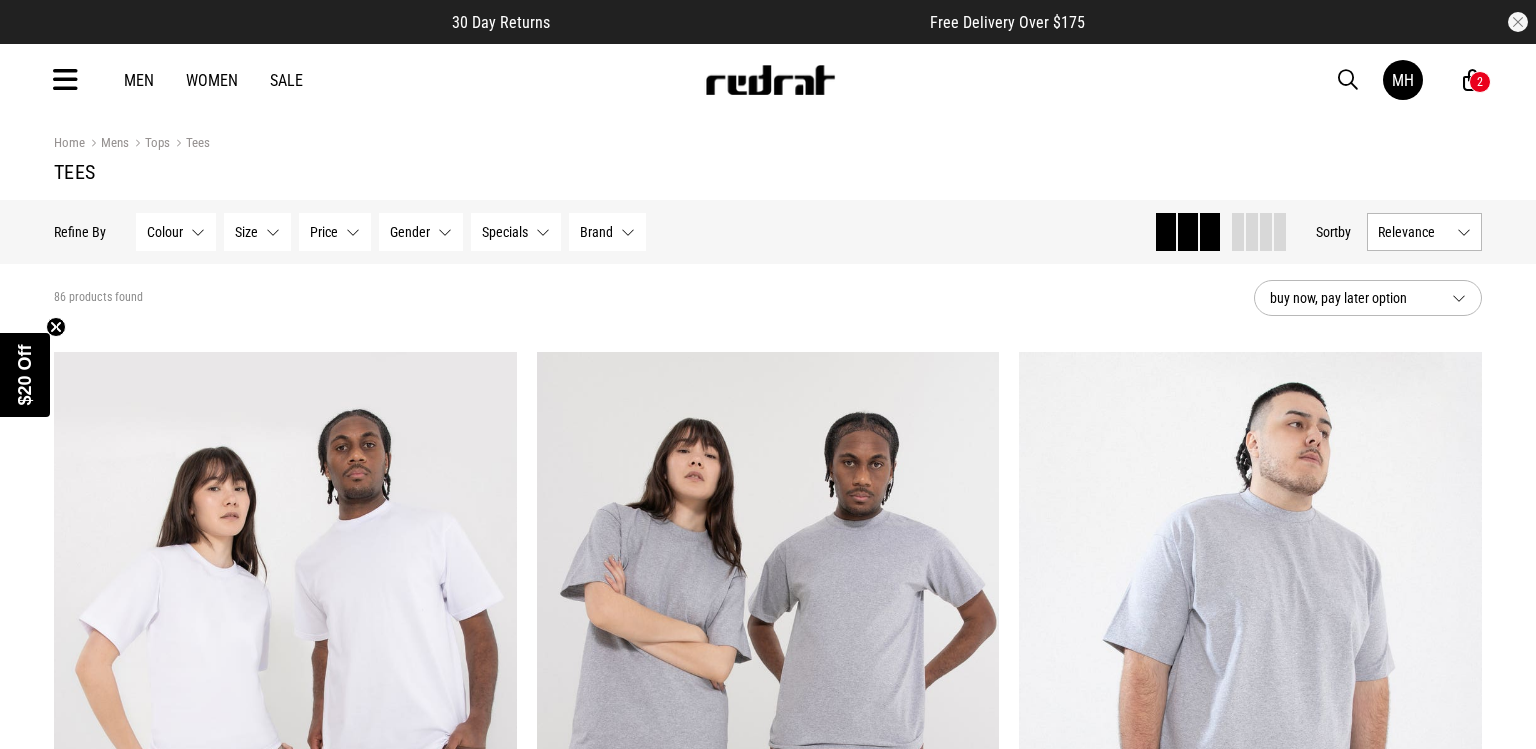click on "Brand  None selected" at bounding box center [607, 232] 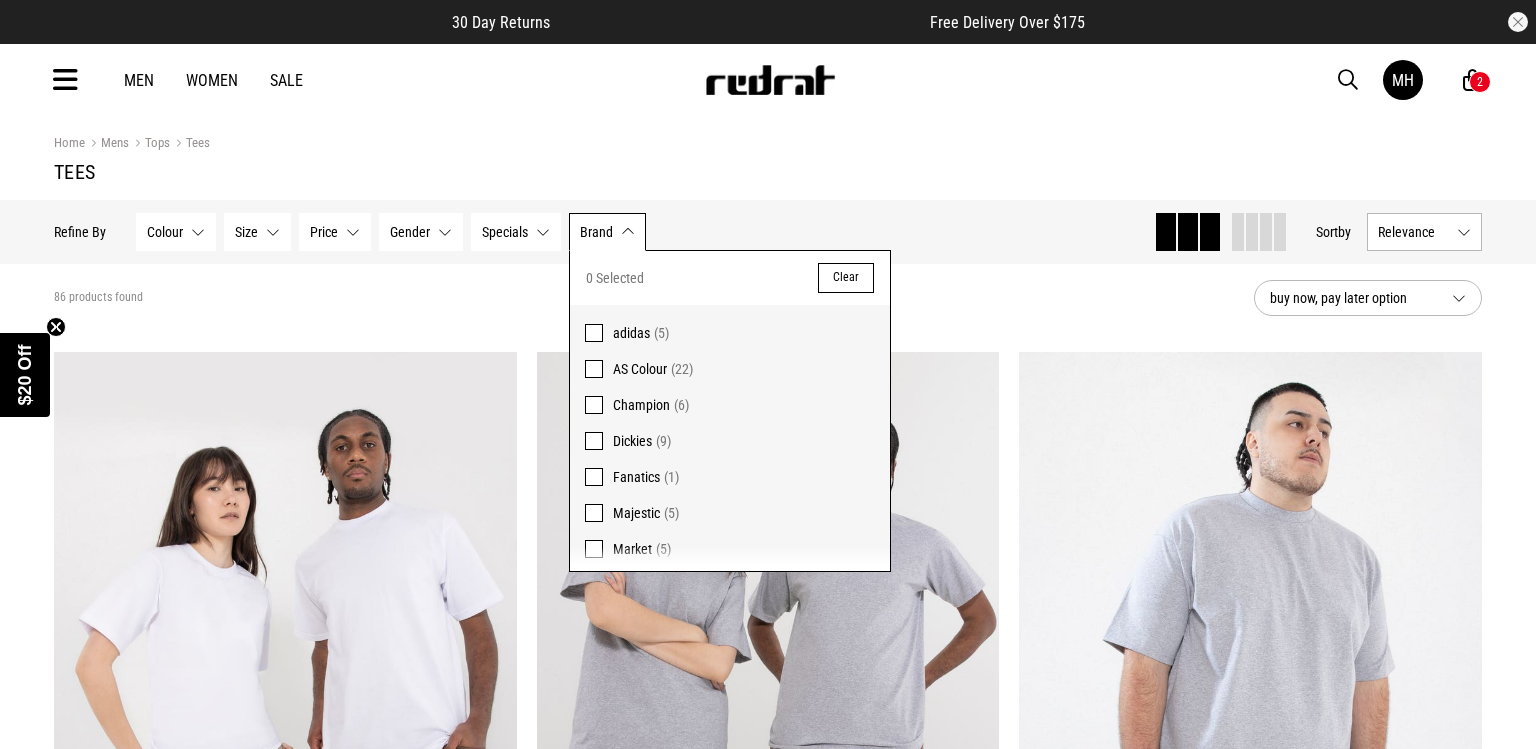 scroll, scrollTop: 0, scrollLeft: 0, axis: both 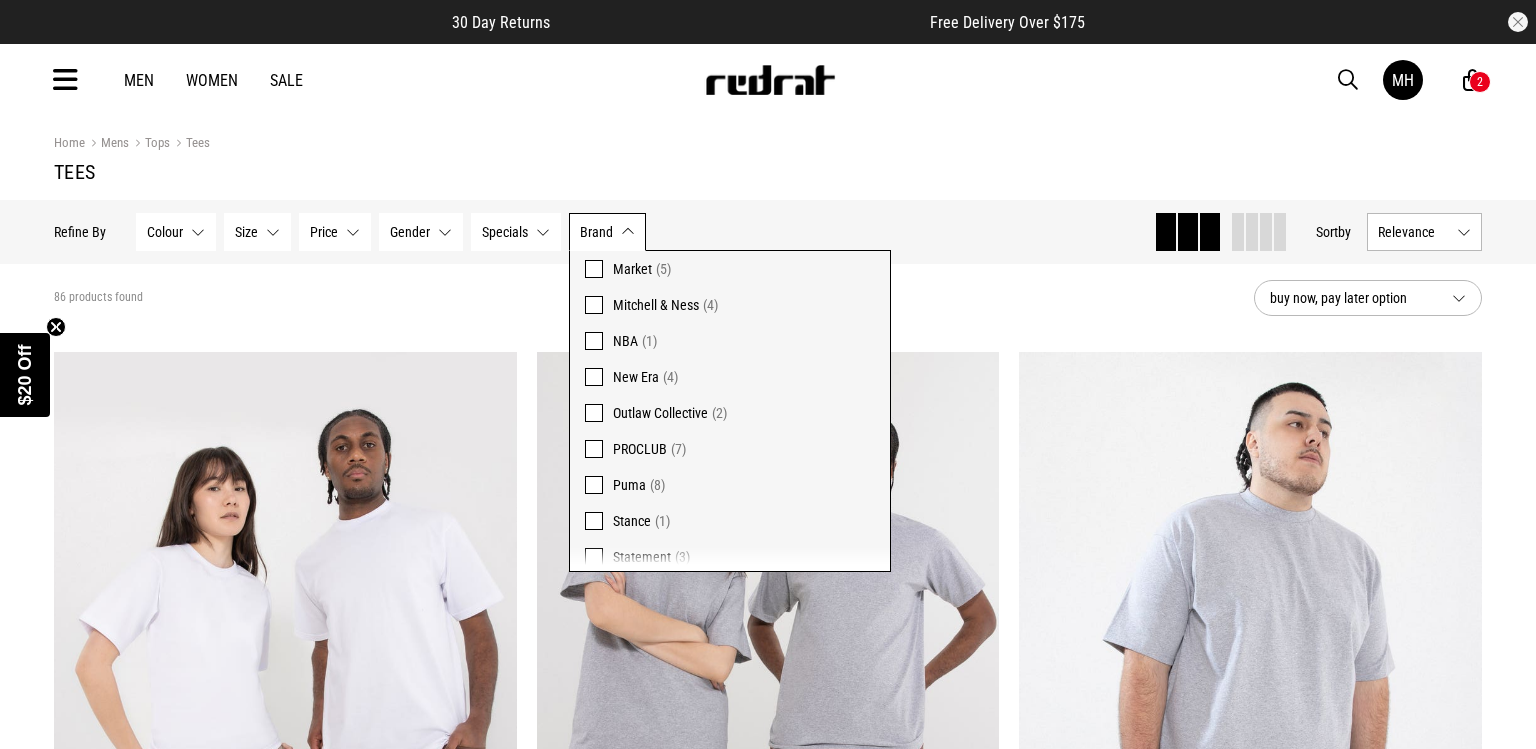 click on "New Era (4)" at bounding box center [730, 377] 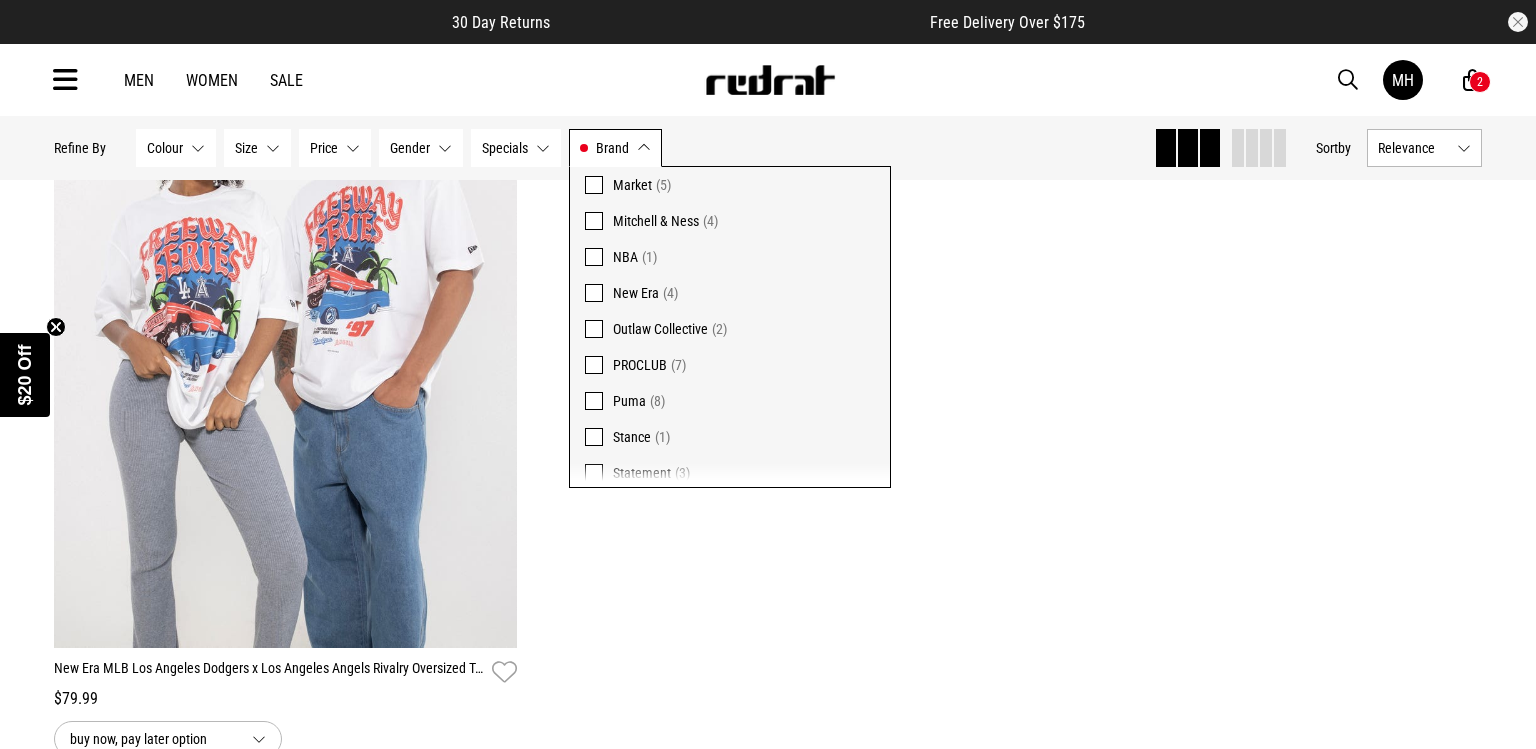 scroll, scrollTop: 1226, scrollLeft: 0, axis: vertical 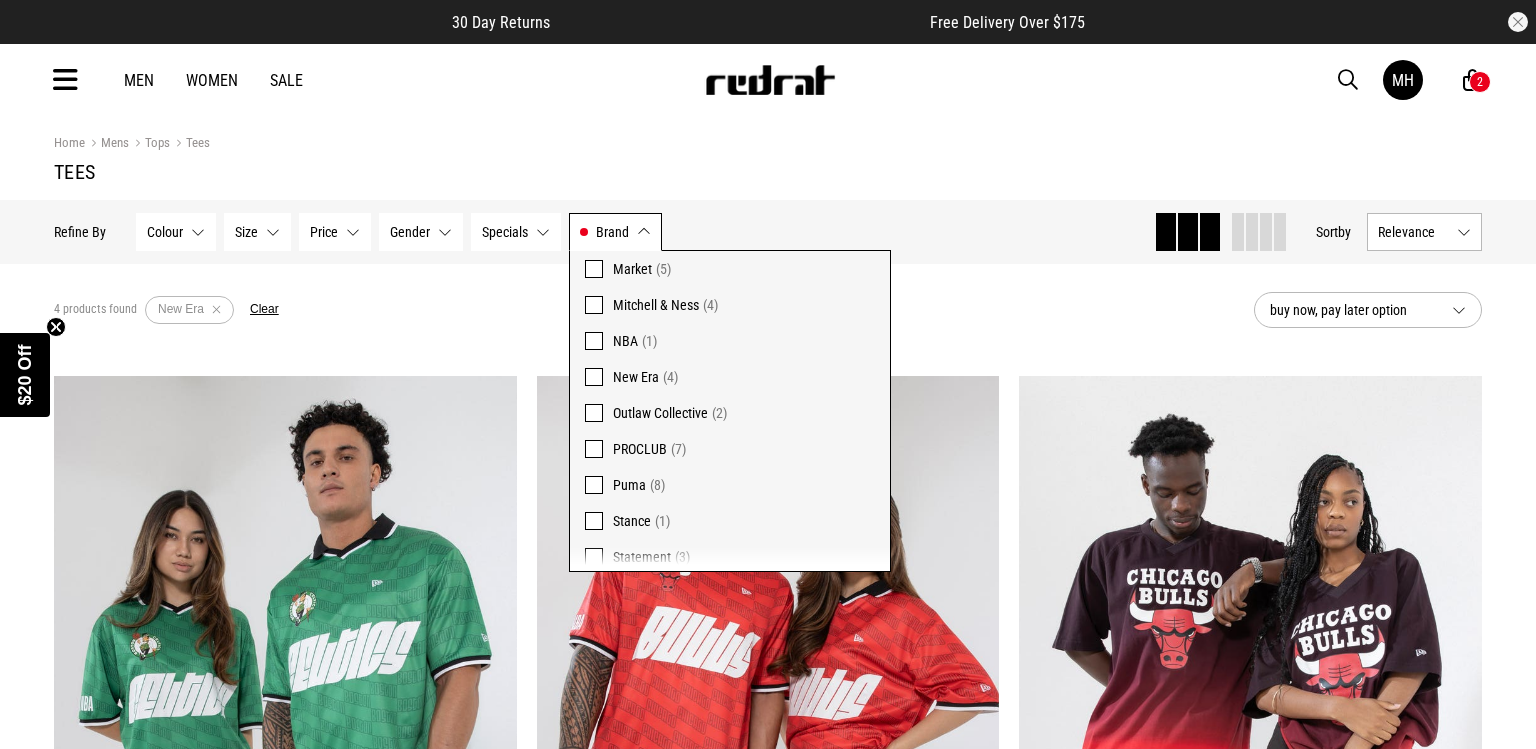 click at bounding box center [594, 449] 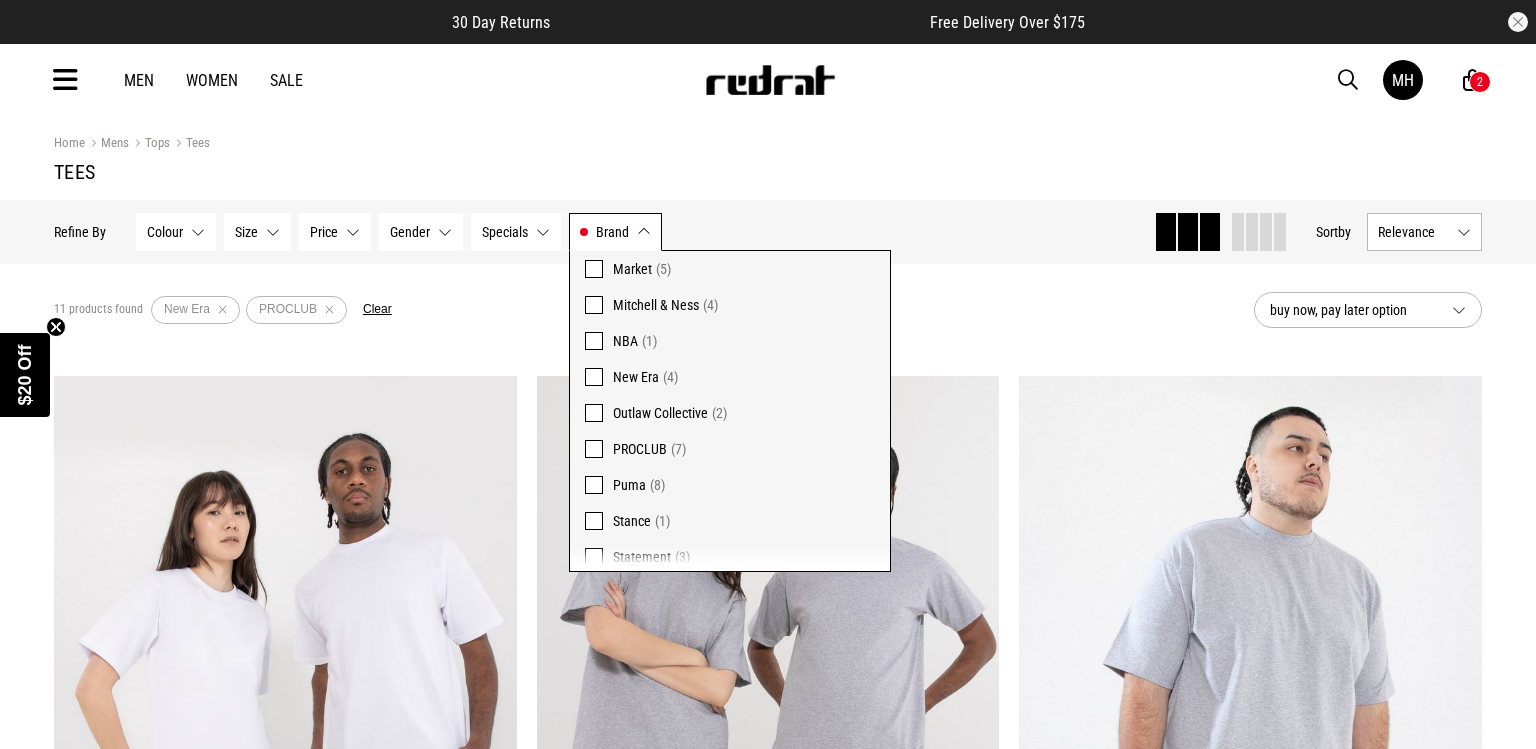 click at bounding box center (594, 377) 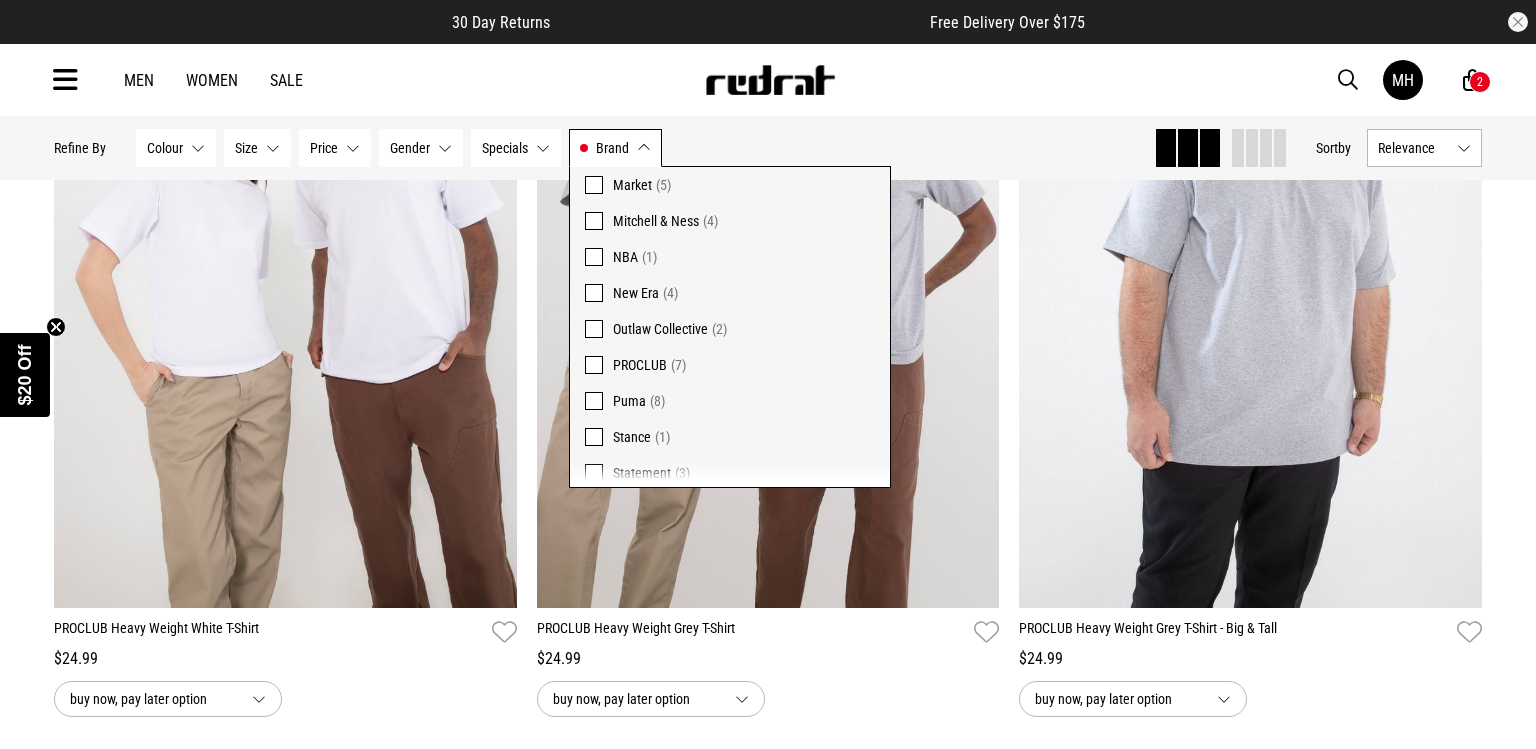 scroll, scrollTop: 480, scrollLeft: 0, axis: vertical 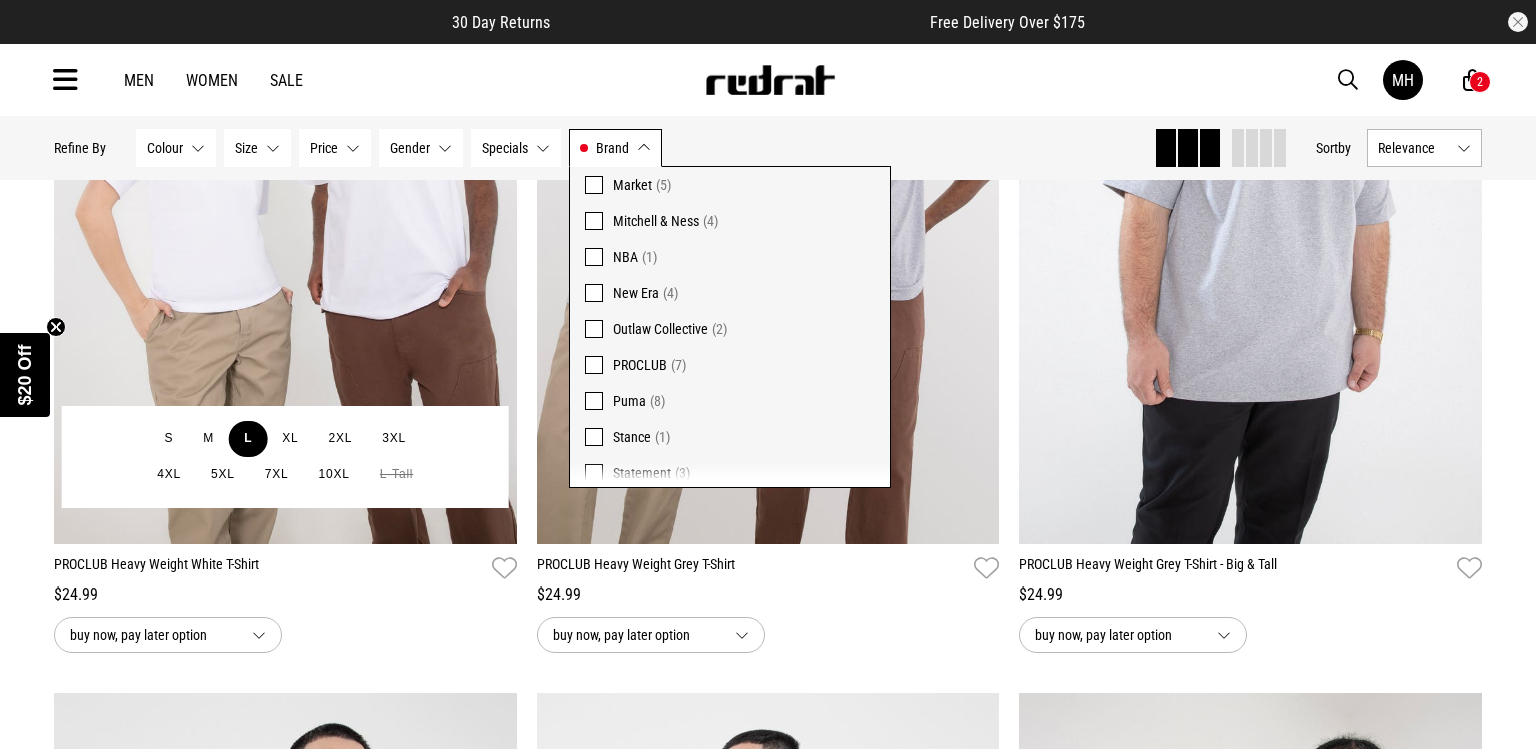 click on "L" at bounding box center [248, 439] 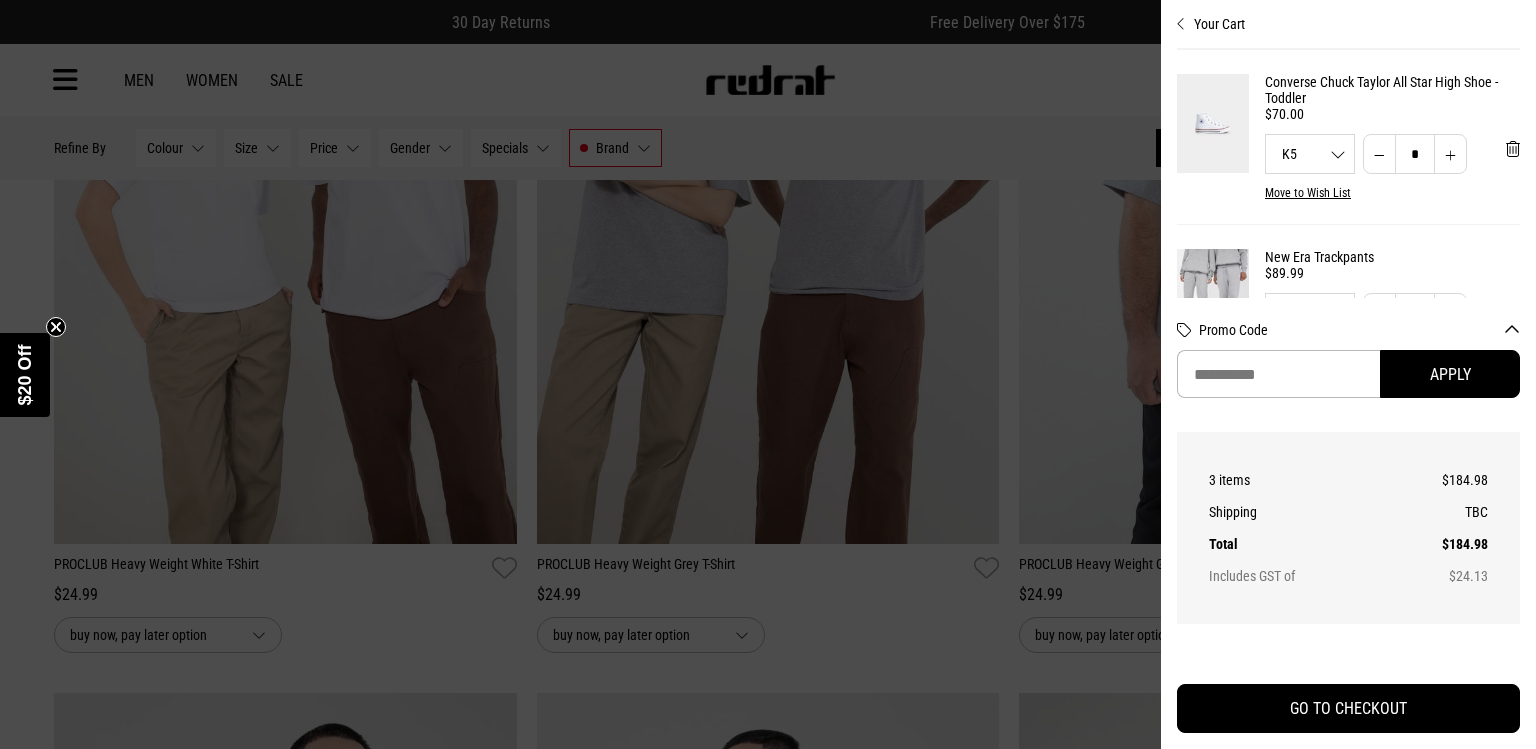 click at bounding box center [768, 374] 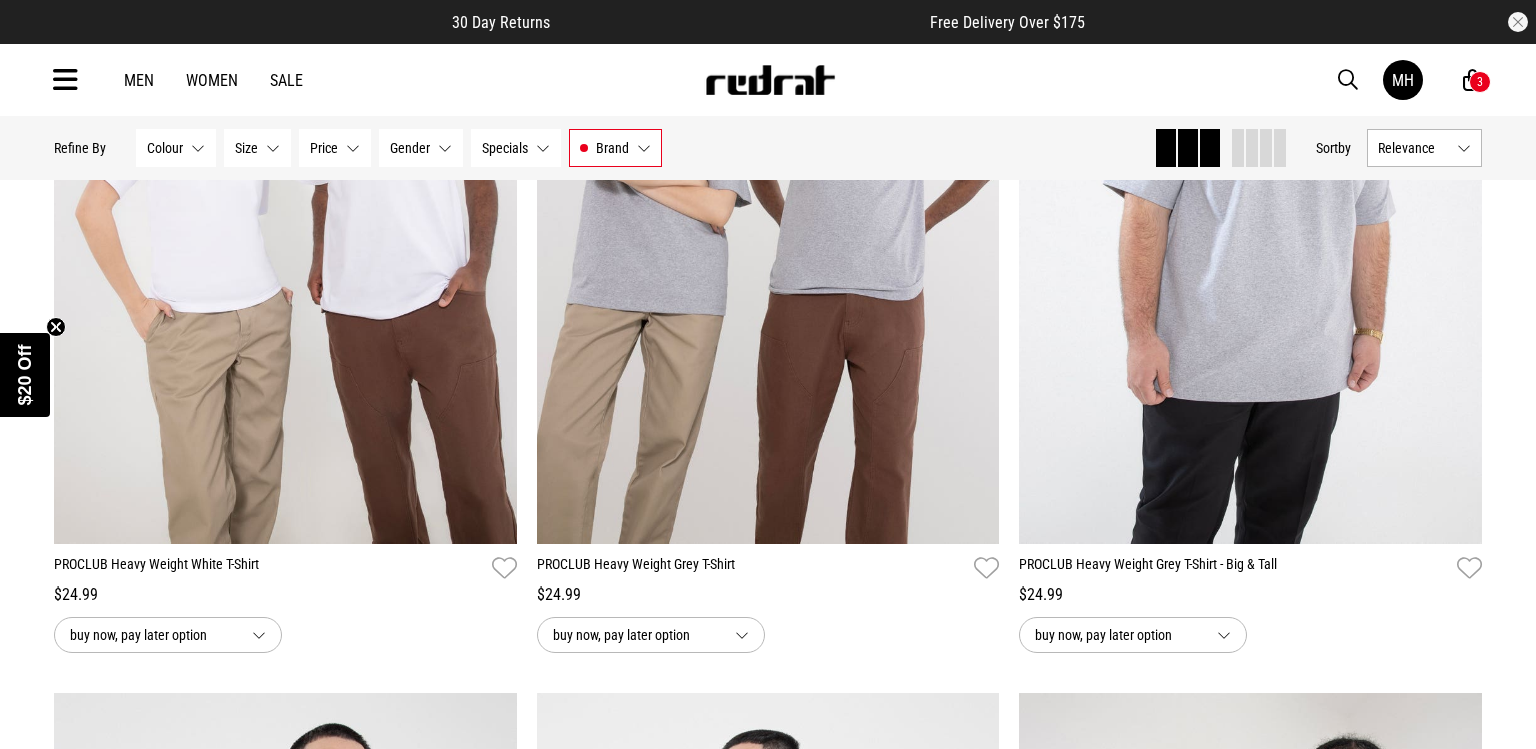 click on "Men   Women   Sale   MH
Hi, [FIRST]
New       Back         Footwear       Back         Mens       Back         Womens       Back         Youth & Kids       Back         Jewellery       Back         Headwear       Back         Accessories       Back         Deals       Back         Sale   UP TO 60% OFF
Shop by Brand
adidas
Converse
New Era
See all brands     Gift Cards   Find a Store   Delivery   Returns & Exchanges   FAQ   Contact Us
Payment Options Only at Red Rat
Let's keep in touch
Back
MH         3" at bounding box center [768, 80] 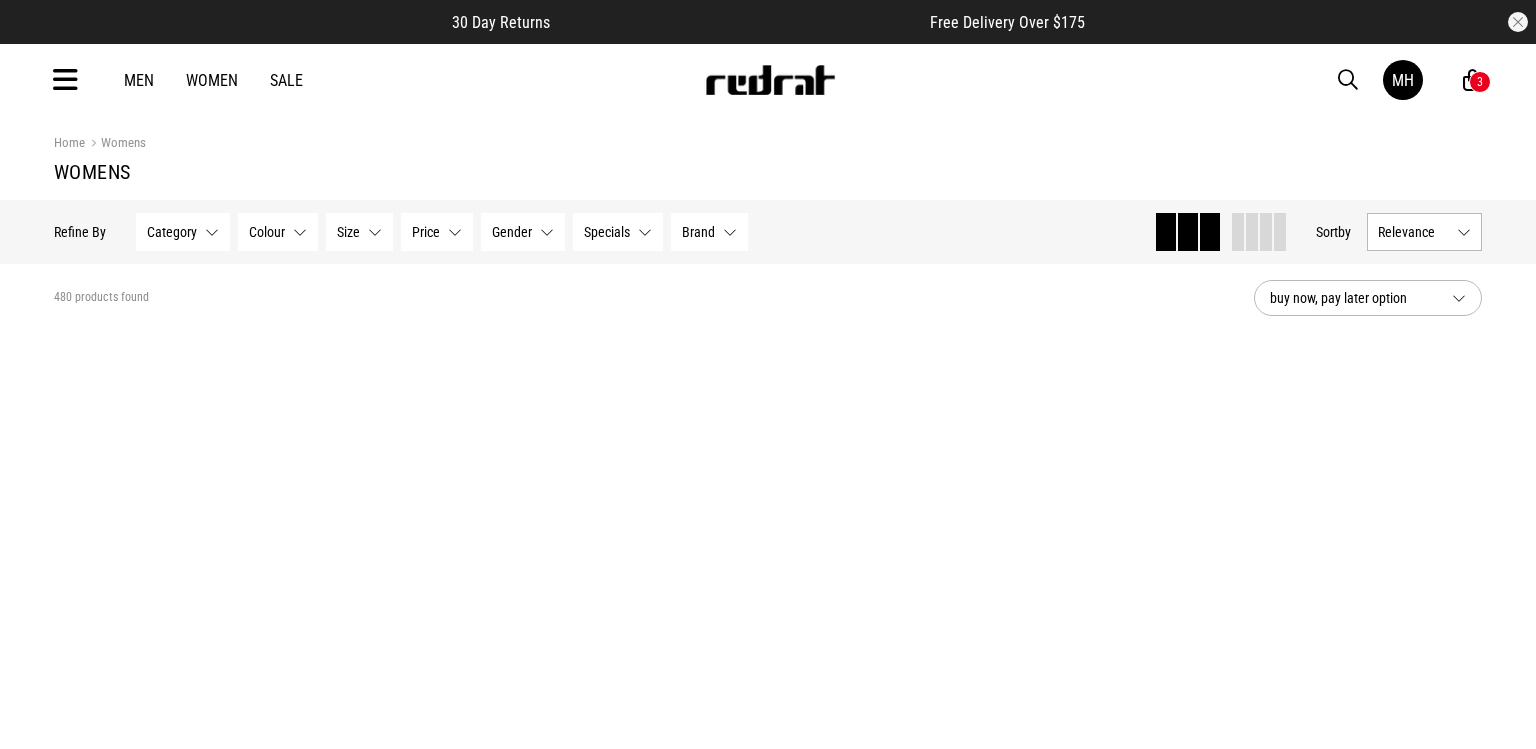 scroll, scrollTop: 2050, scrollLeft: 0, axis: vertical 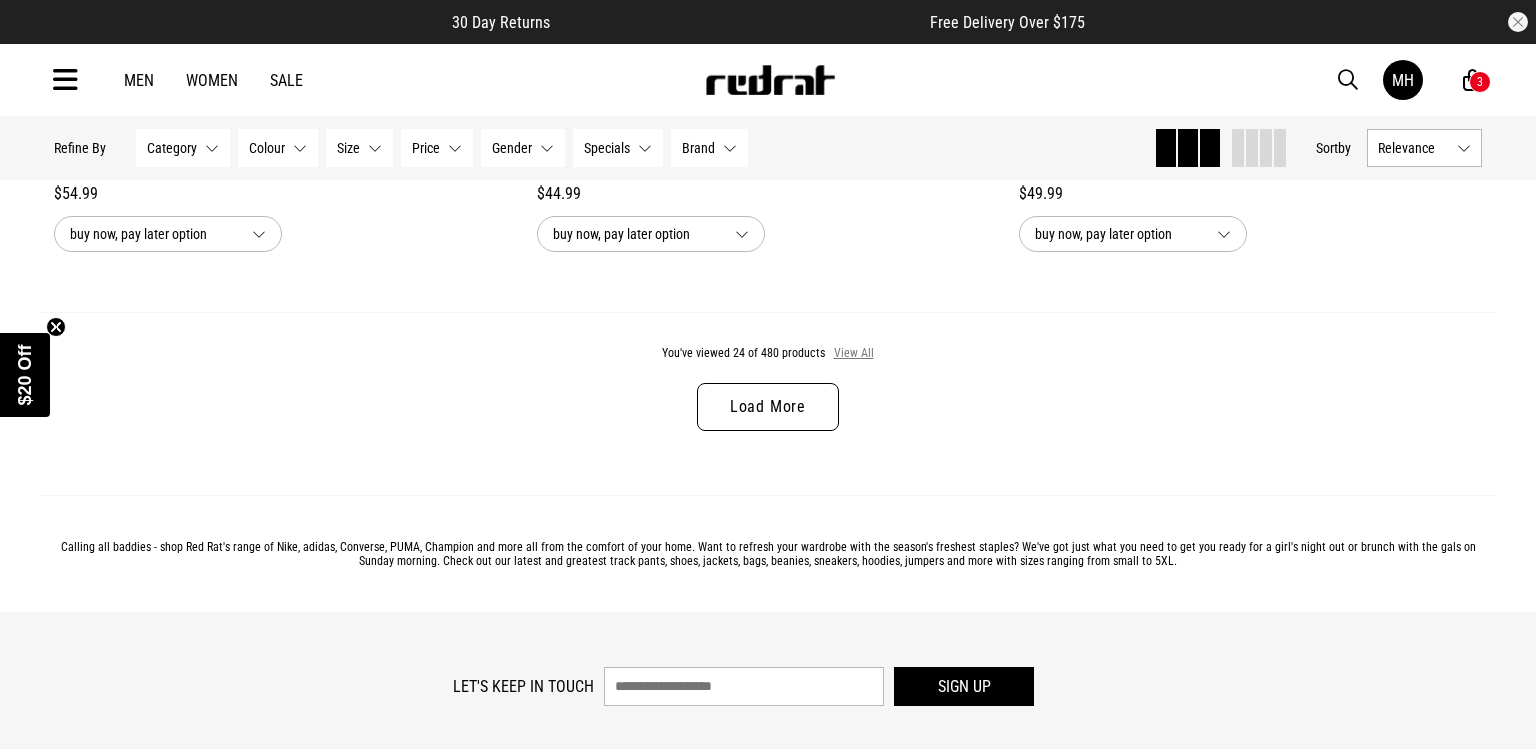 click on "View All" at bounding box center [854, 354] 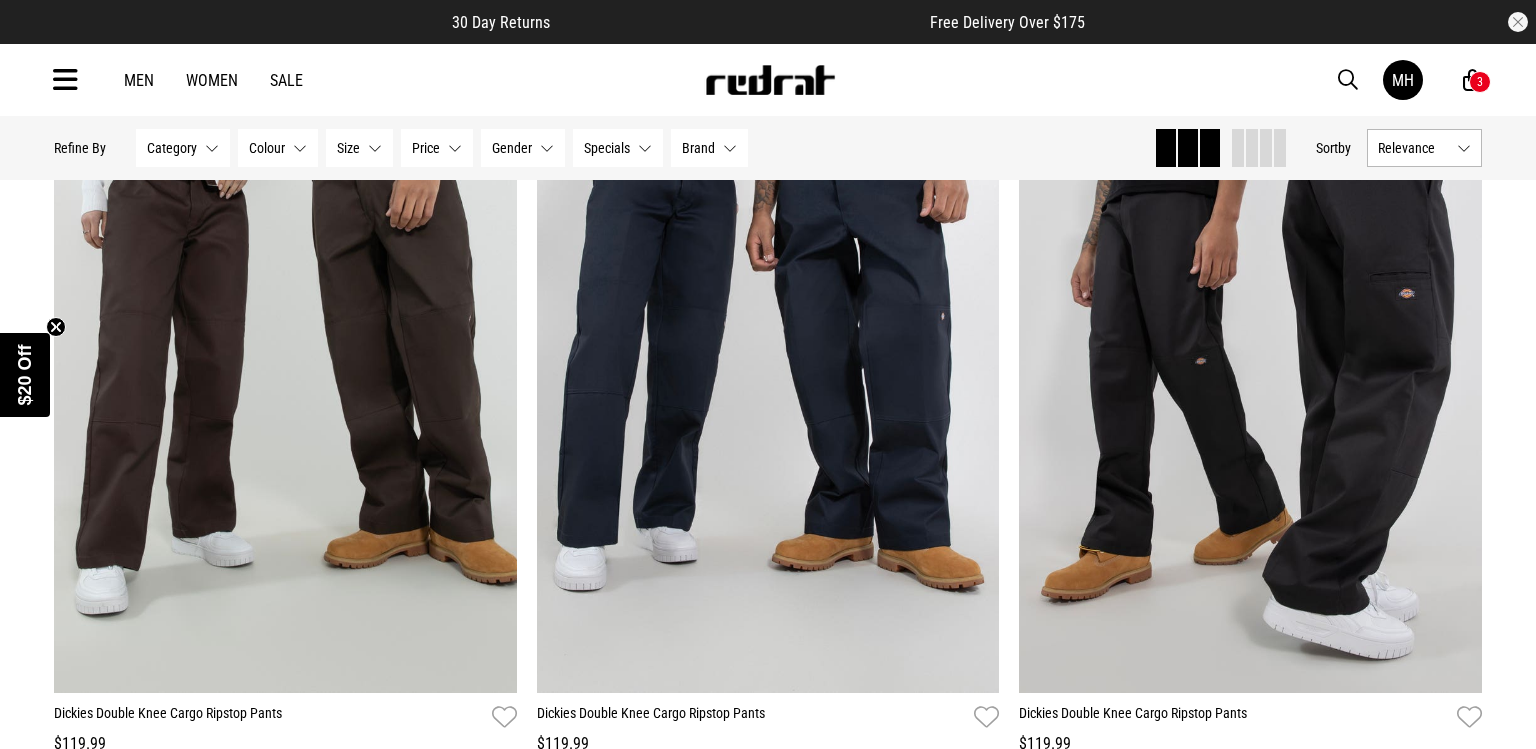 scroll, scrollTop: 12332, scrollLeft: 0, axis: vertical 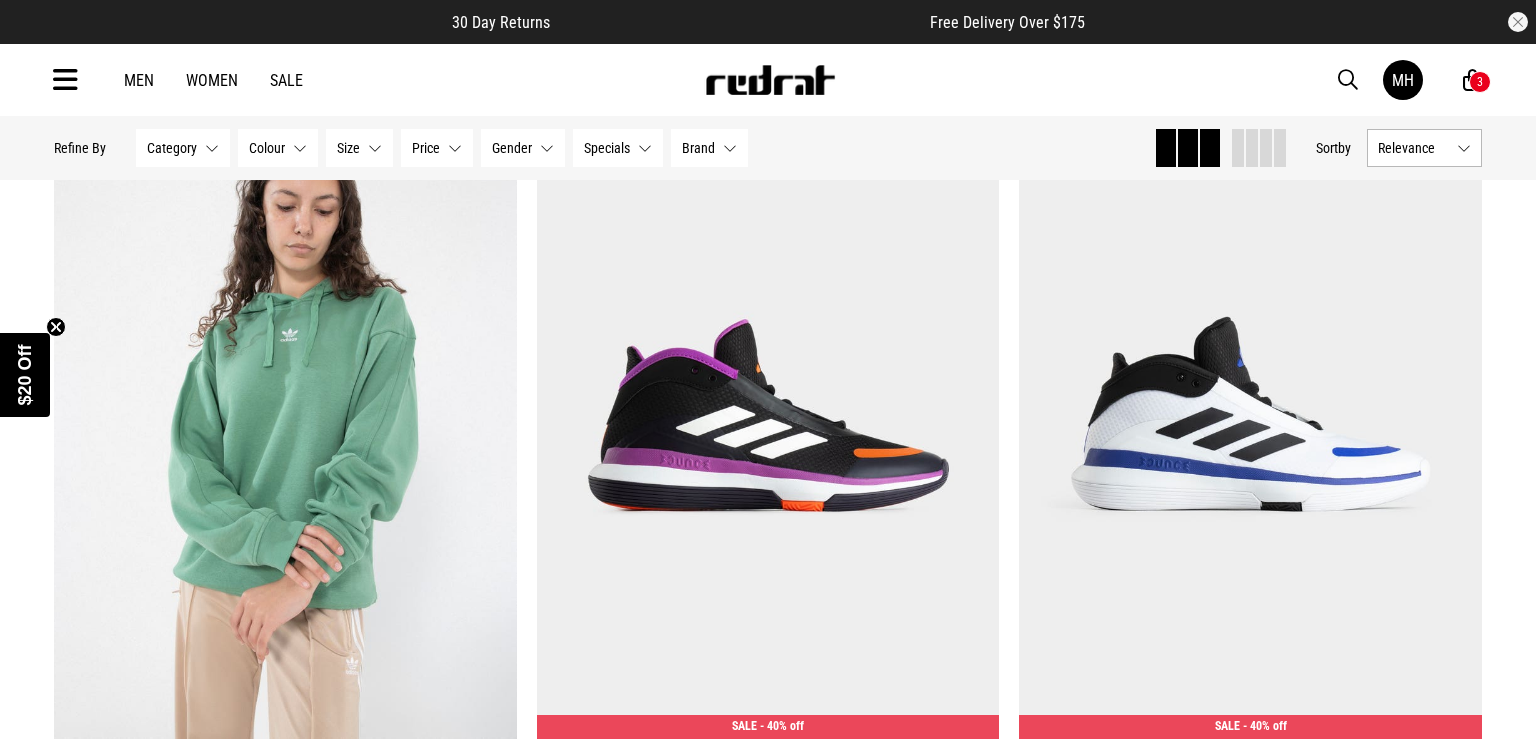 click on "3" at bounding box center [1480, 82] 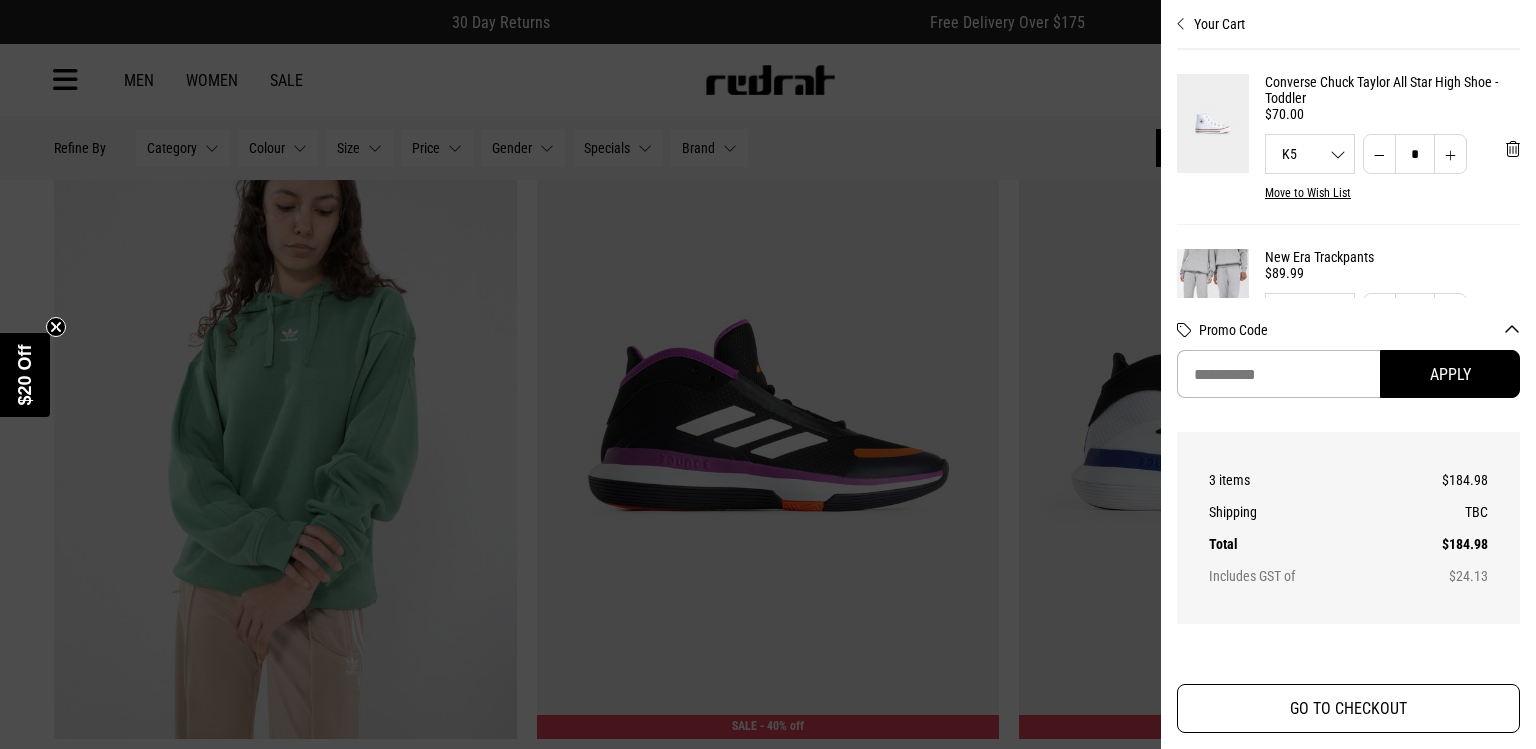 click on "GO TO CHECKOUT" at bounding box center (1348, 708) 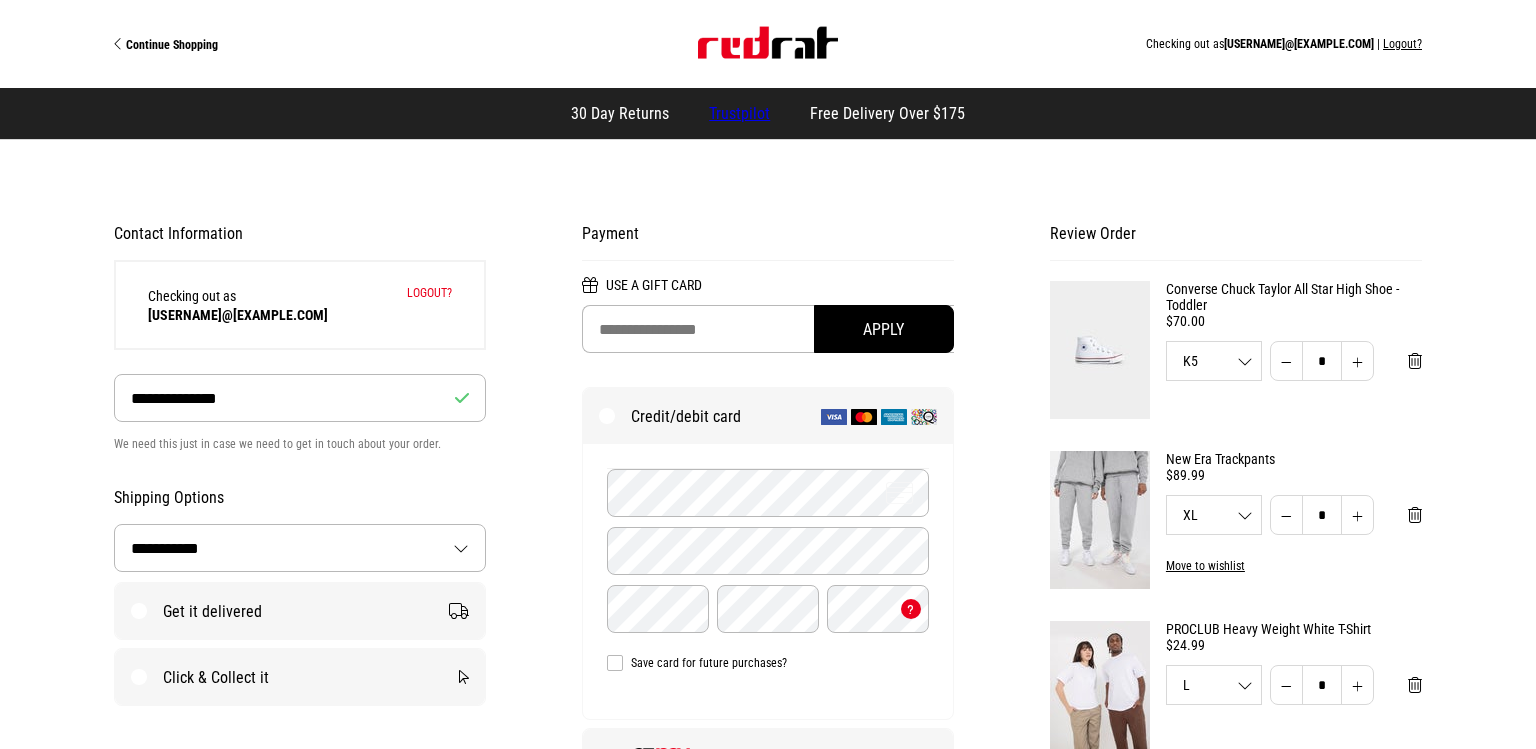 select on "**********" 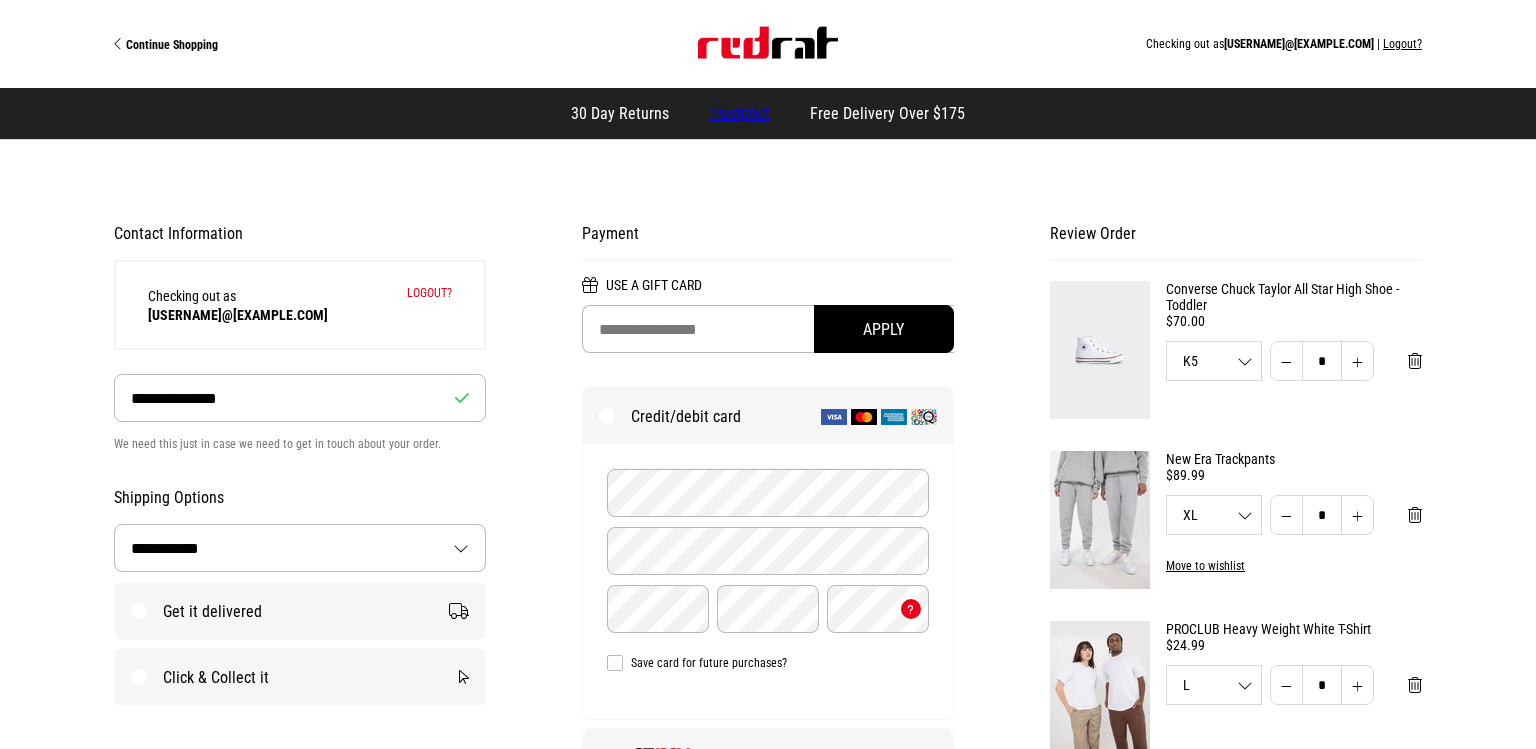 scroll, scrollTop: 0, scrollLeft: 0, axis: both 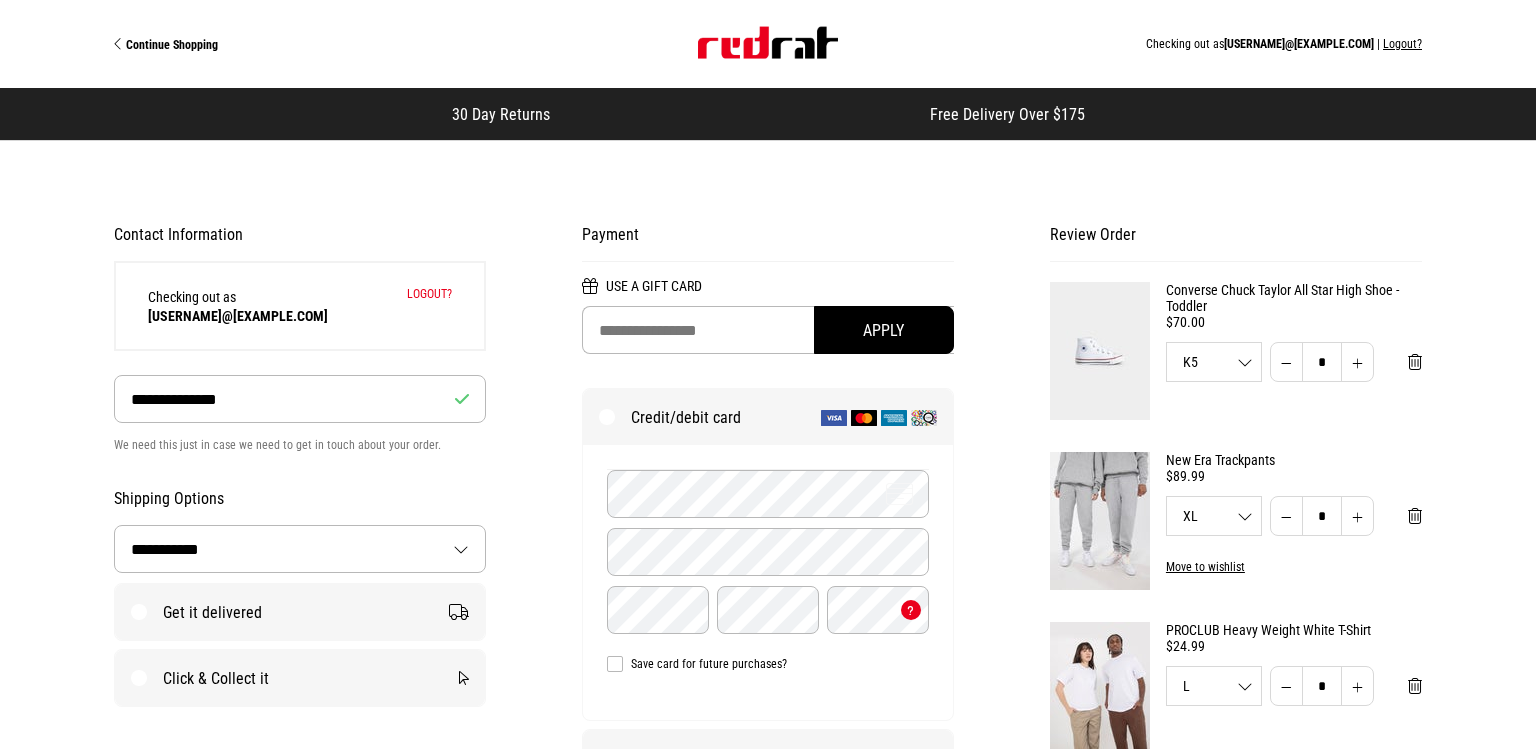 click on "Click & Collect it" at bounding box center [300, 678] 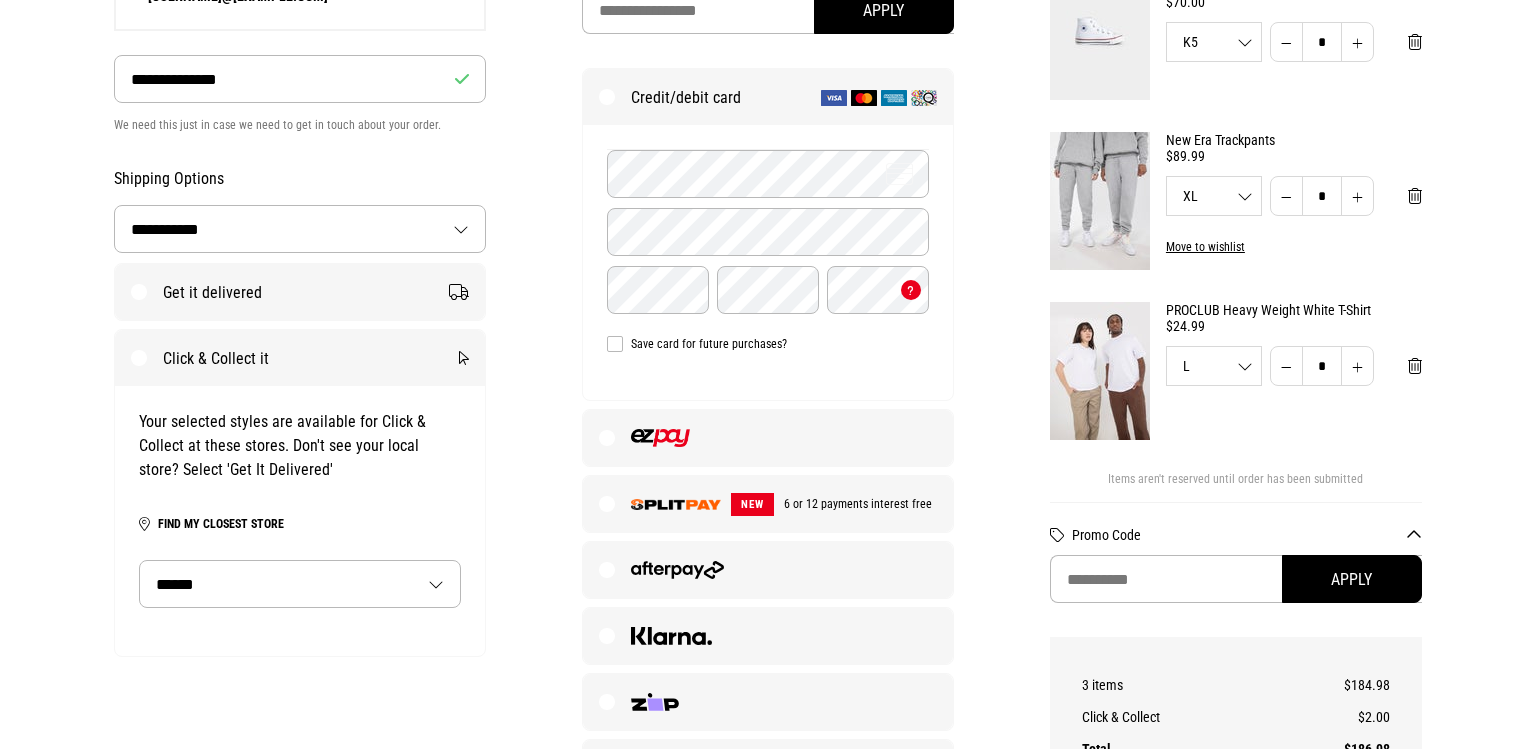 scroll, scrollTop: 373, scrollLeft: 0, axis: vertical 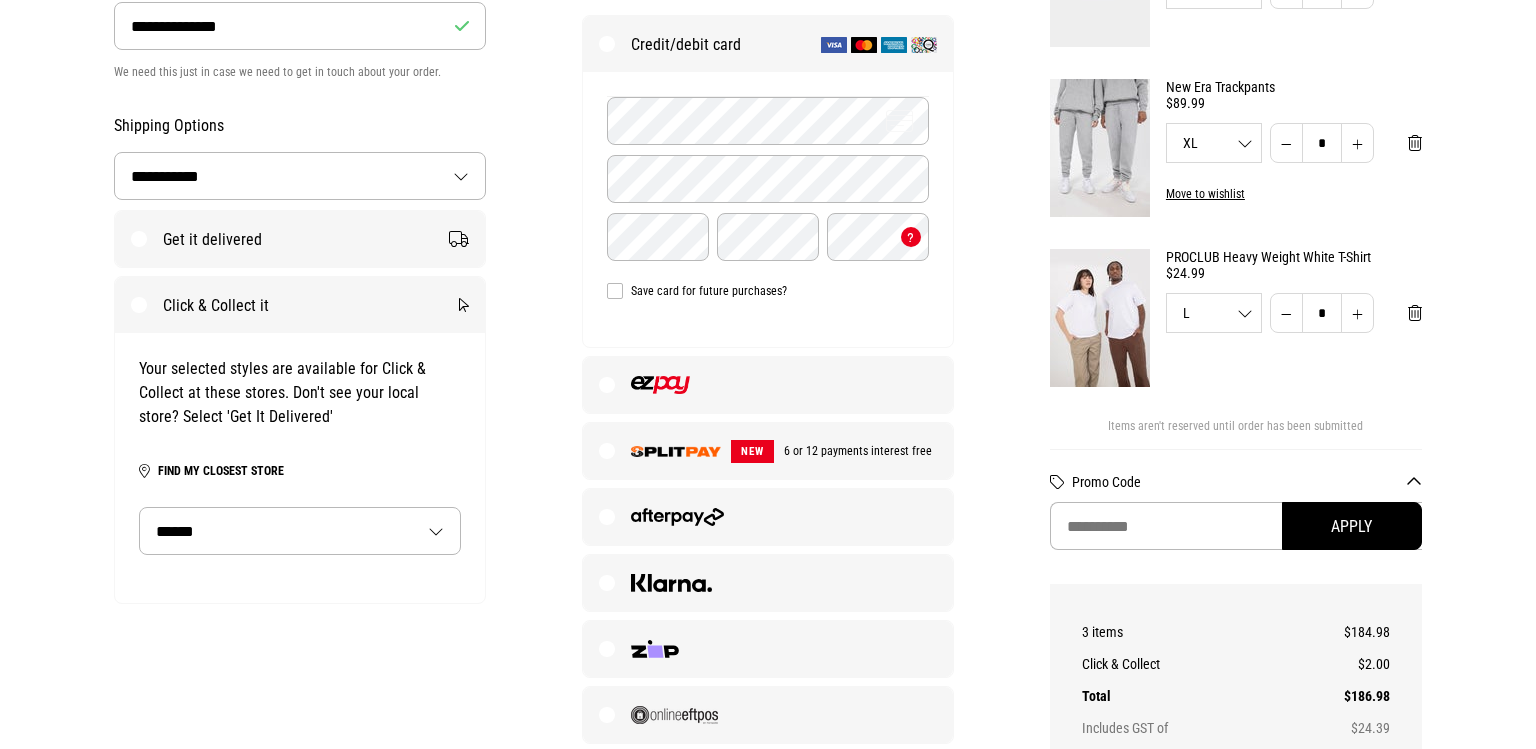 click on "NEW   6 or 12 payments interest free" at bounding box center (768, 451) 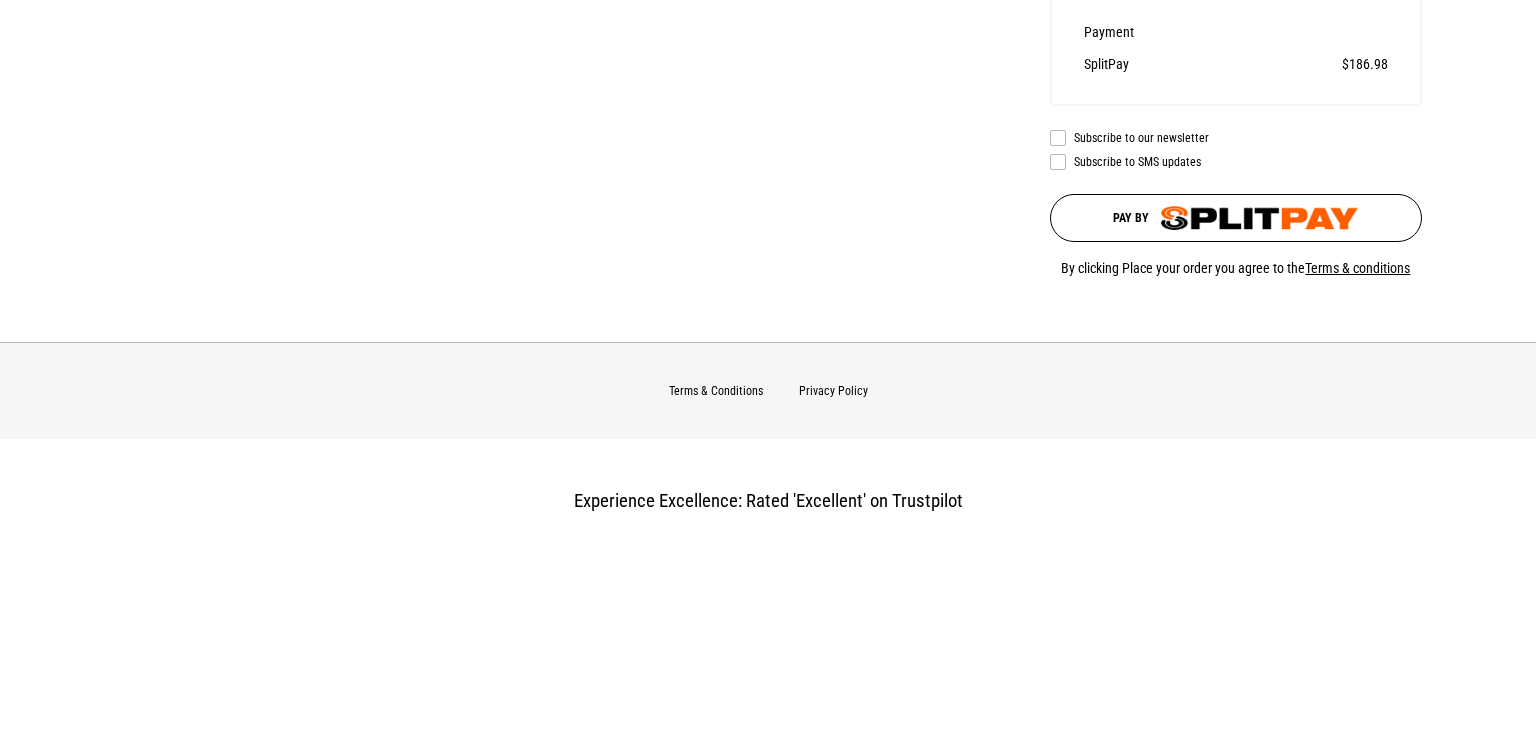 scroll, scrollTop: 1157, scrollLeft: 0, axis: vertical 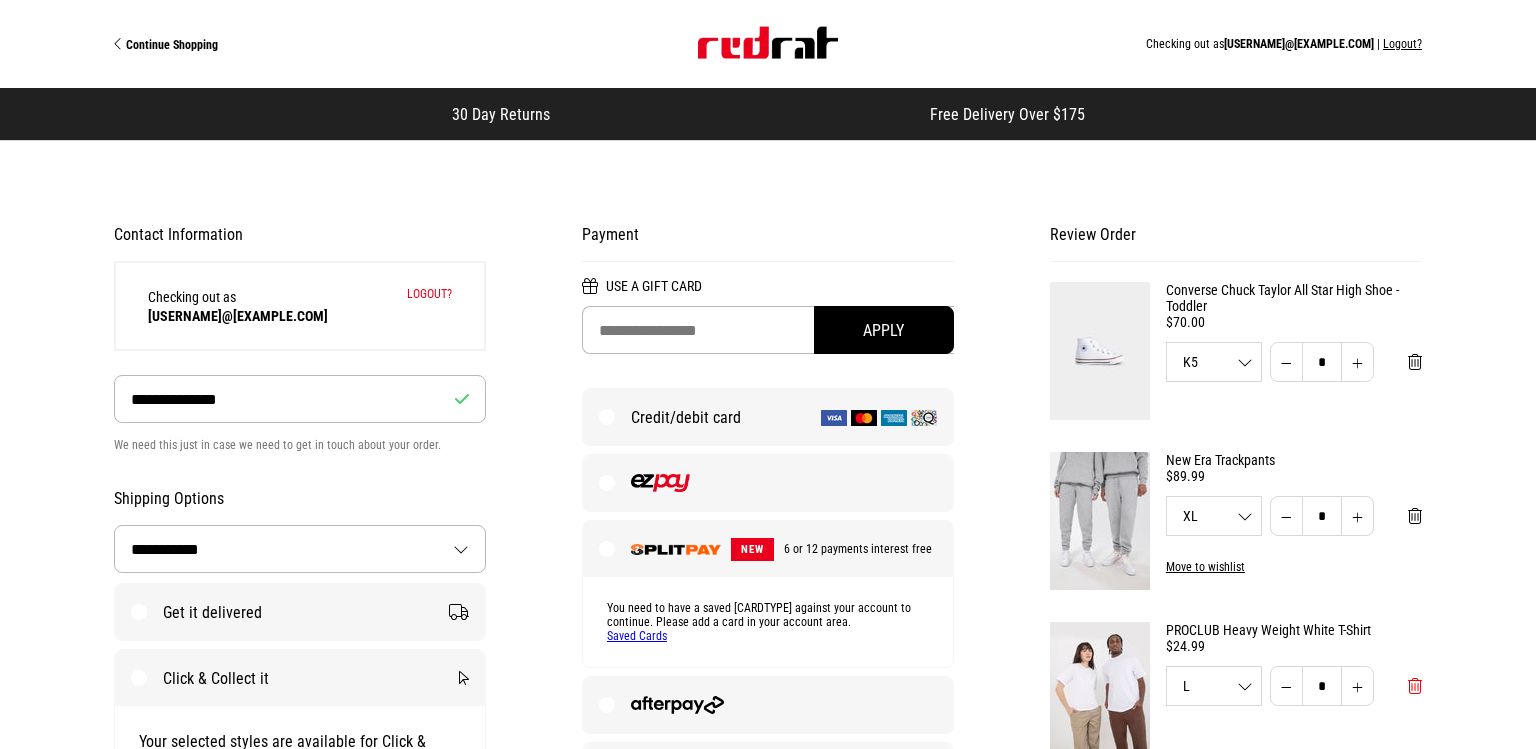 click at bounding box center (1415, 686) 